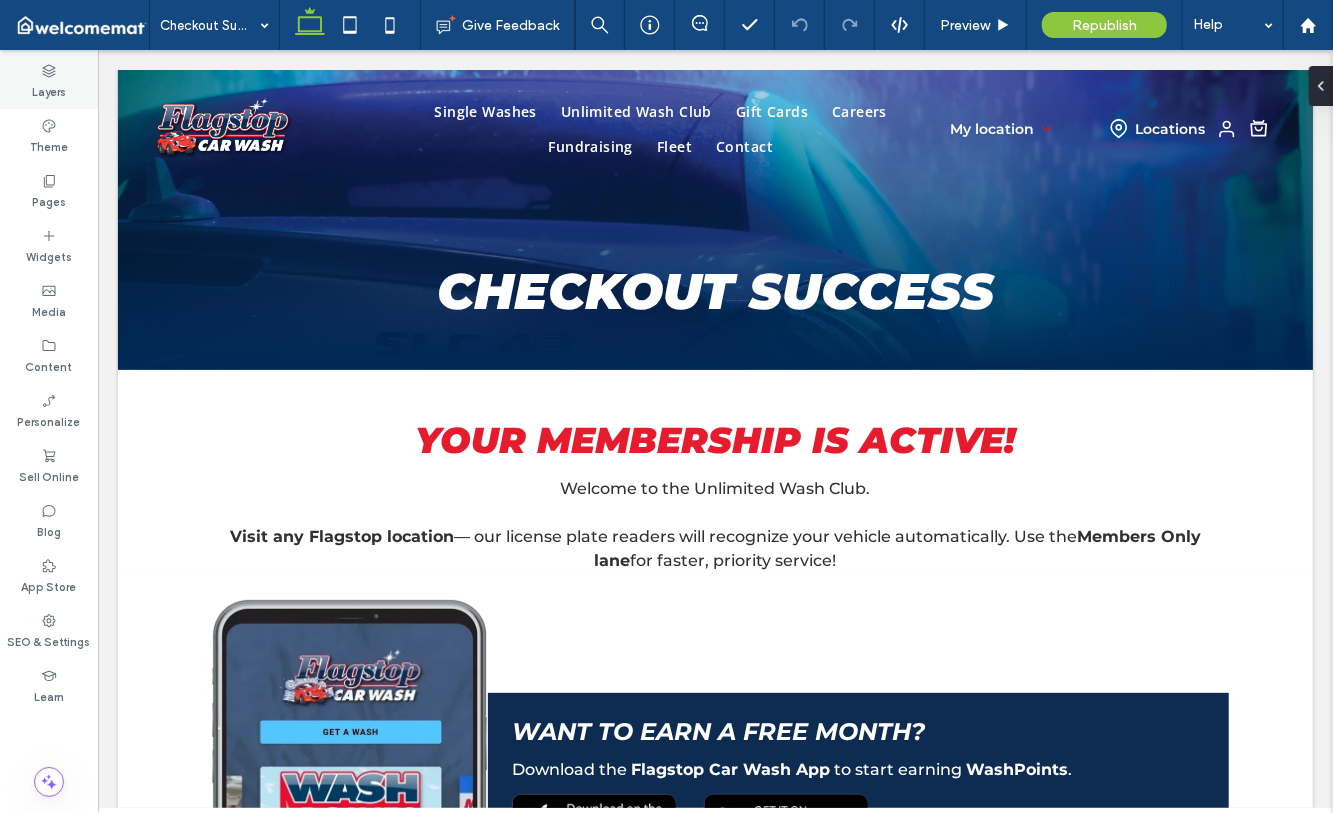 scroll, scrollTop: 0, scrollLeft: 0, axis: both 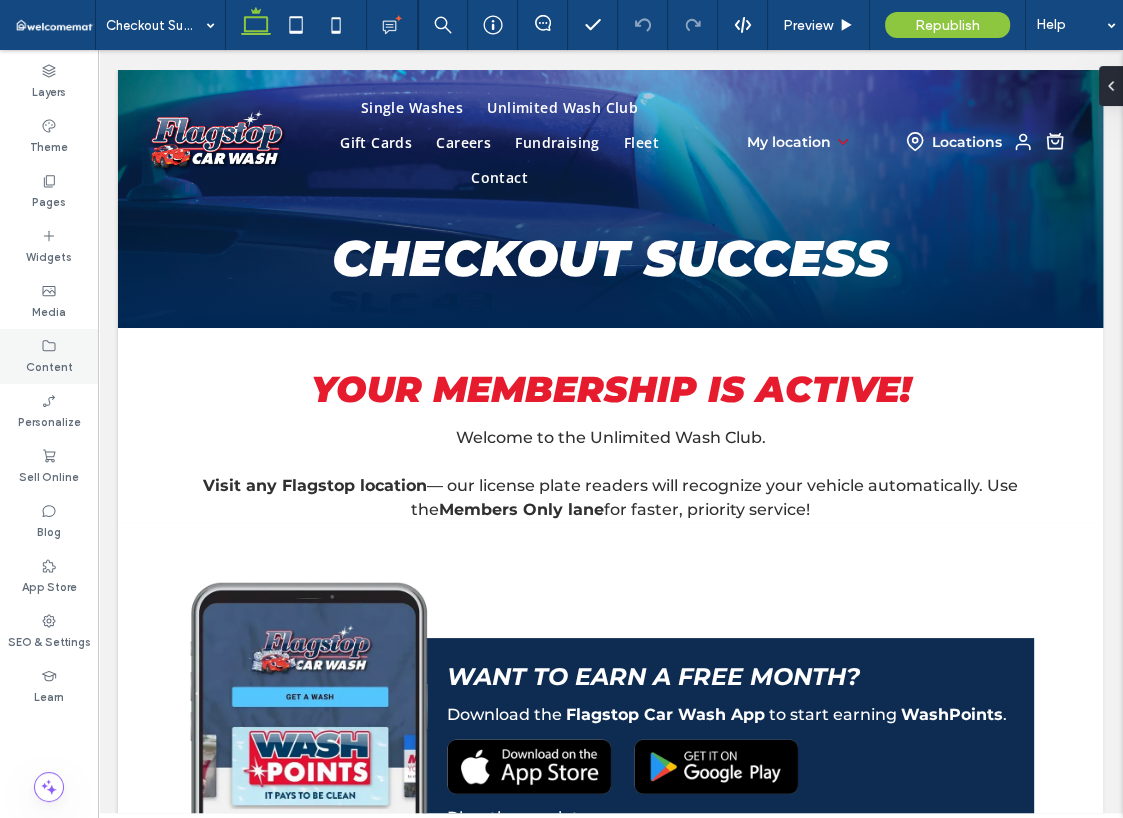 click 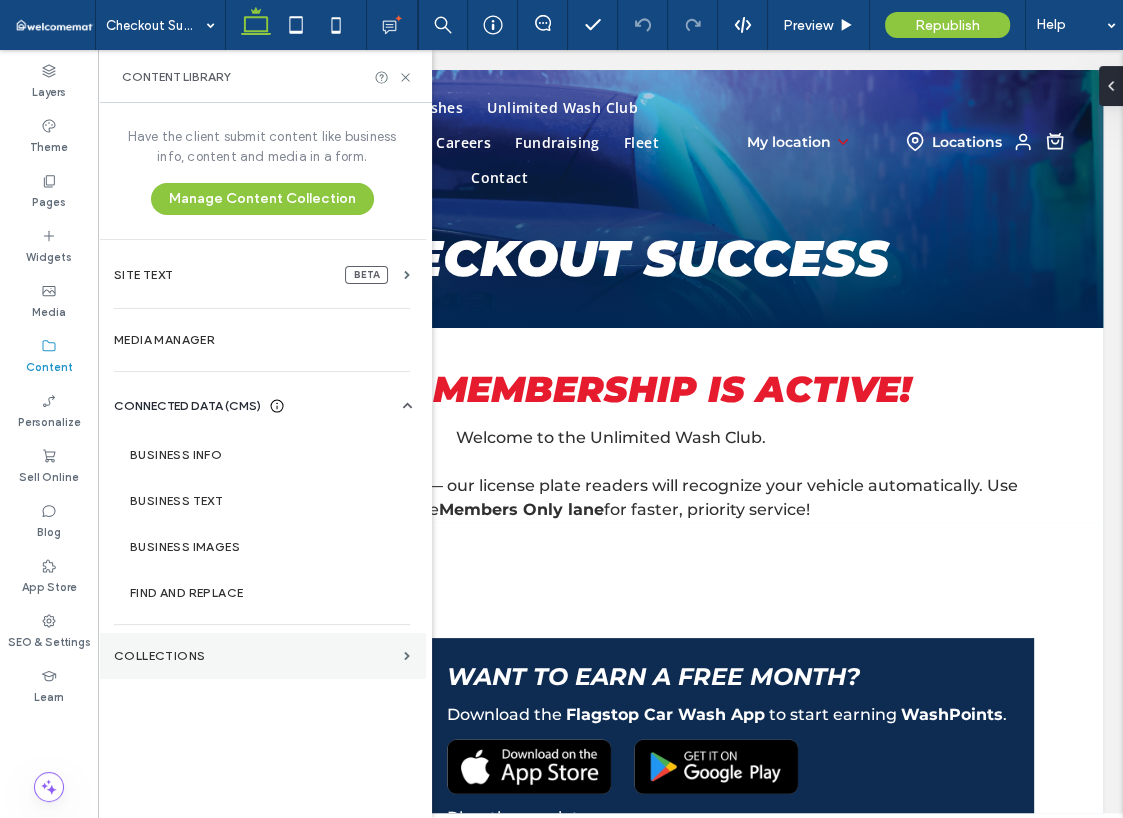 click on "Collections" at bounding box center (255, 656) 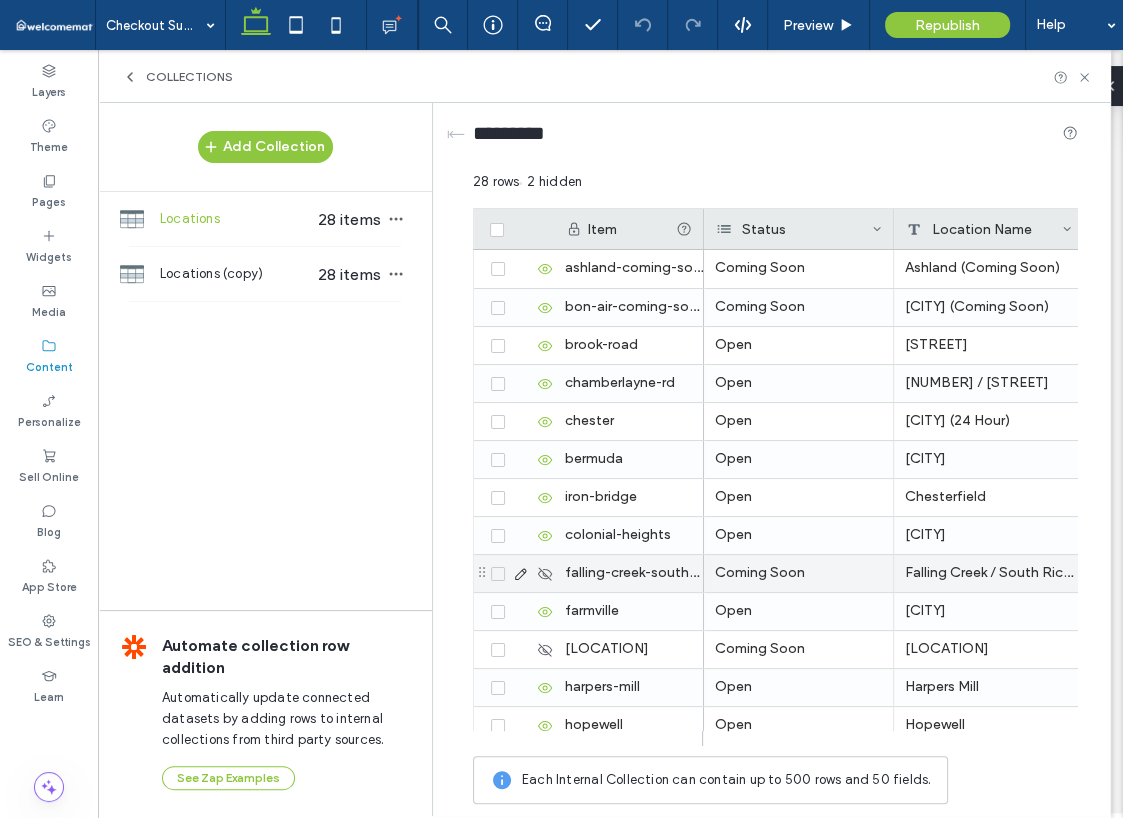 click 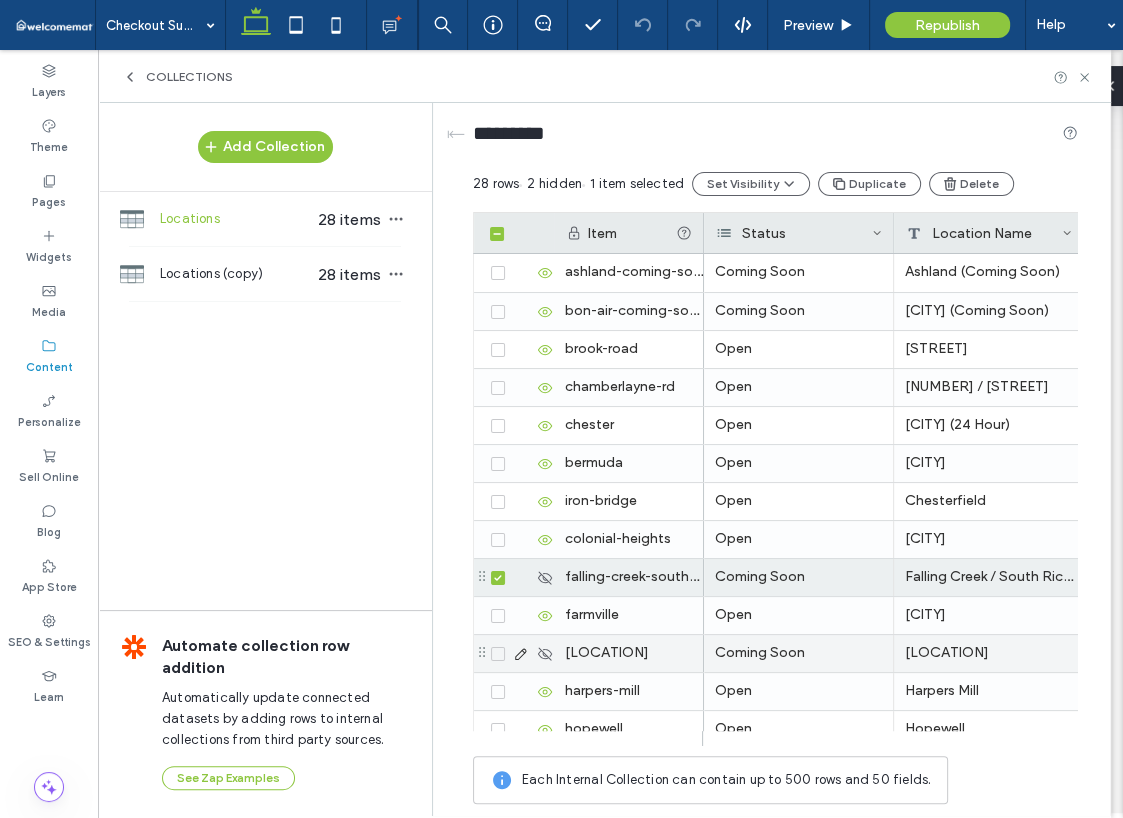 click 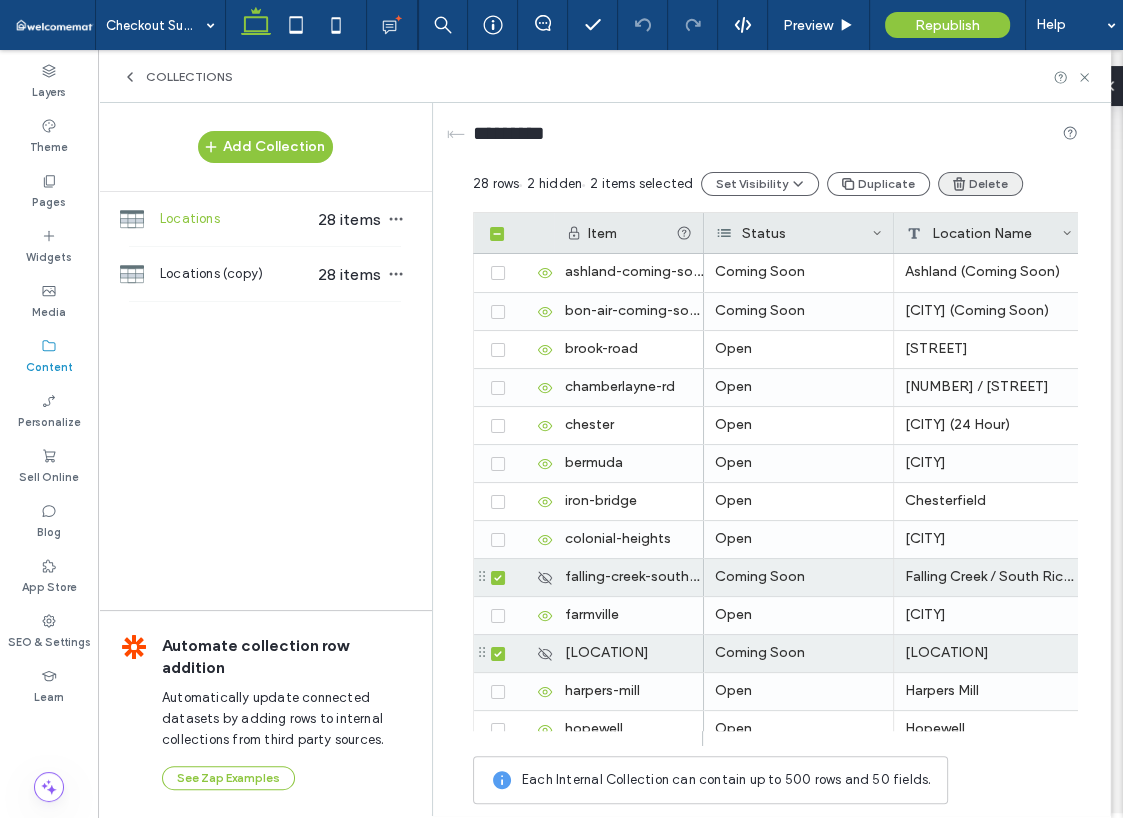 click on "Delete" at bounding box center (980, 184) 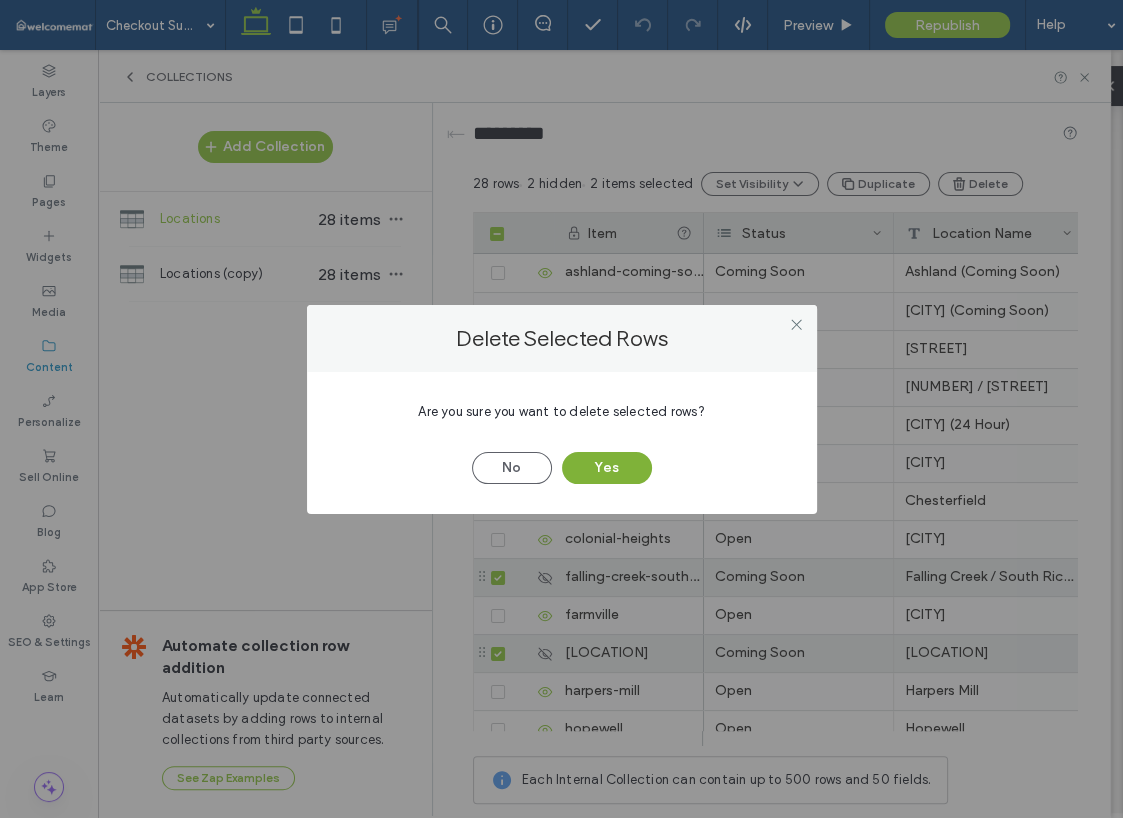 click on "Yes" at bounding box center [607, 468] 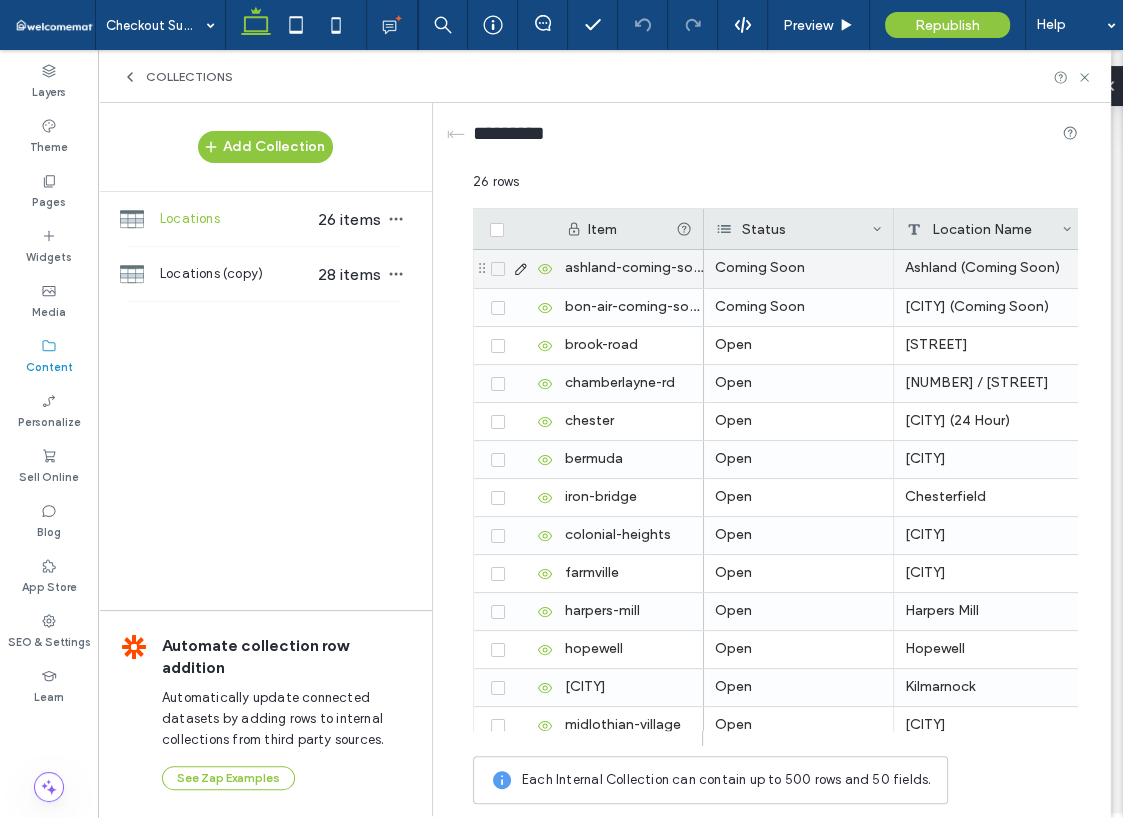 click on "ashland-coming-soon" at bounding box center (629, 269) 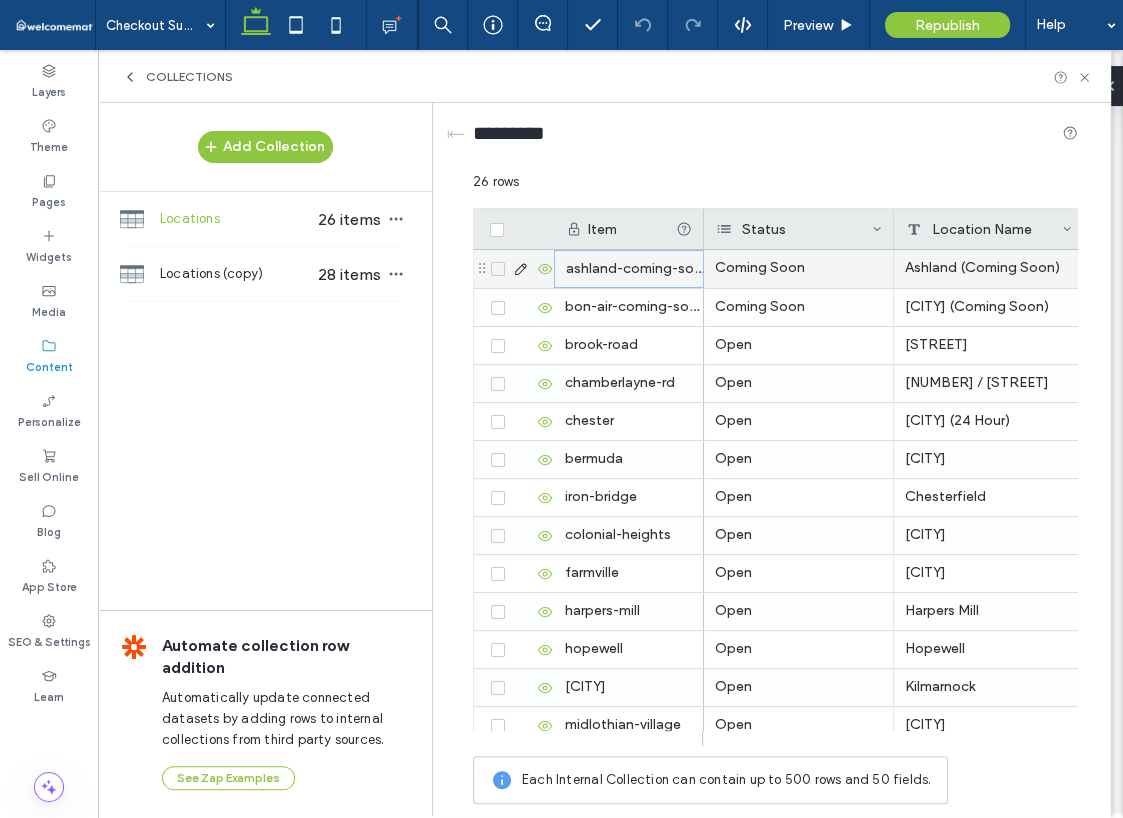 click on "ashland-coming-soon" at bounding box center [629, 269] 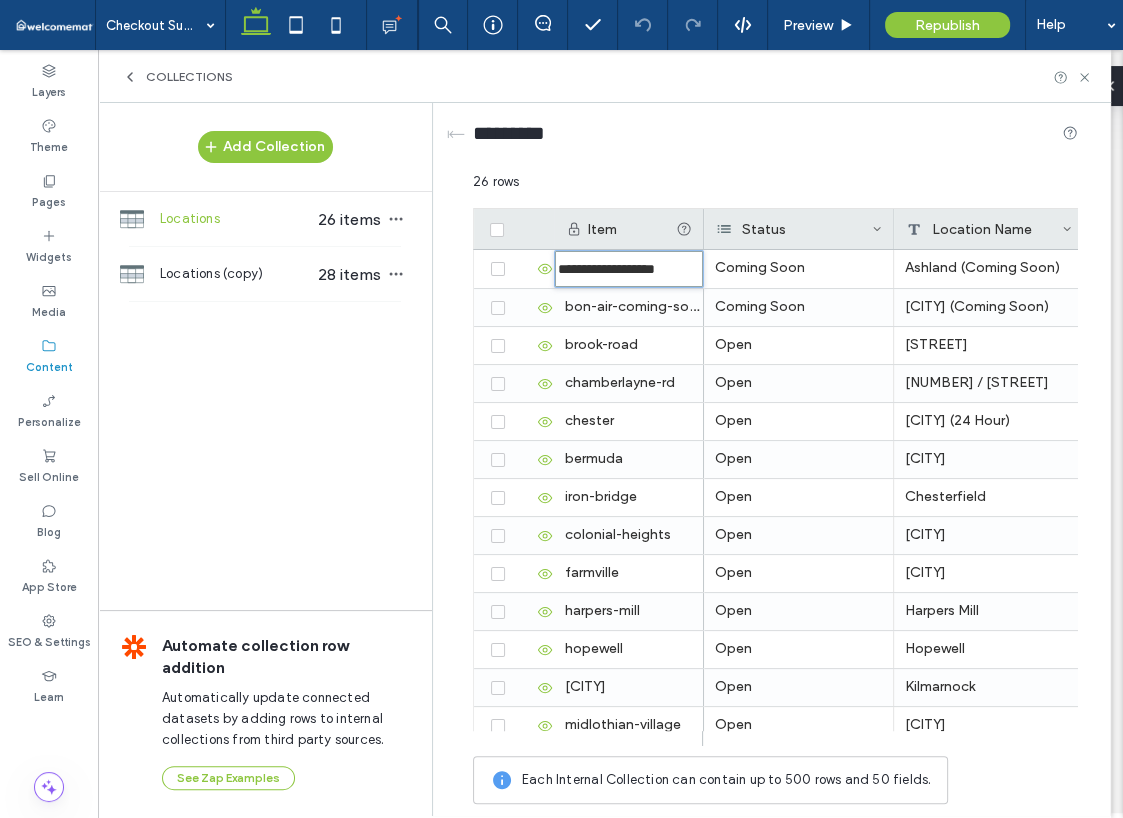 scroll, scrollTop: 0, scrollLeft: 0, axis: both 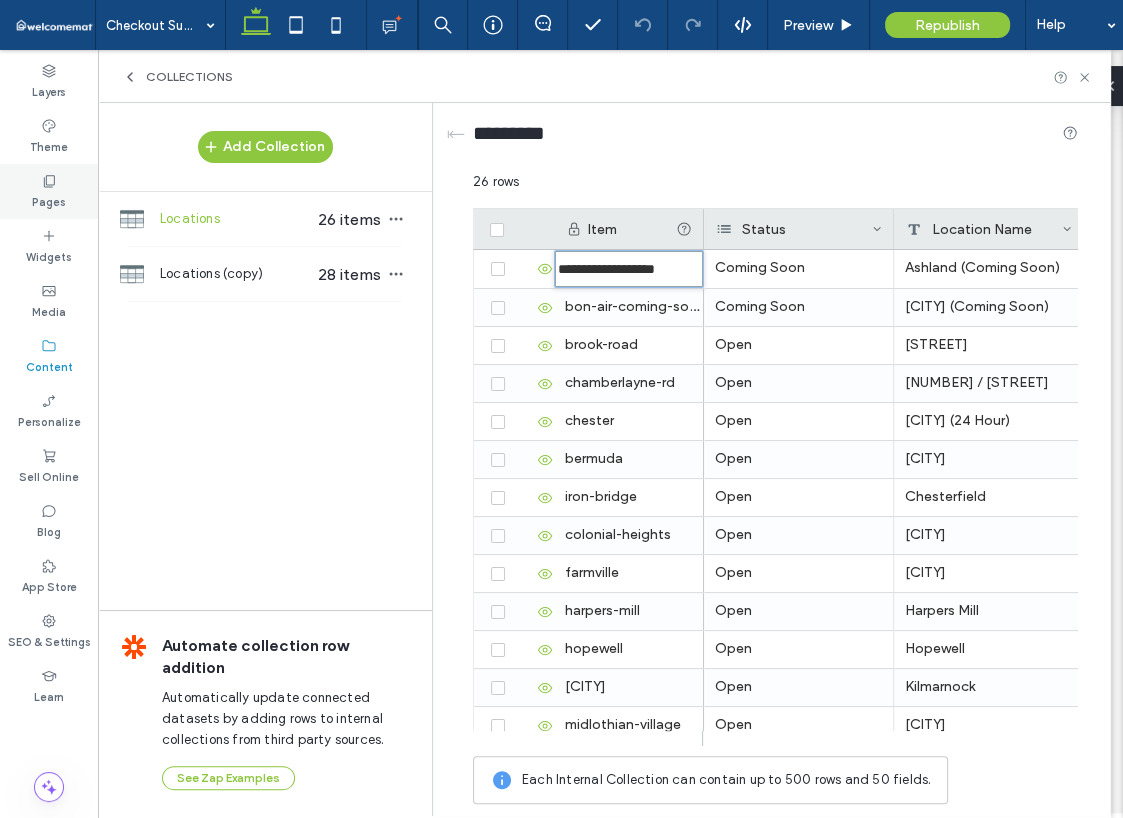 click on "Pages" at bounding box center [49, 200] 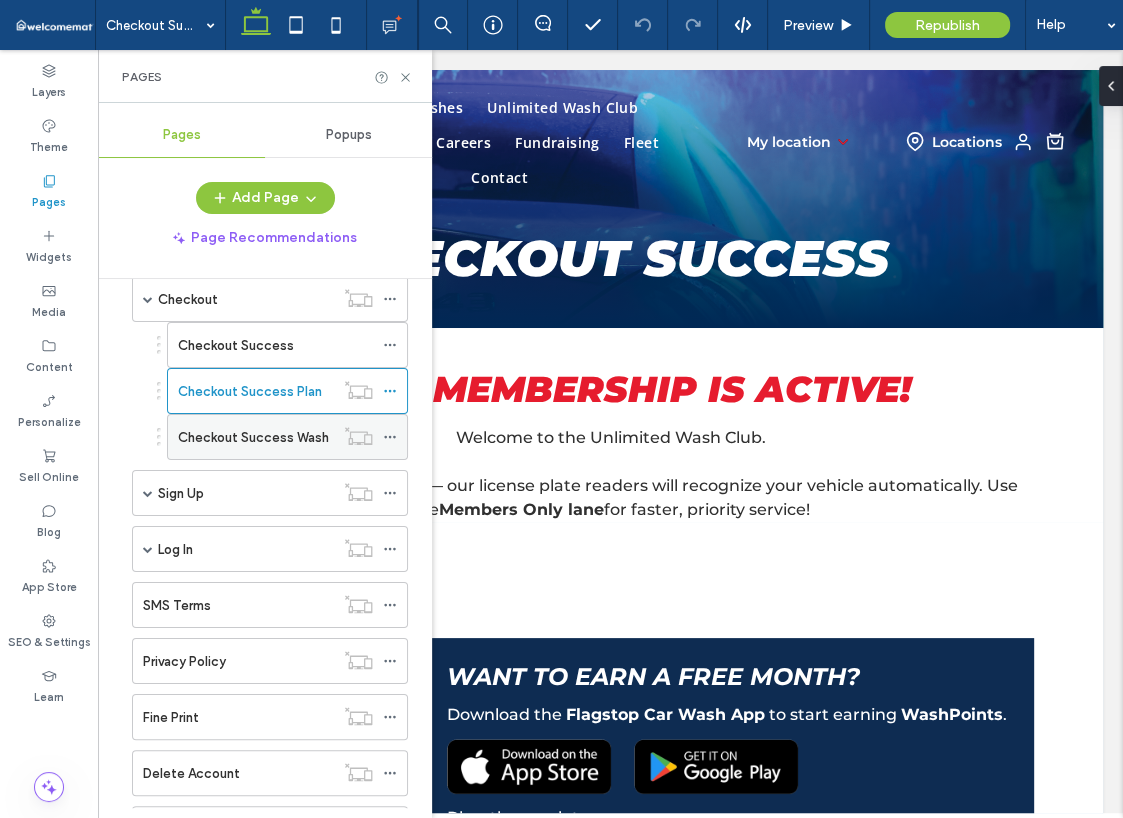 scroll, scrollTop: 600, scrollLeft: 0, axis: vertical 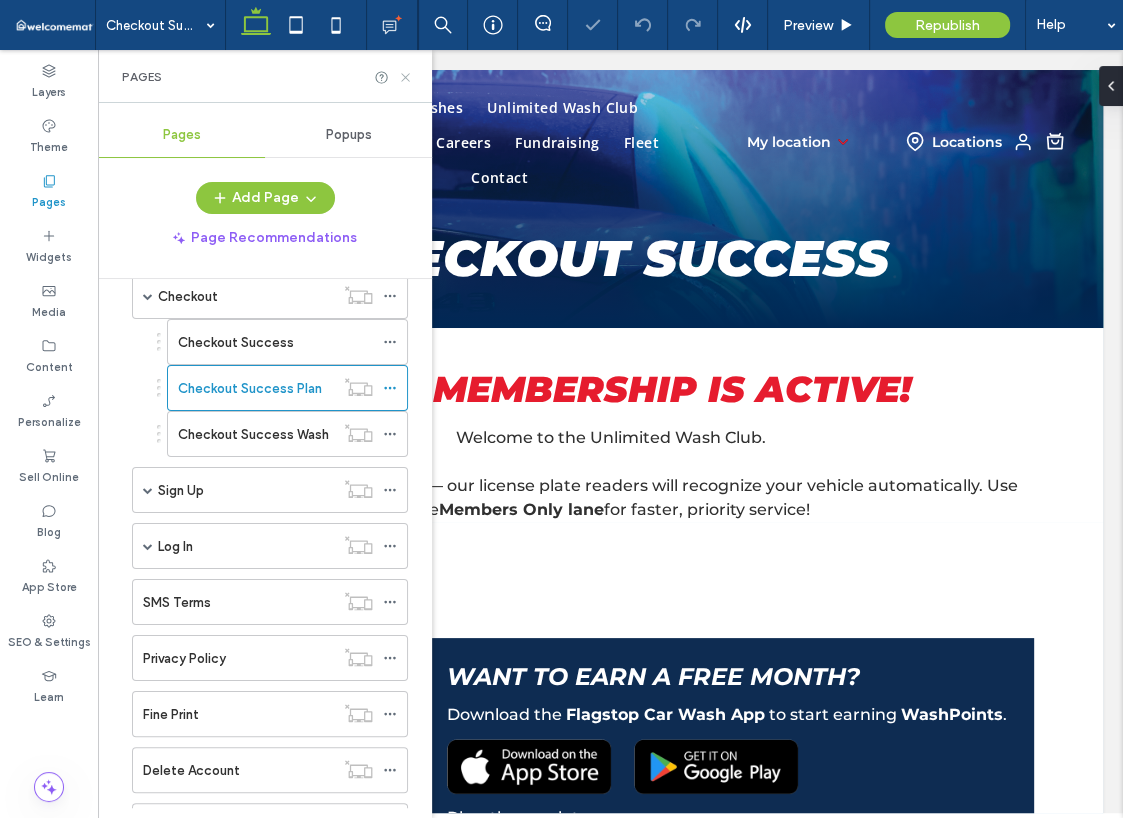 click 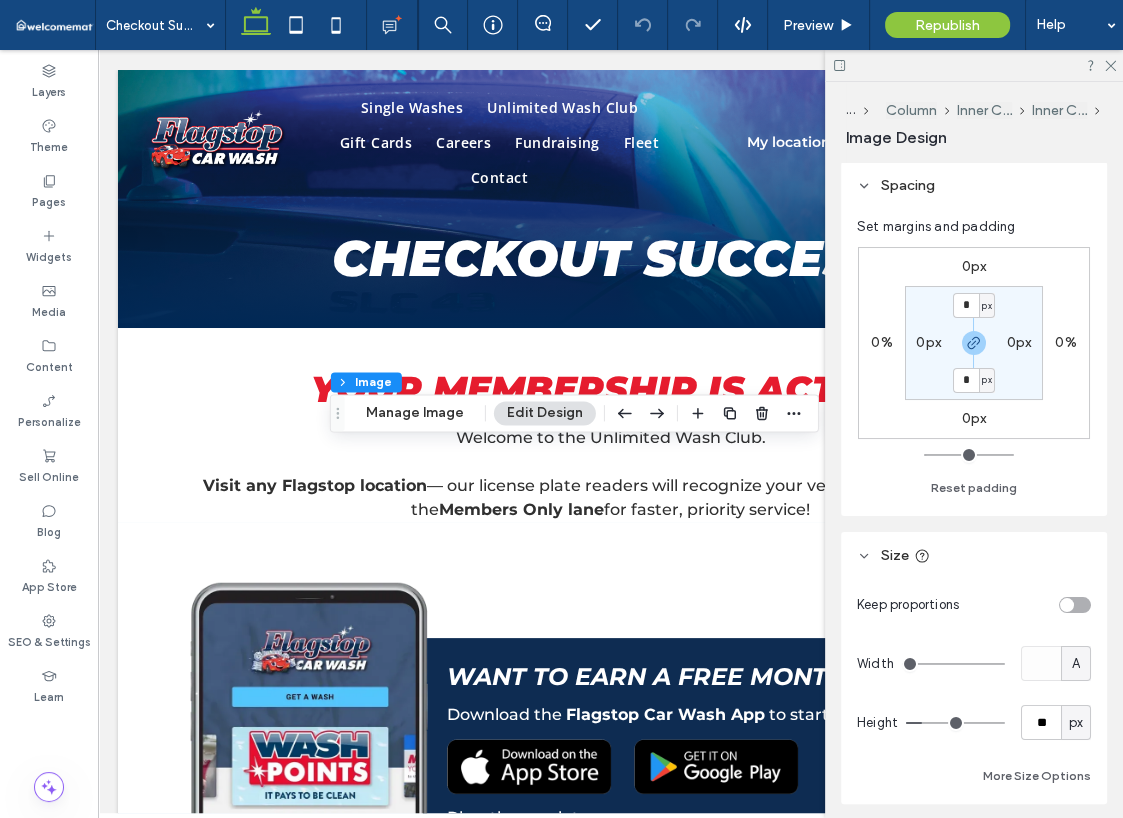 scroll, scrollTop: 100, scrollLeft: 0, axis: vertical 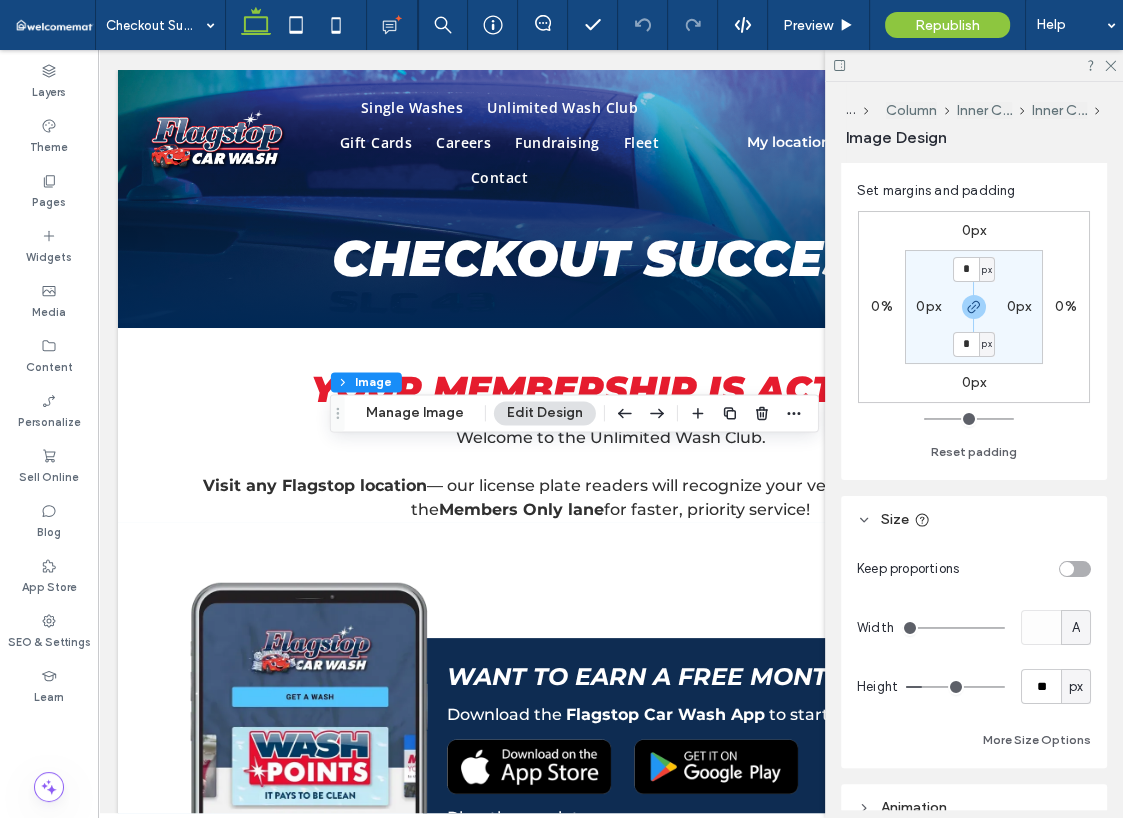 click on "A" at bounding box center [1076, 628] 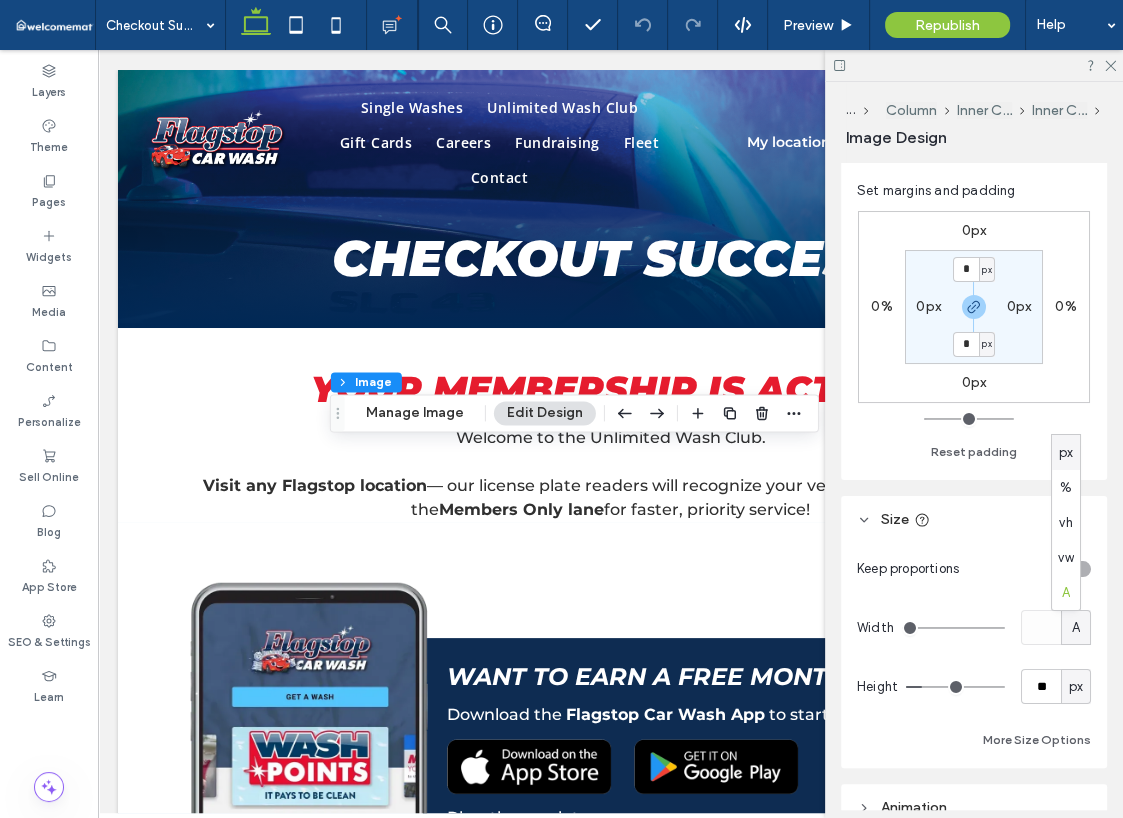 click on "px" at bounding box center (1066, 452) 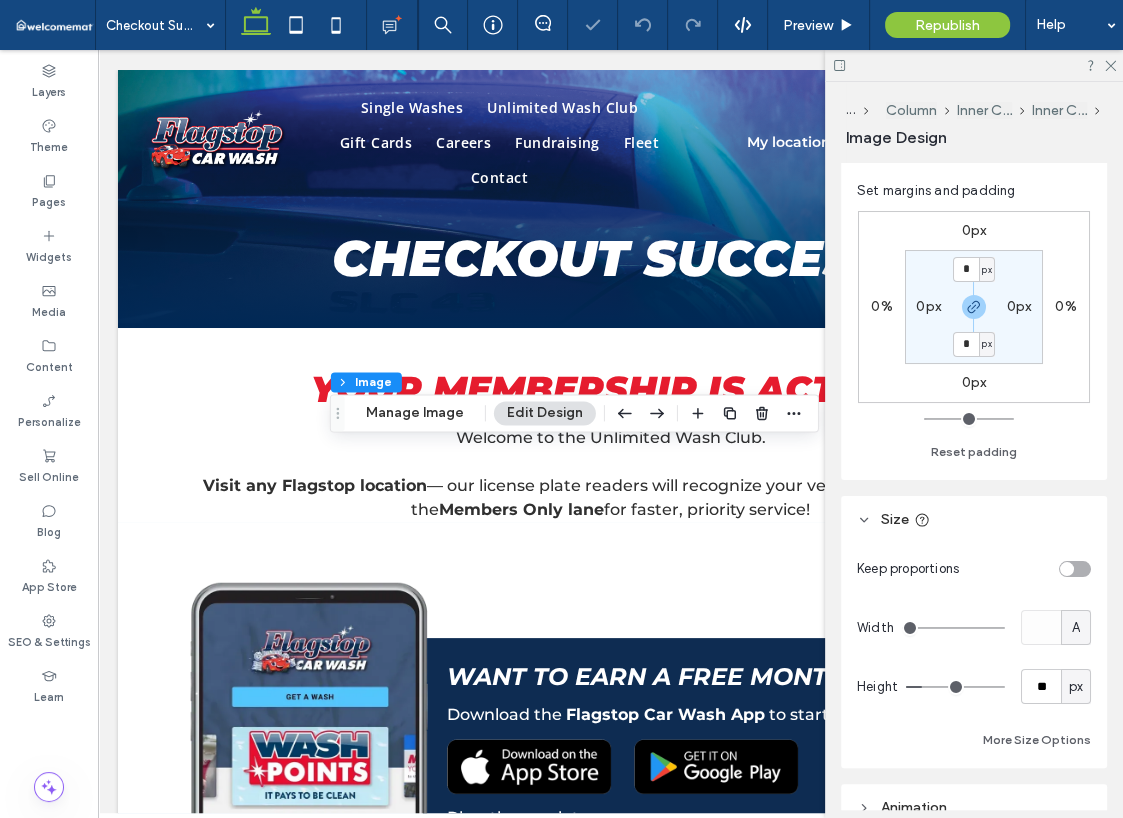 type on "***" 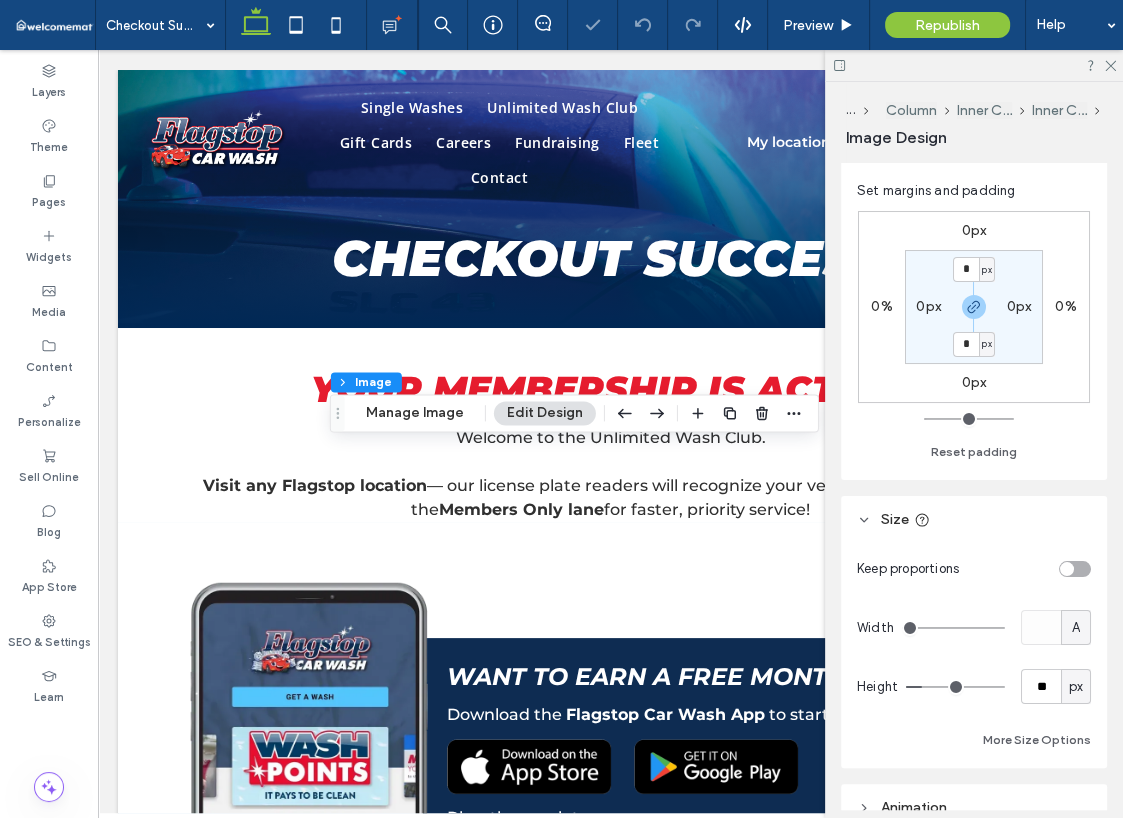 type on "*****" 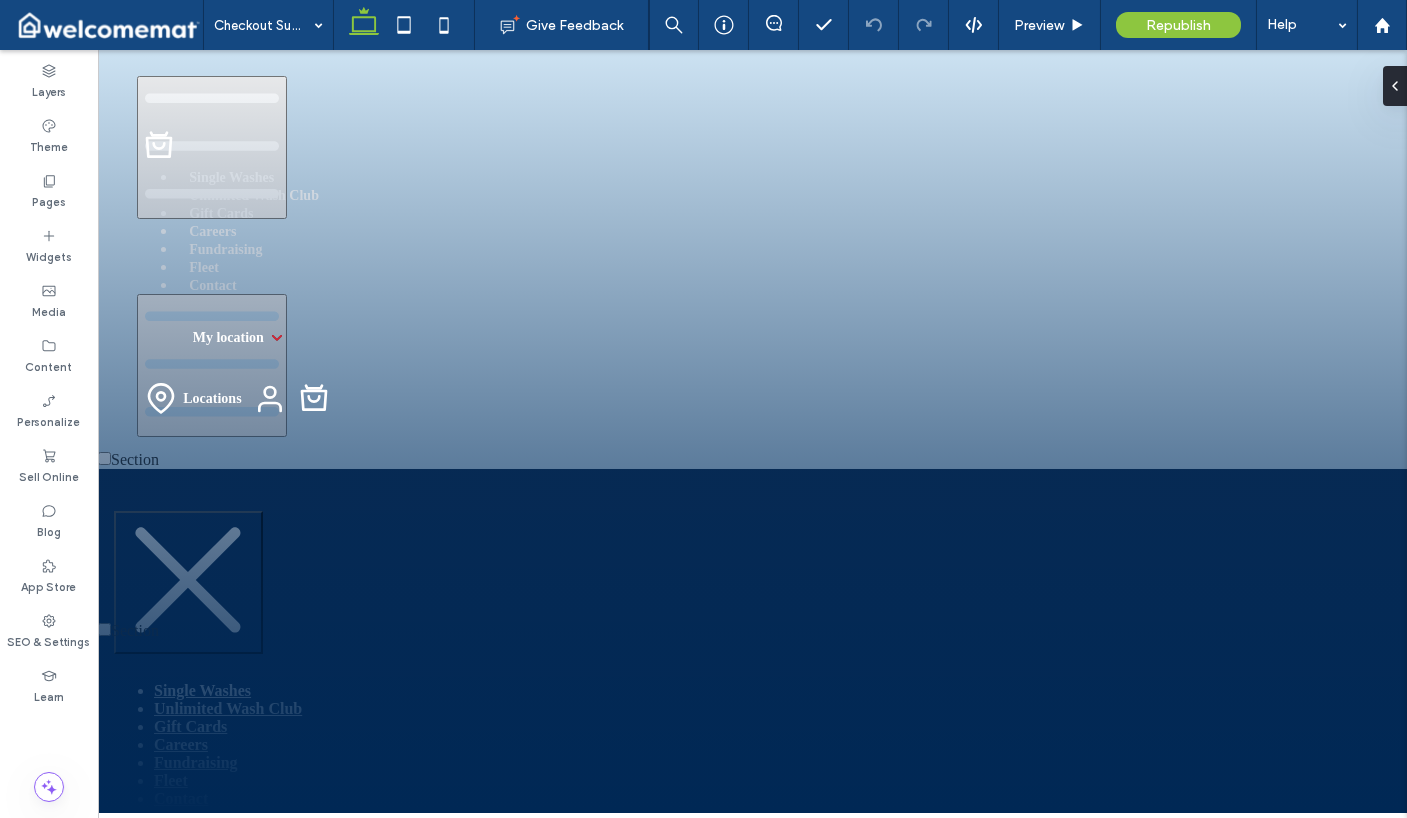 scroll, scrollTop: 0, scrollLeft: 0, axis: both 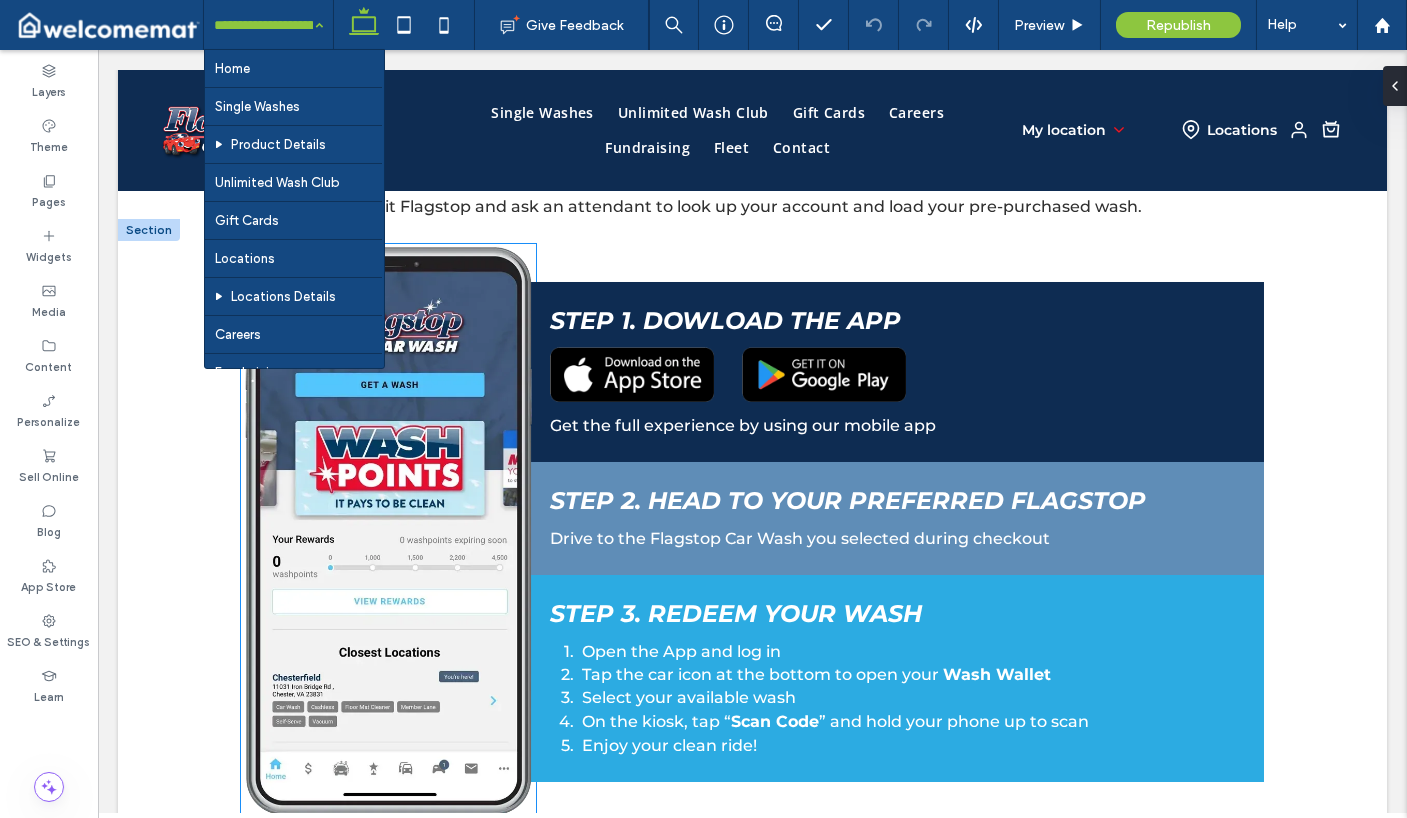 click at bounding box center [388, 532] 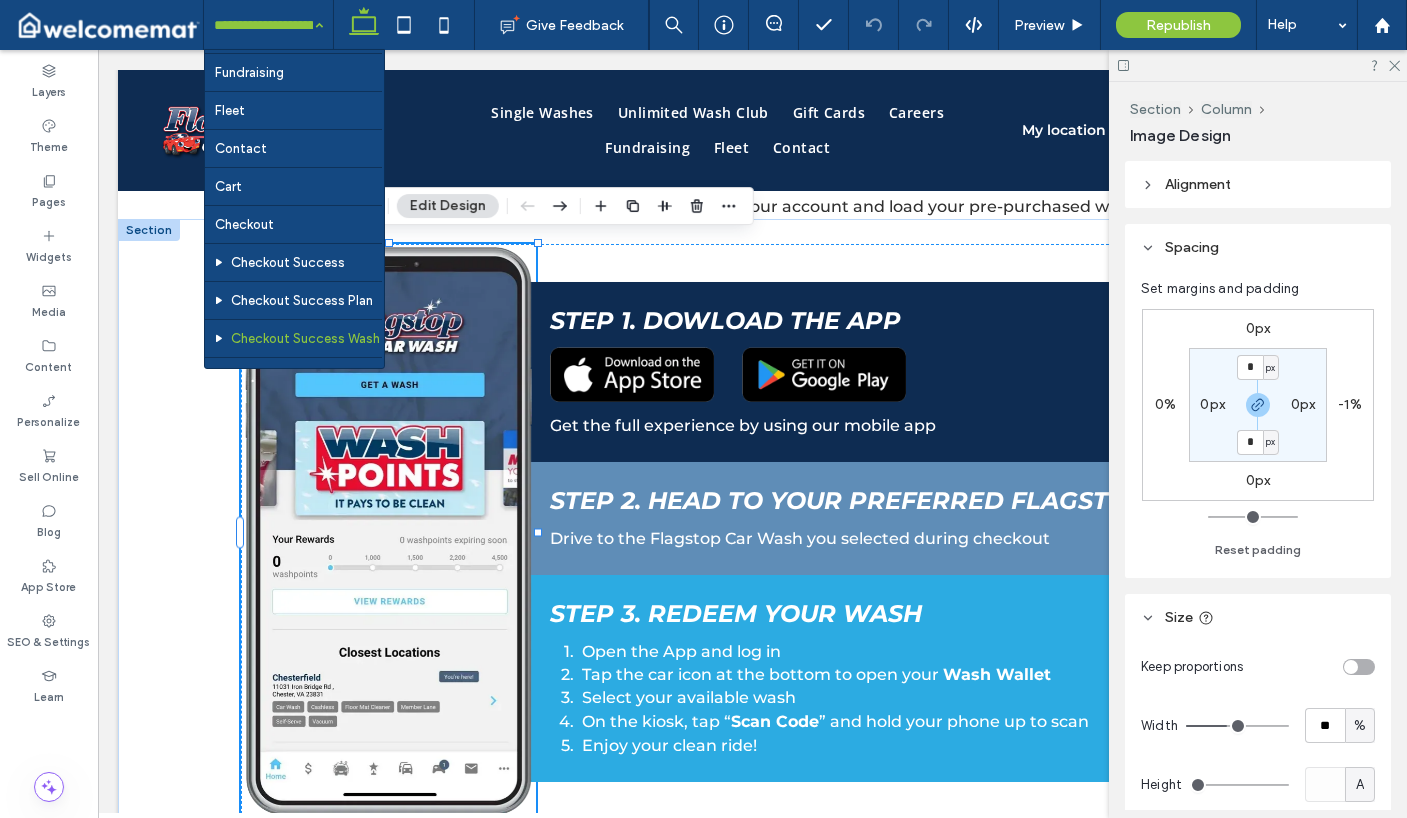scroll, scrollTop: 400, scrollLeft: 0, axis: vertical 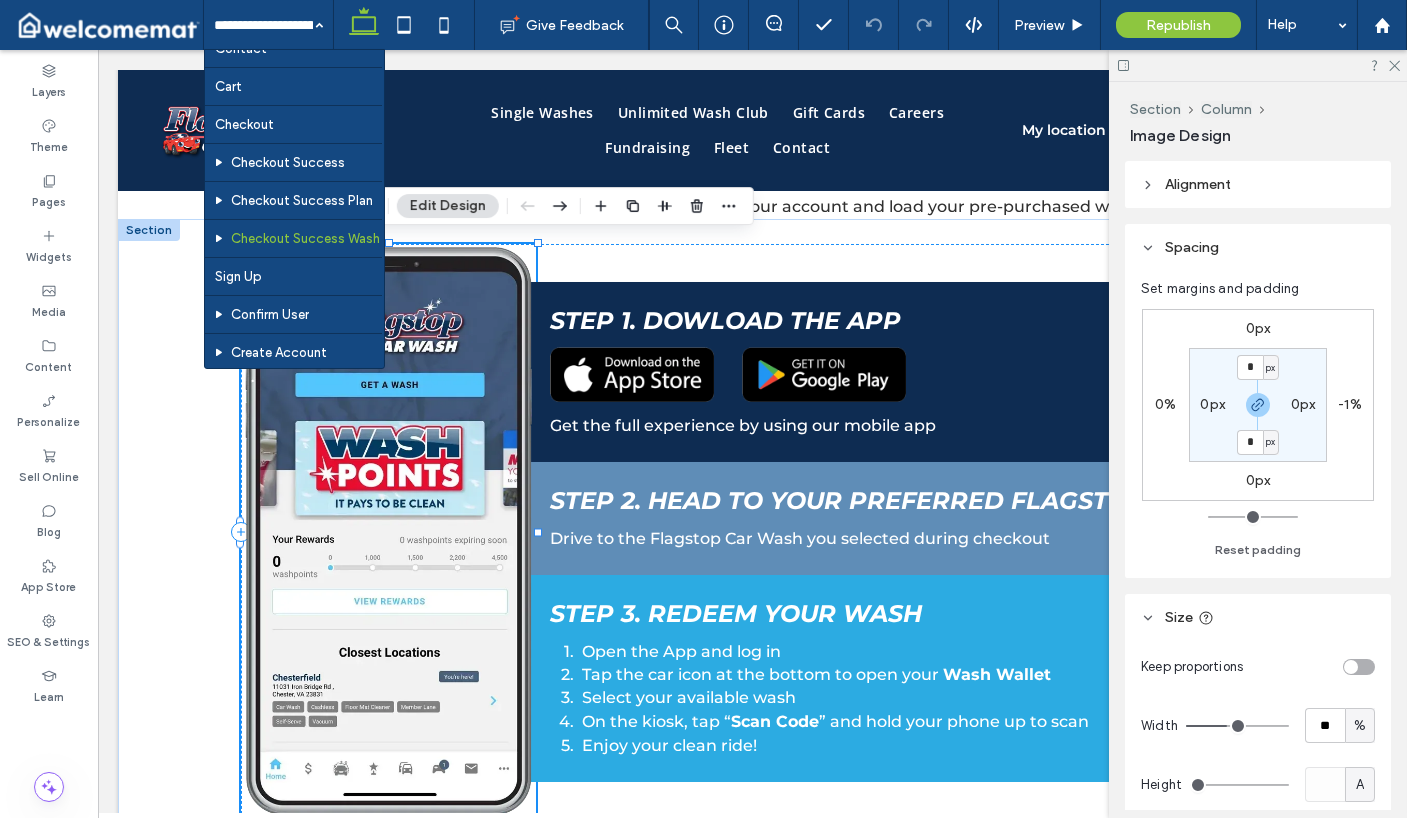 click at bounding box center [388, 532] 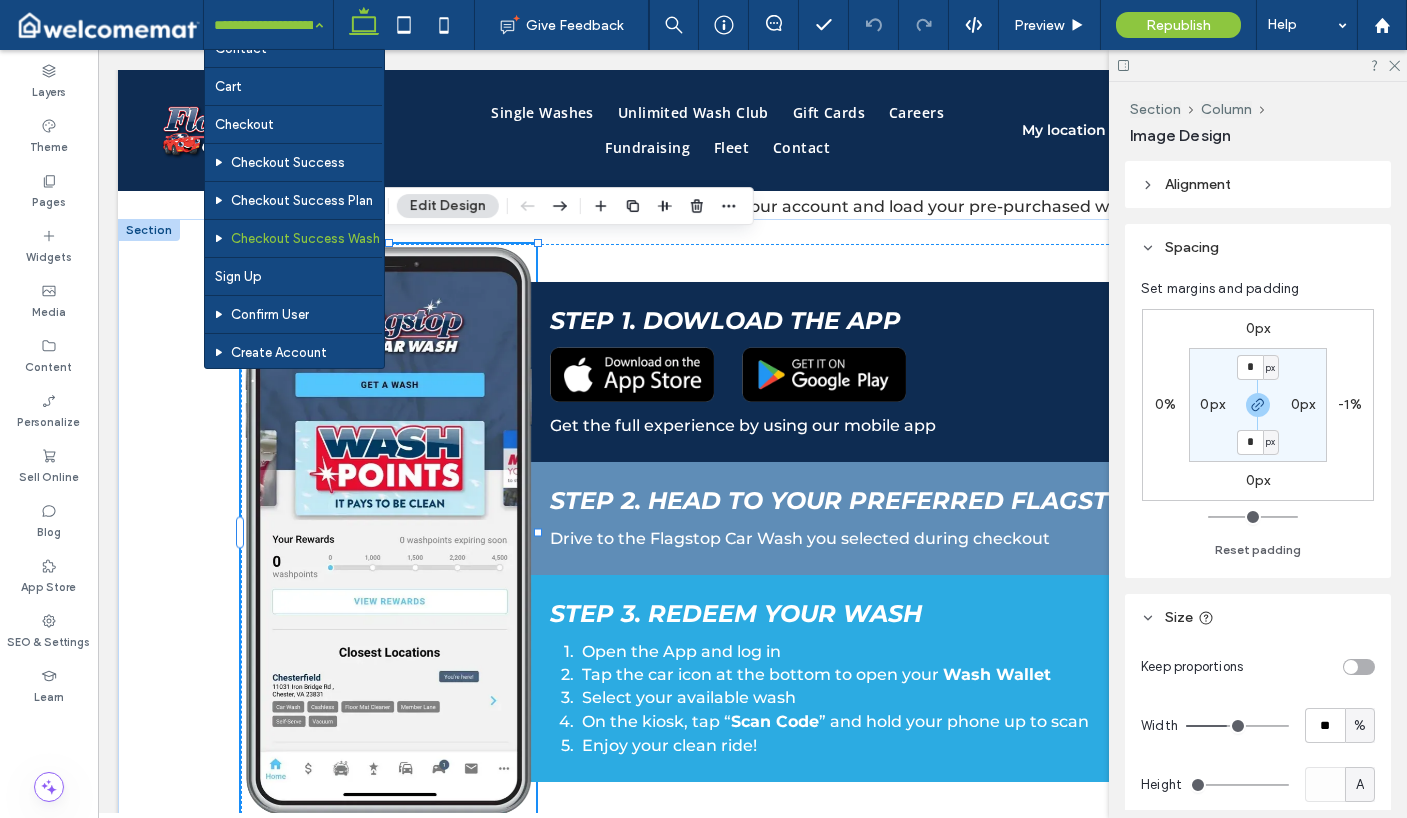 click on "Home Single Washes Product Details Unlimited Wash Club Gift Cards Locations Locations Details Careers Fundraising Fleet Contact Cart Checkout Checkout Success Checkout Success Plan Checkout Success Wash Sign Up Confirm User Create Account Log In Forgot Password Reset Password SMS Terms Privacy Policy Fine Print Delete Account We Want to Hear From You Club Member Change Form Club Member Cancellation Form Category Page Product Page Sign in page" at bounding box center [268, 25] 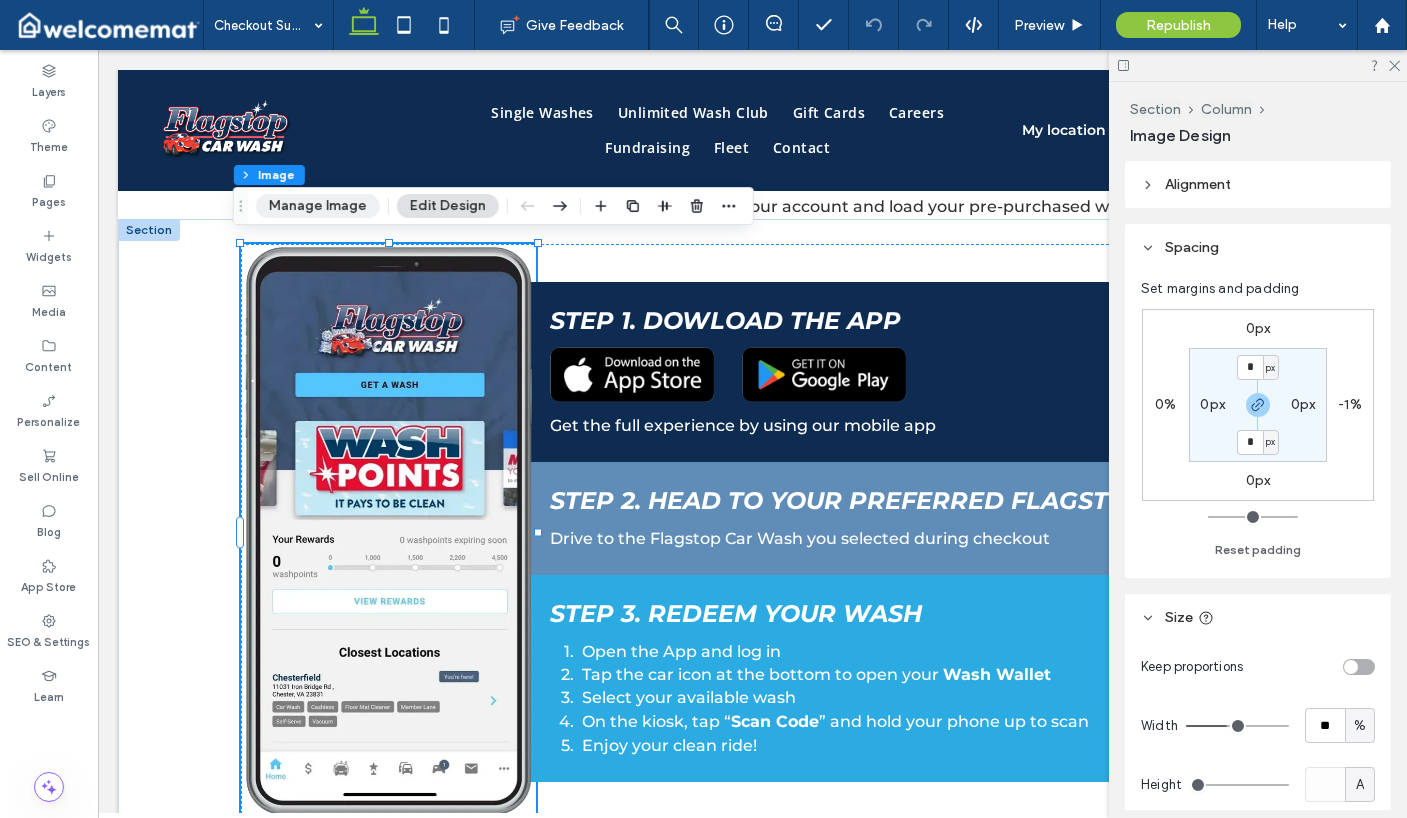 click on "Manage Image" at bounding box center (318, 206) 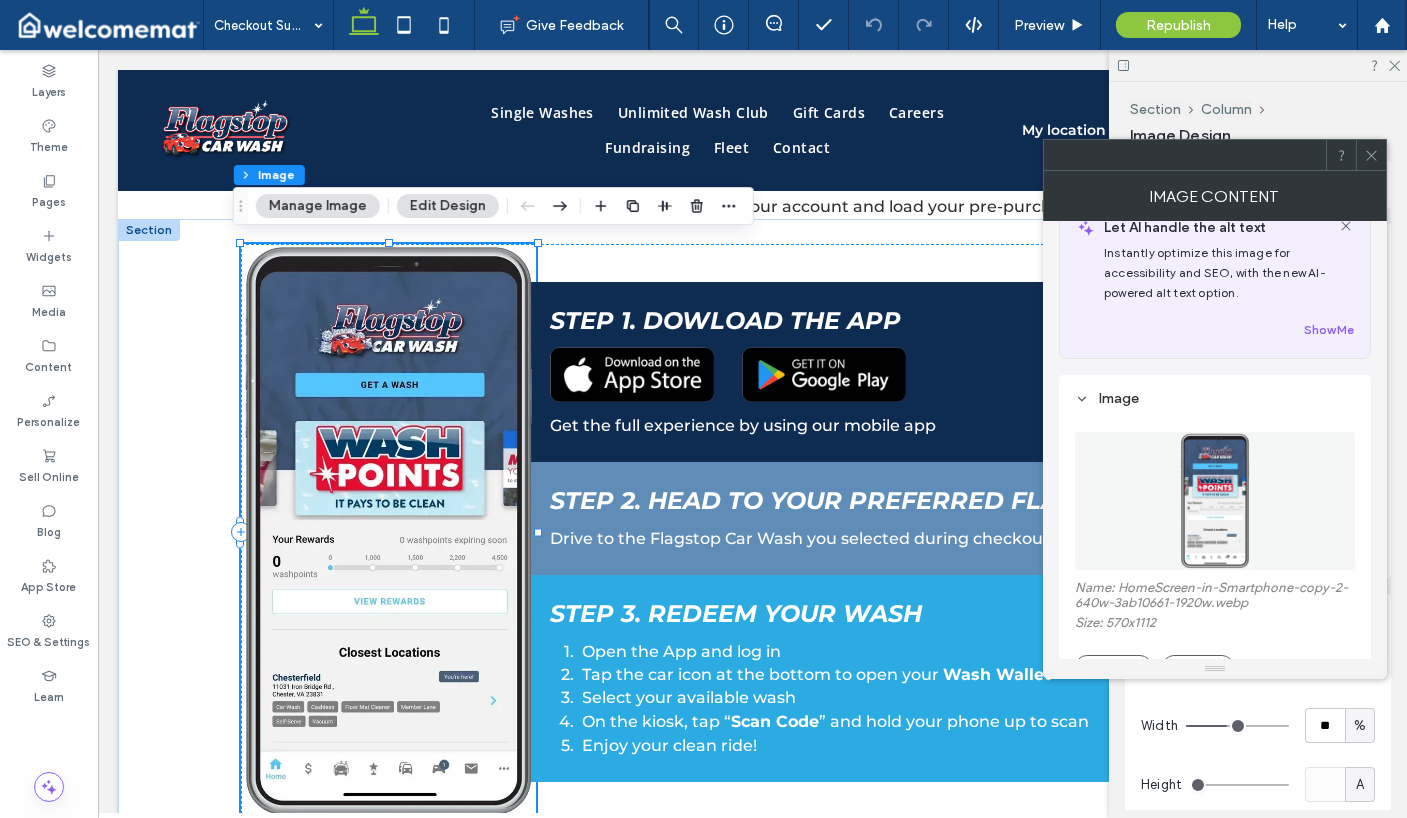 scroll, scrollTop: 100, scrollLeft: 0, axis: vertical 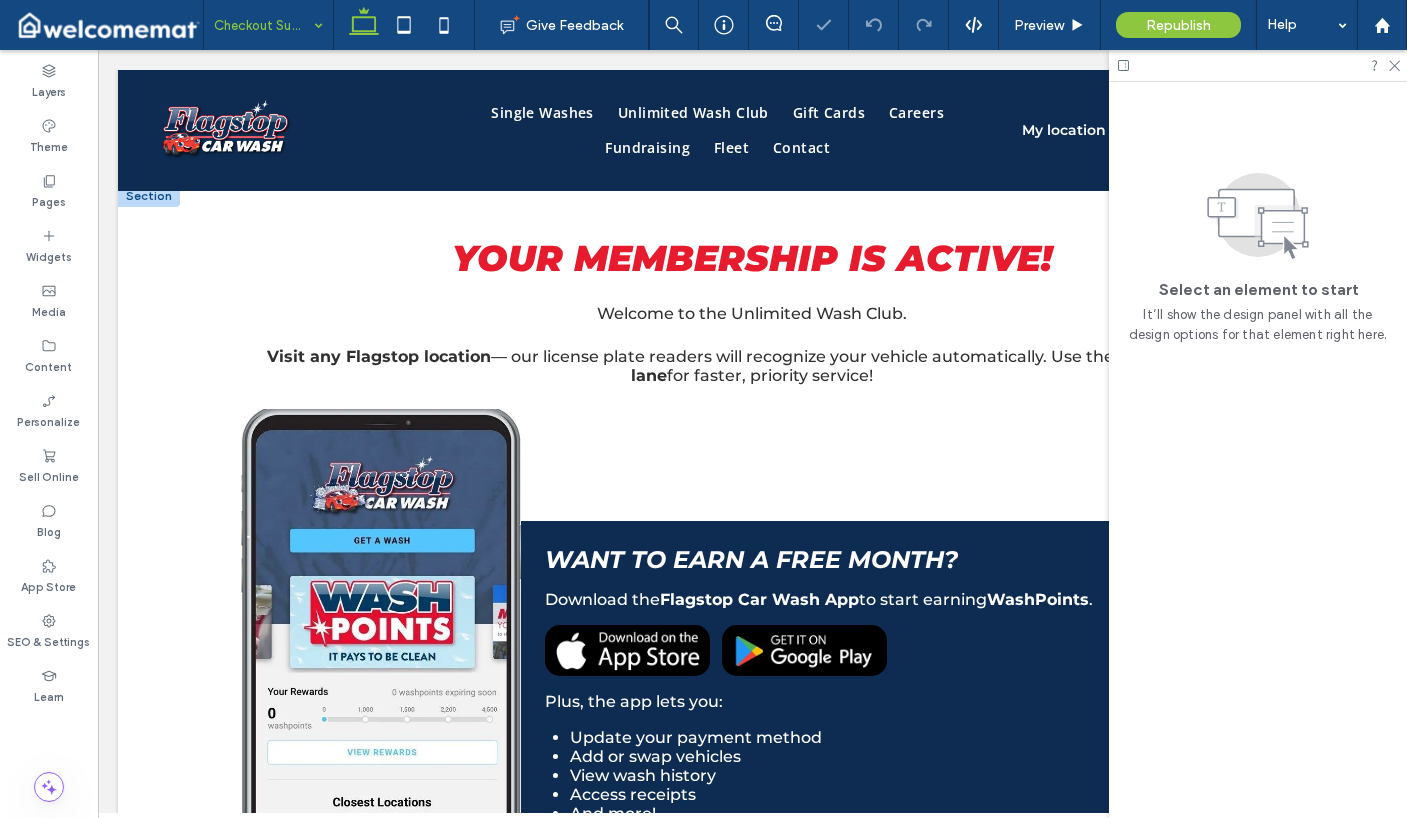 click at bounding box center (381, 685) 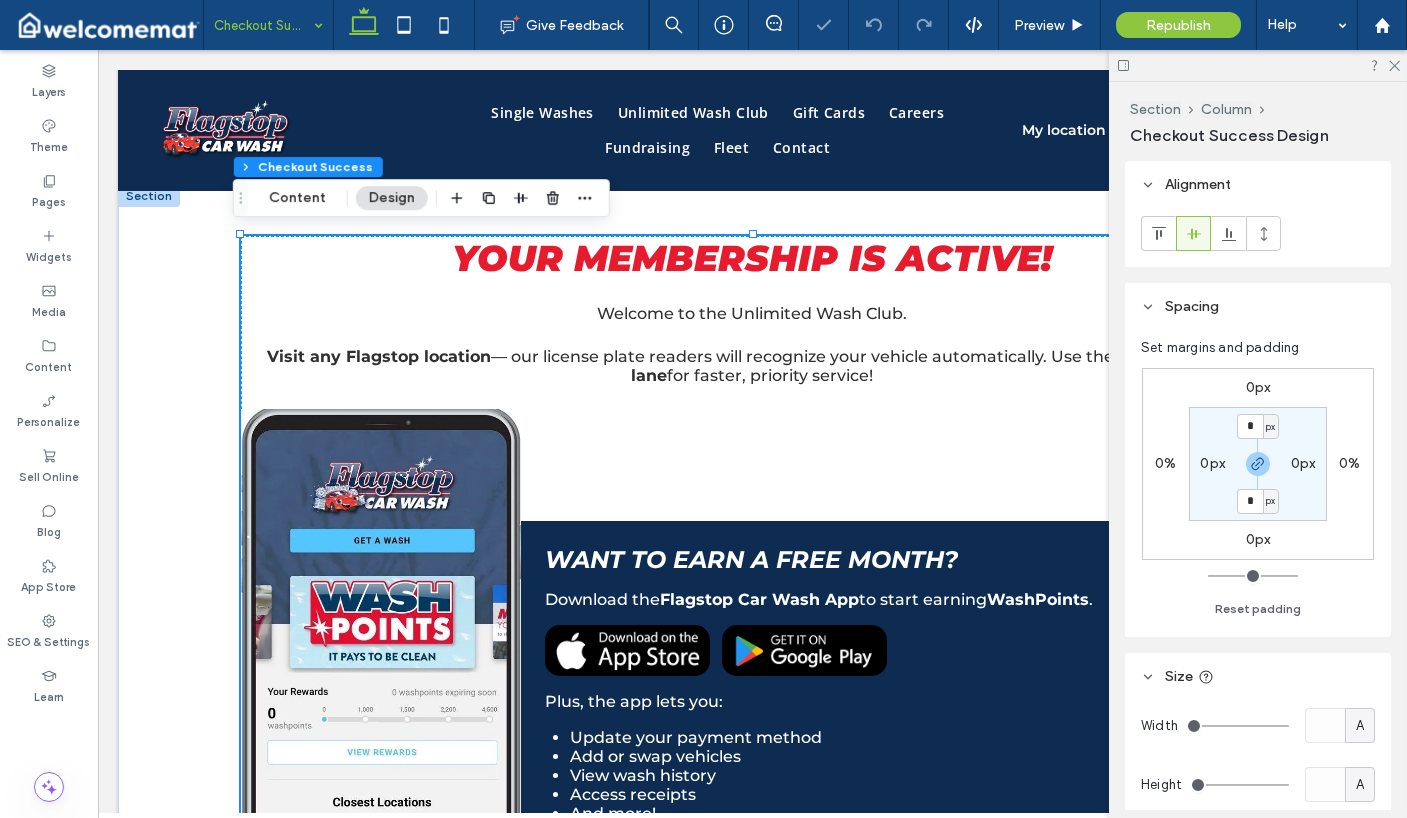 click at bounding box center [381, 685] 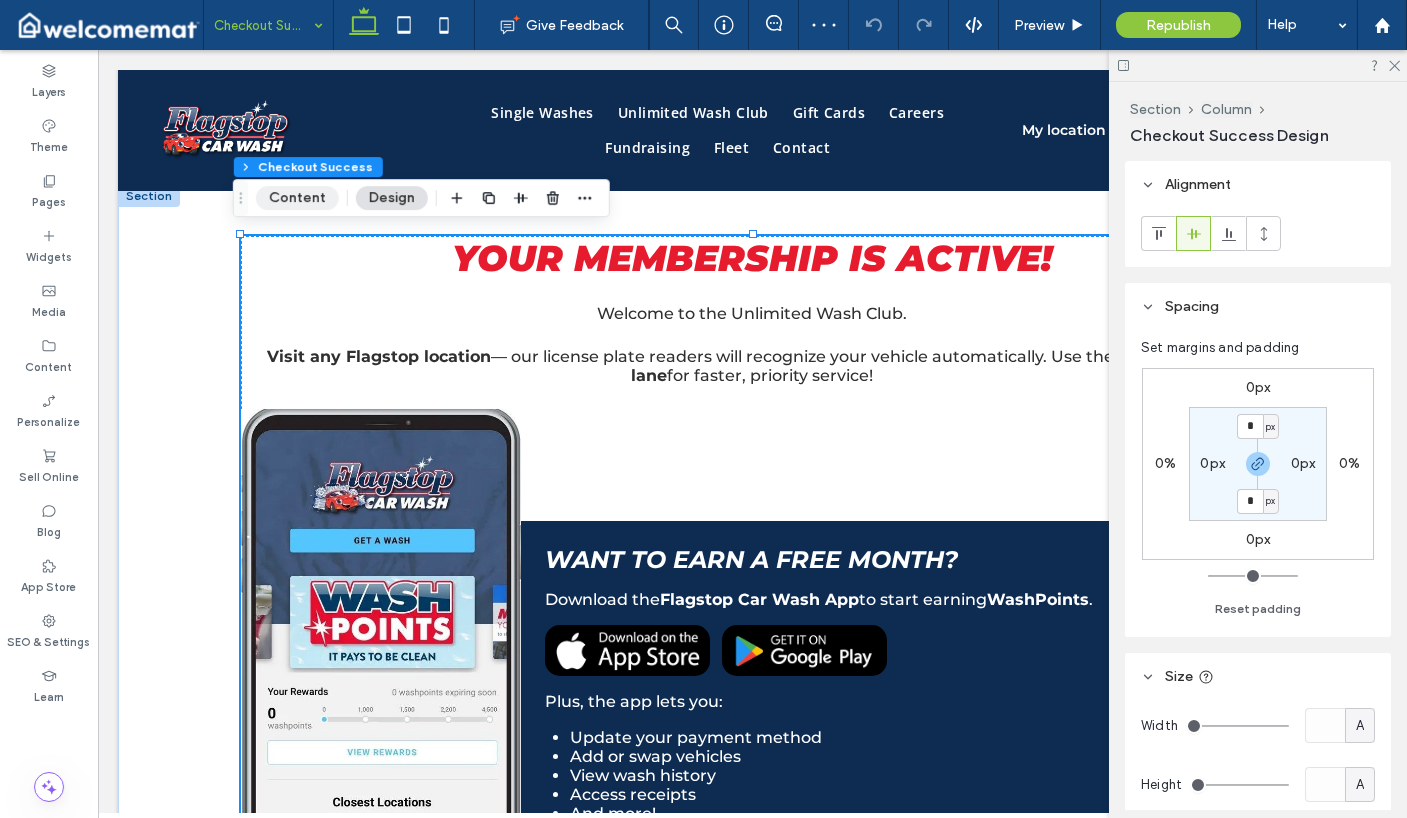 click on "Content" at bounding box center (297, 198) 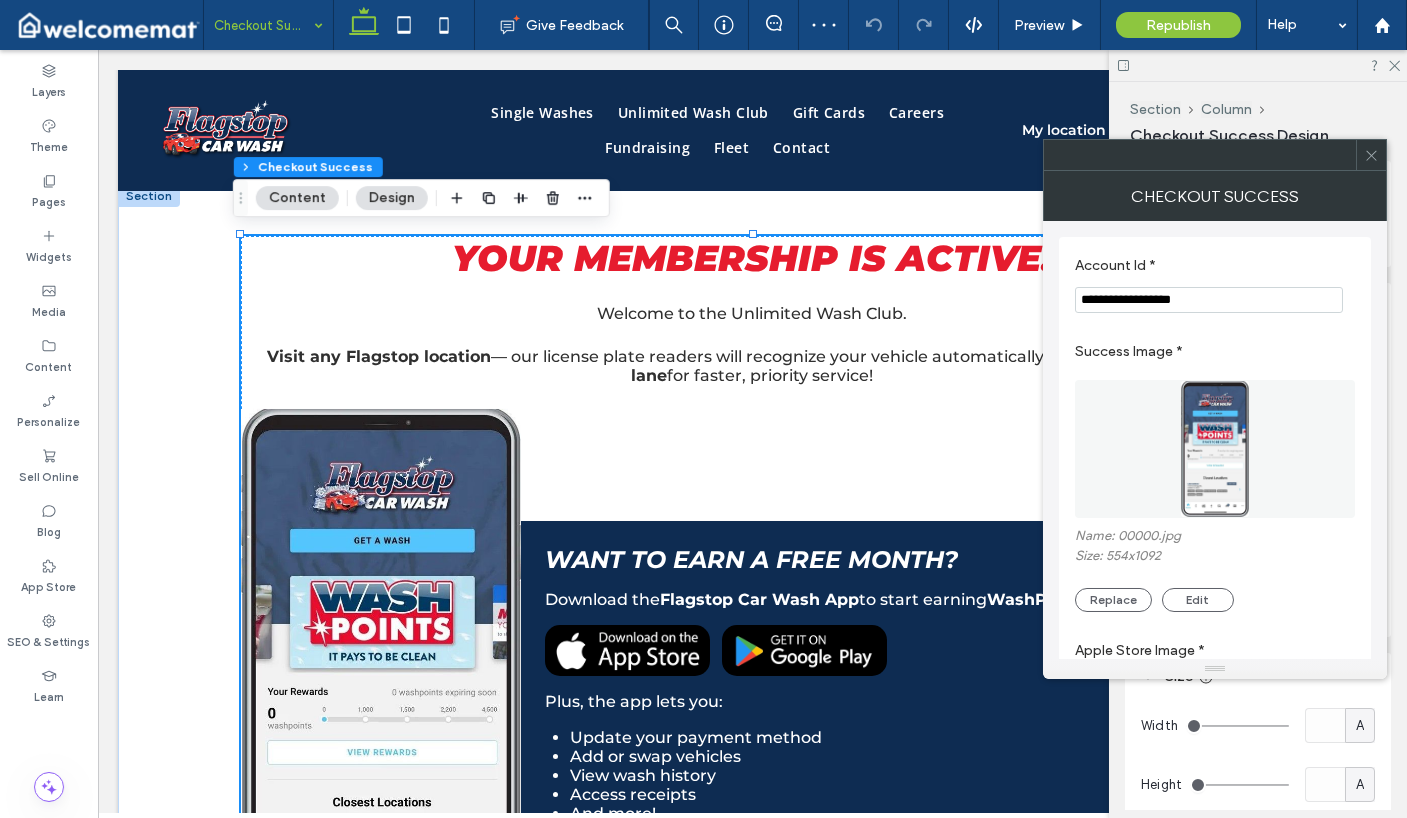 click at bounding box center (1215, 449) 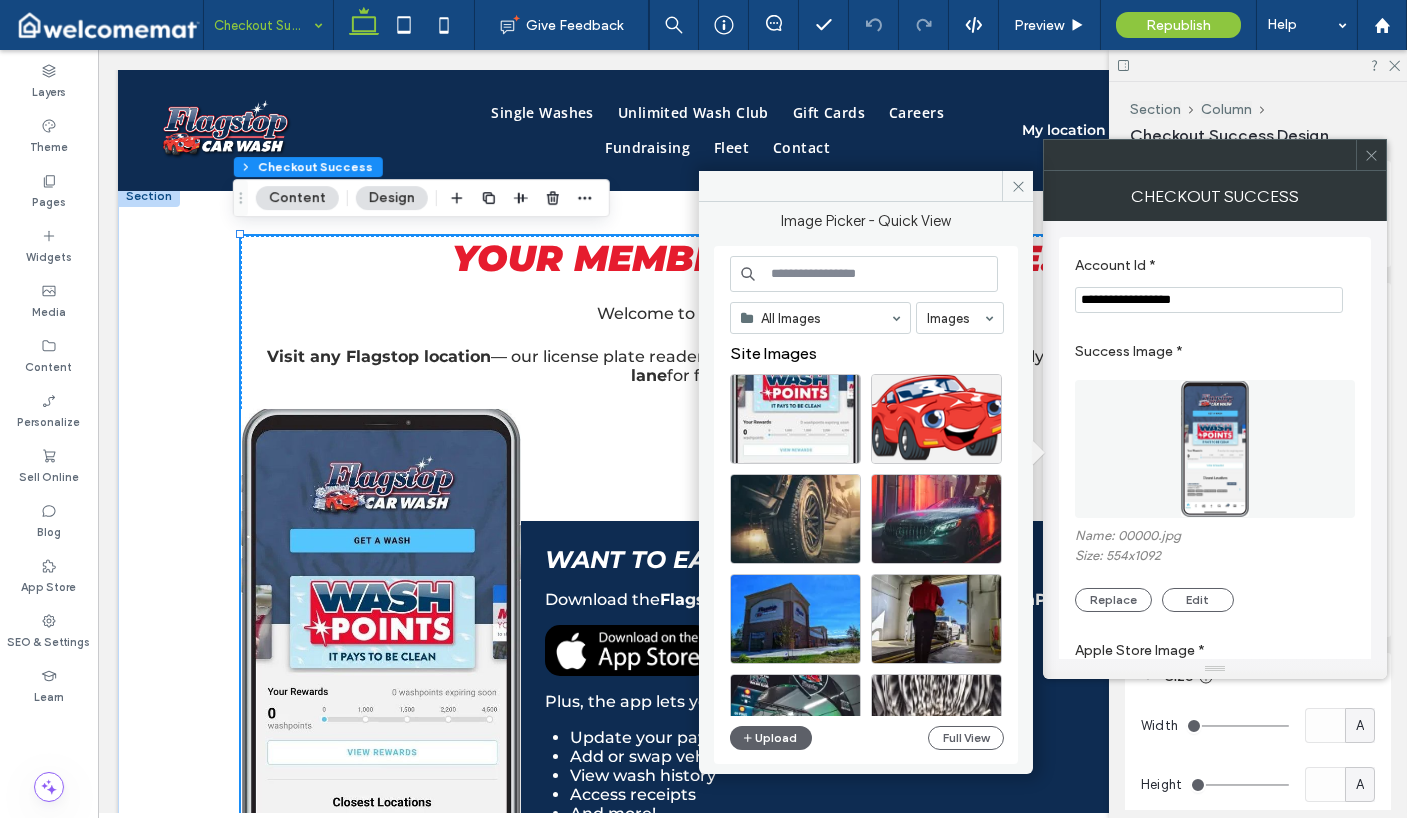 click at bounding box center [864, 274] 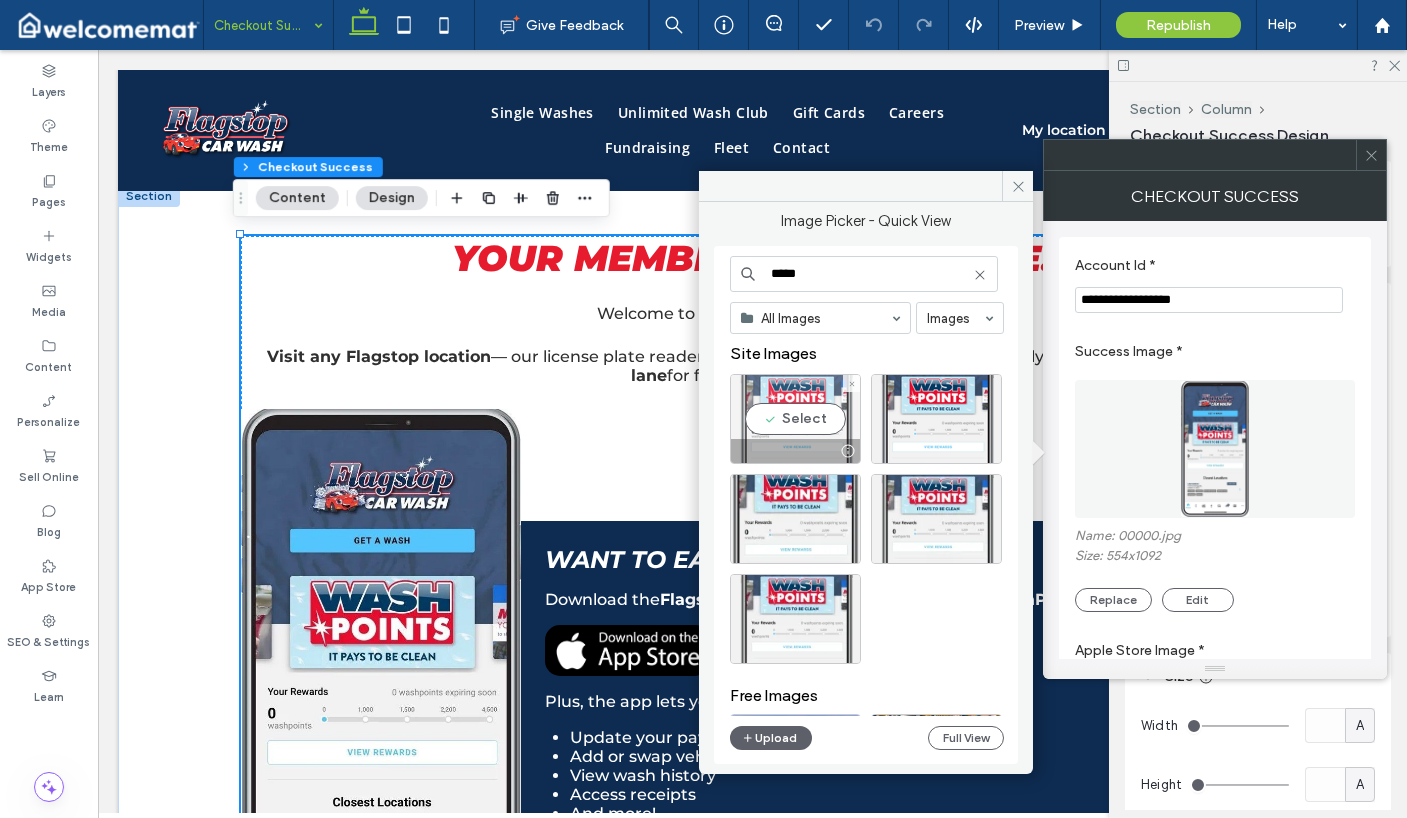 type on "*****" 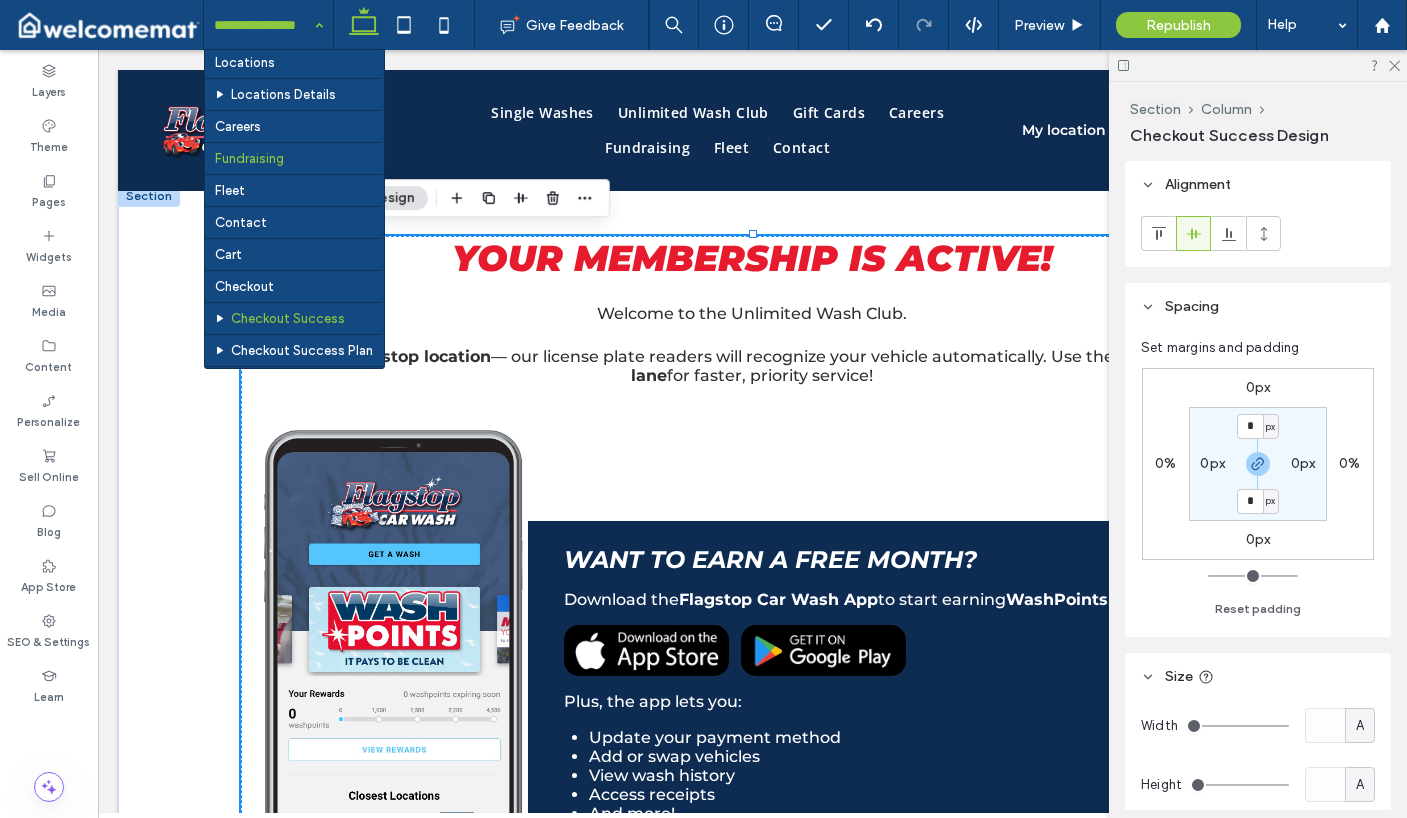 scroll, scrollTop: 400, scrollLeft: 0, axis: vertical 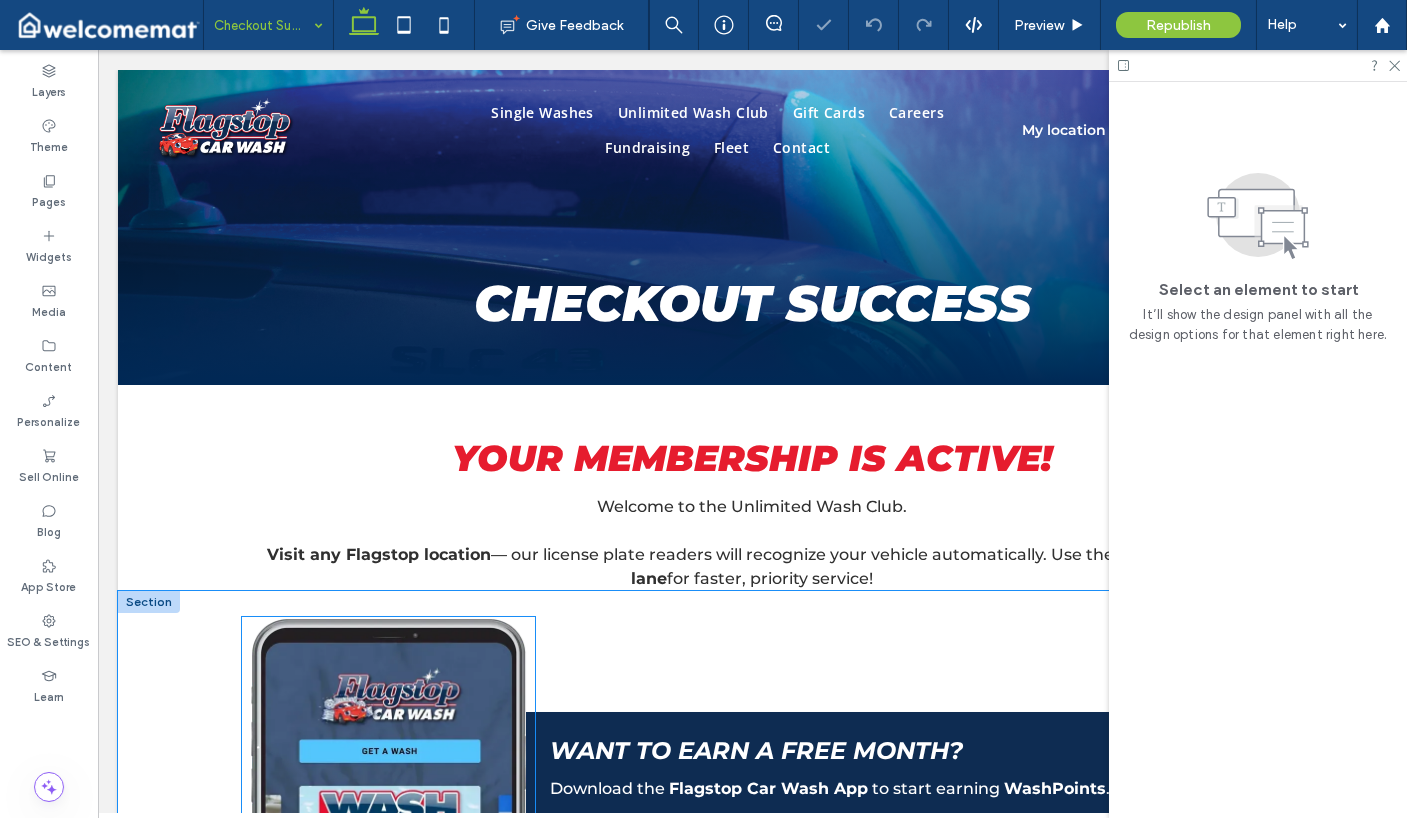 click at bounding box center (388, 892) 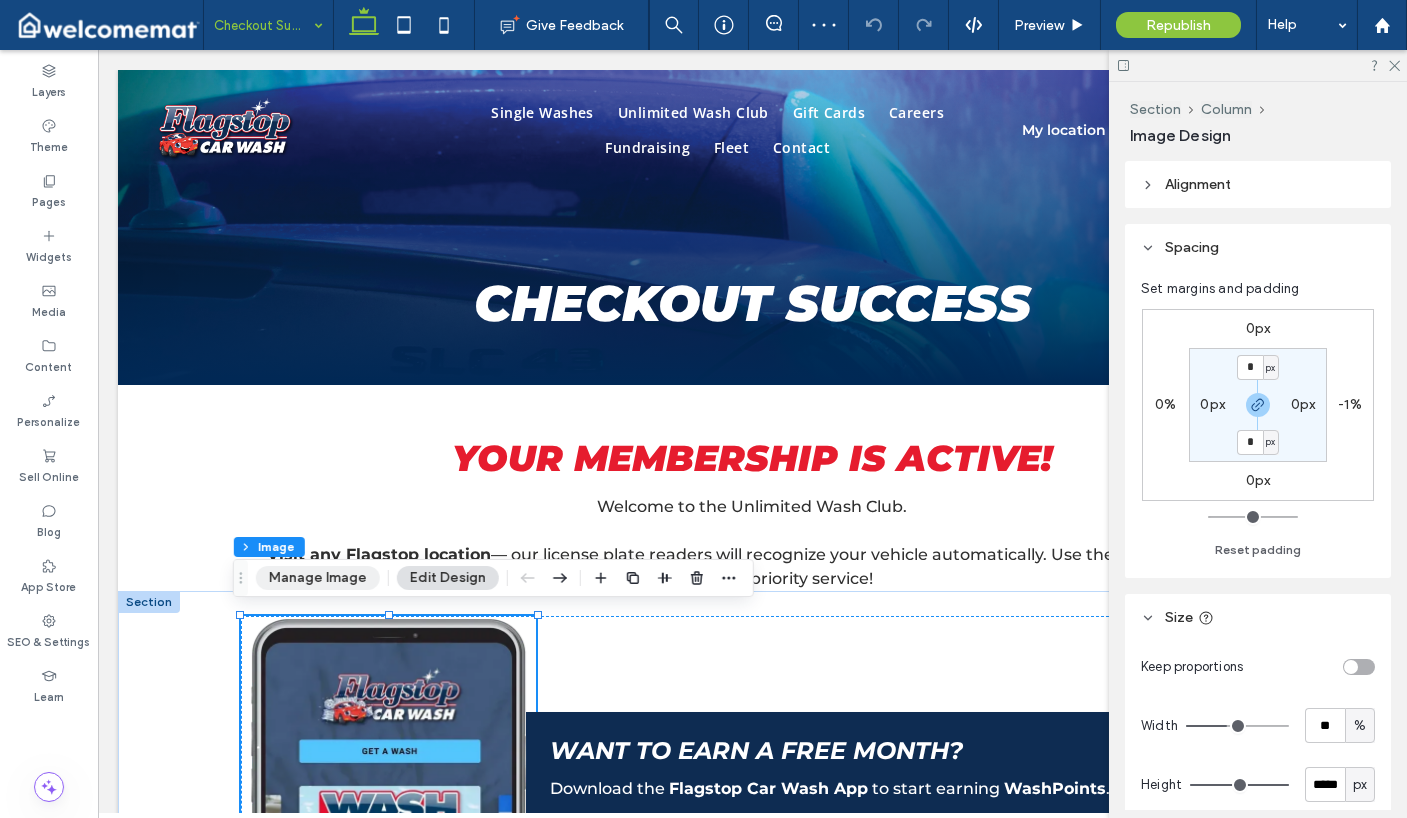 click on "Manage Image" at bounding box center [318, 578] 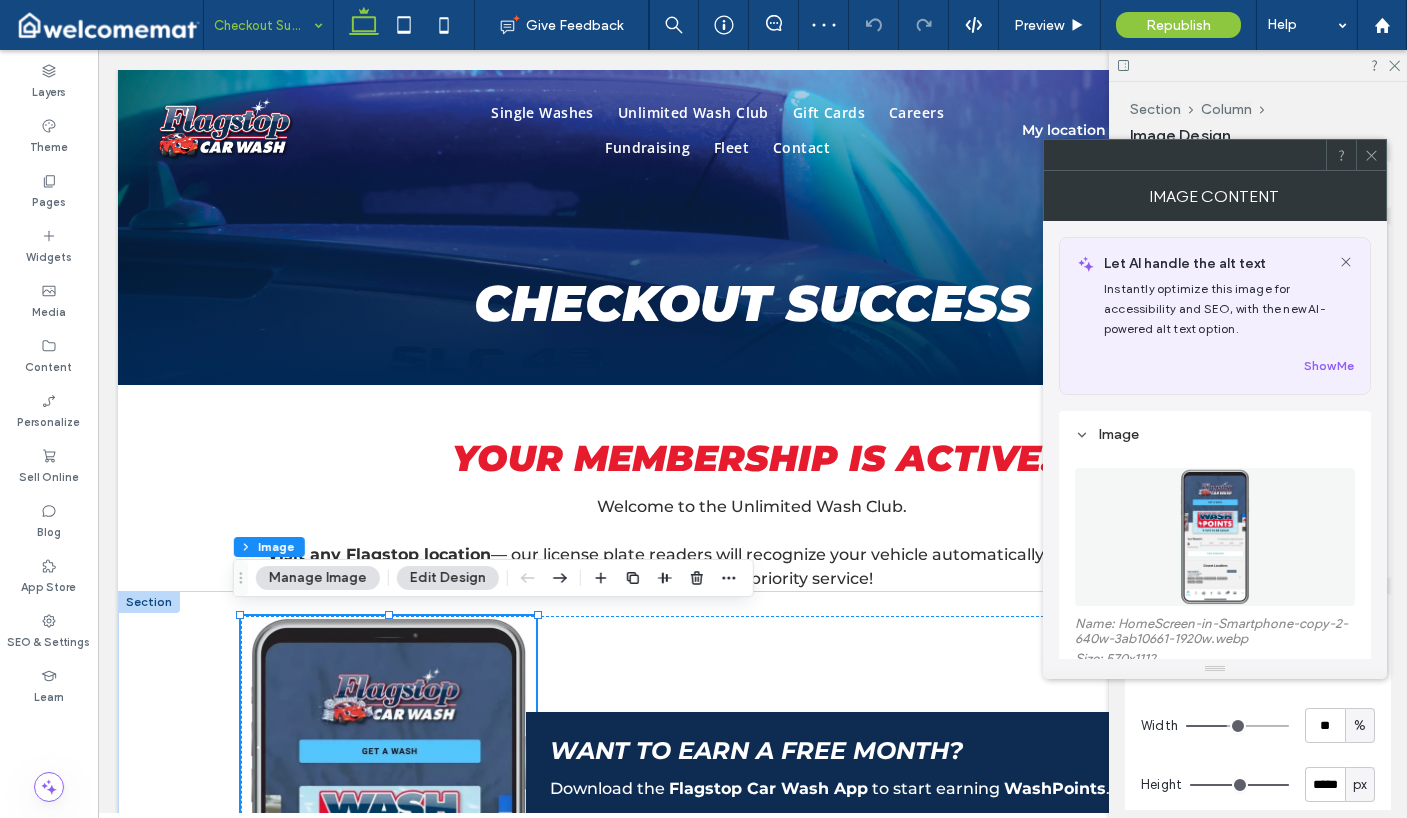 scroll, scrollTop: 100, scrollLeft: 0, axis: vertical 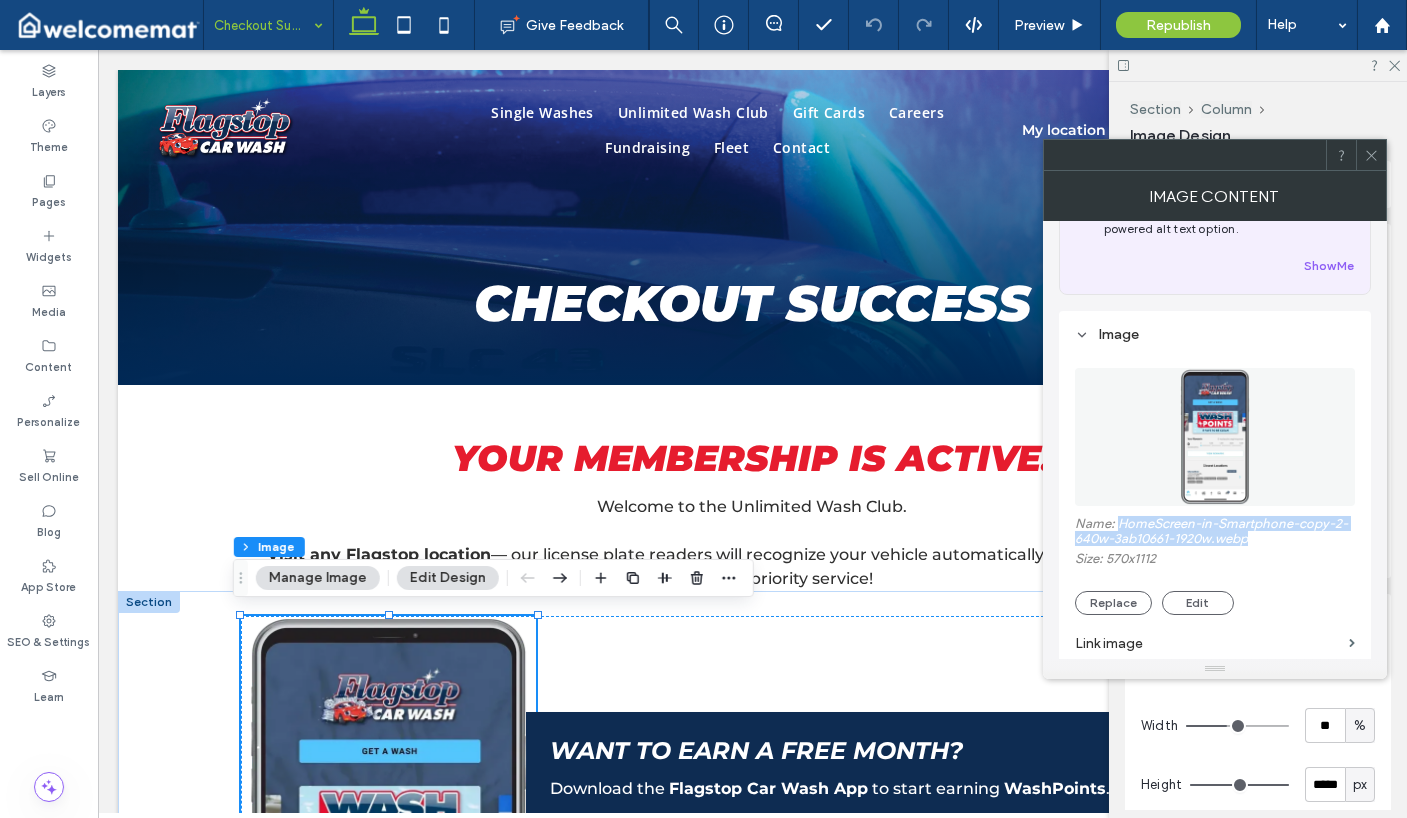 drag, startPoint x: 1271, startPoint y: 543, endPoint x: 1119, endPoint y: 524, distance: 153.18289 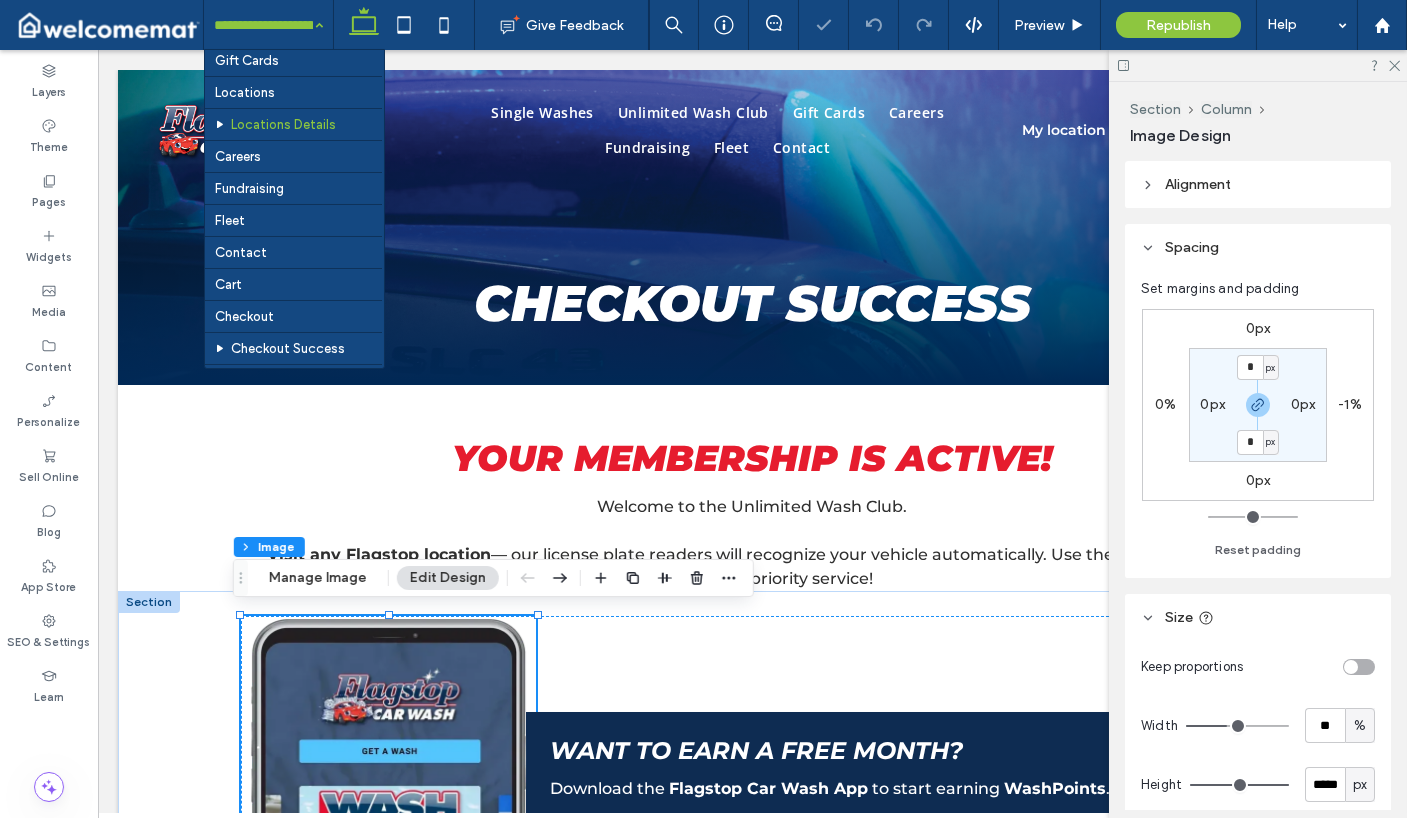 scroll, scrollTop: 400, scrollLeft: 0, axis: vertical 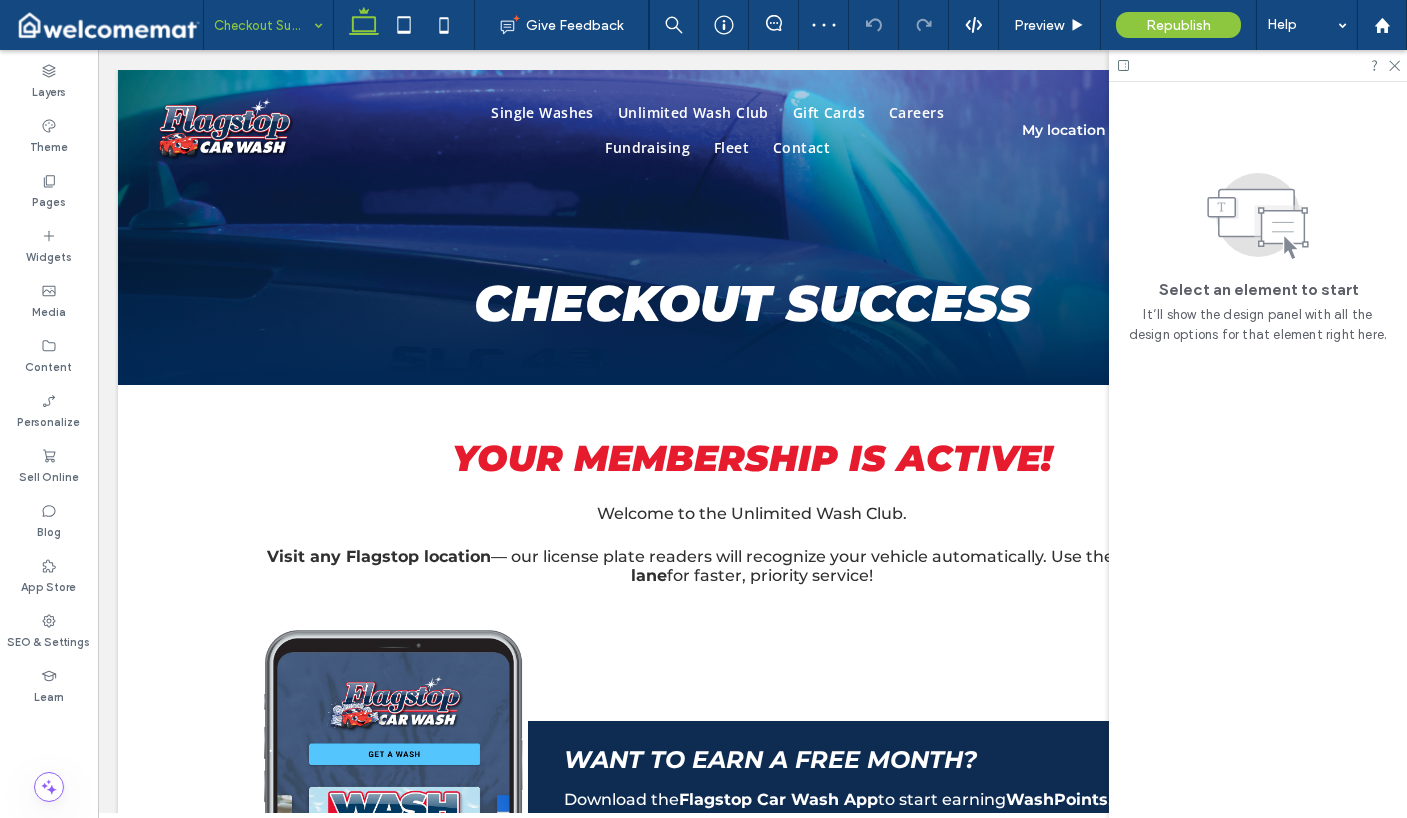click at bounding box center [390, 885] 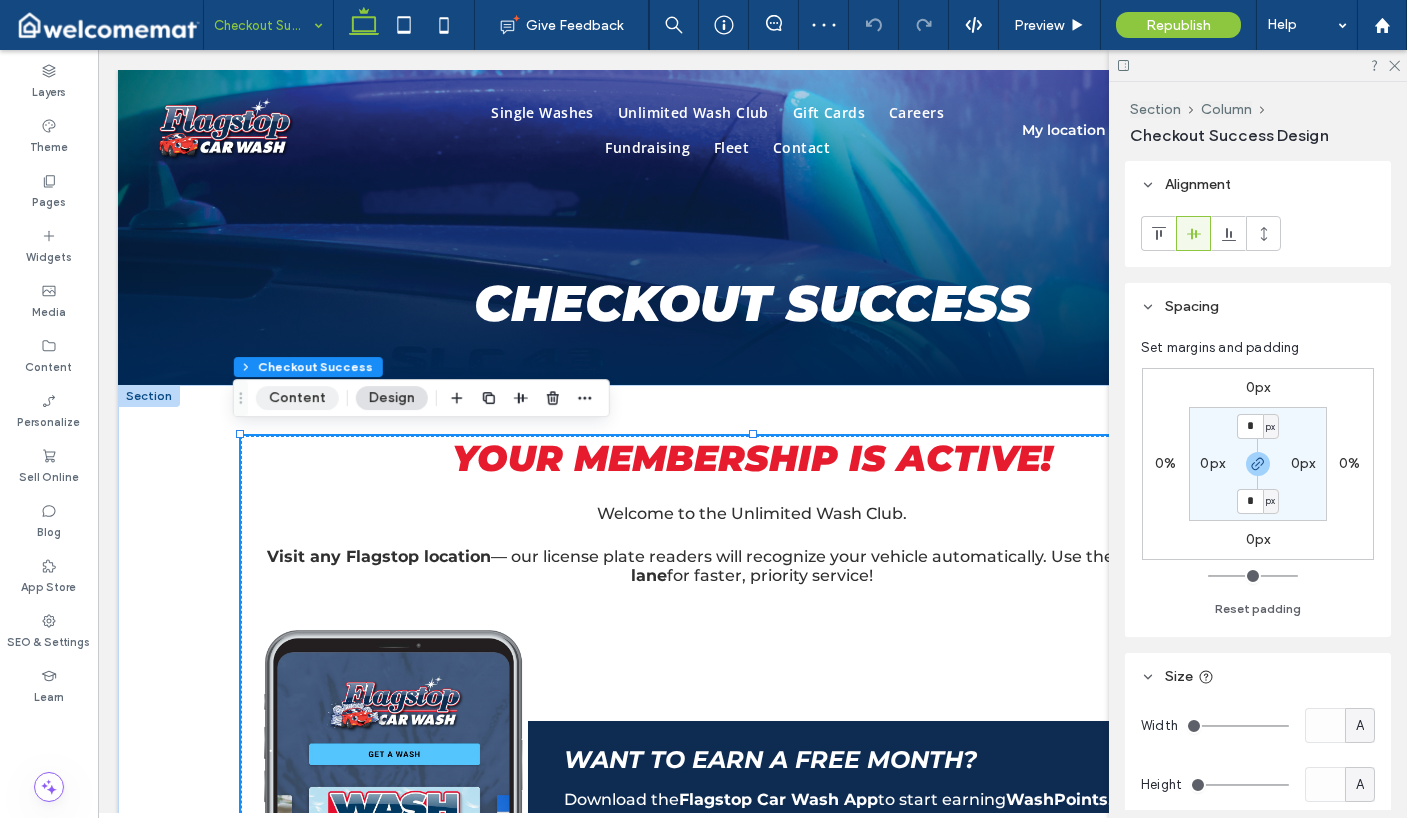 click on "Content" at bounding box center [297, 398] 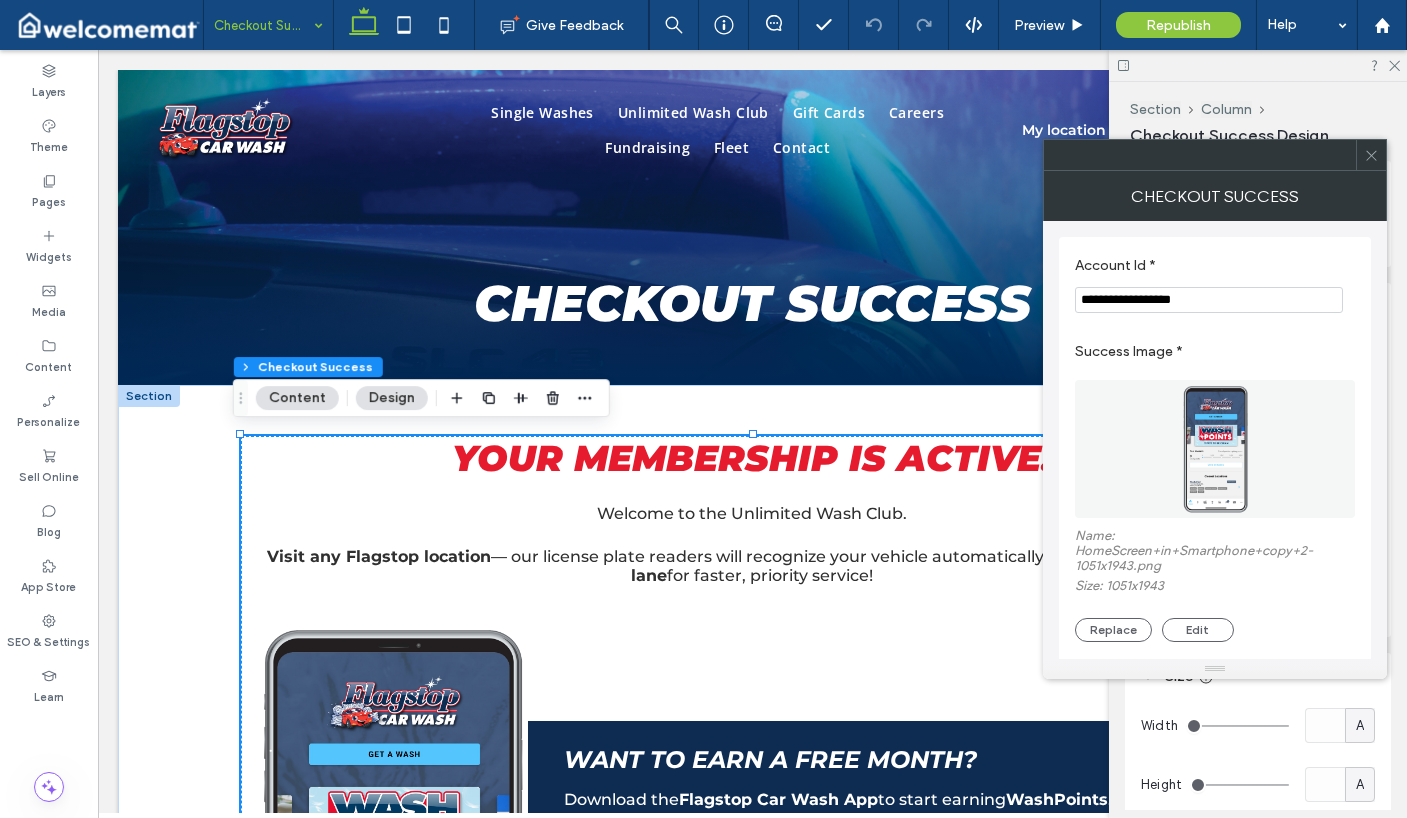 click at bounding box center (1215, 449) 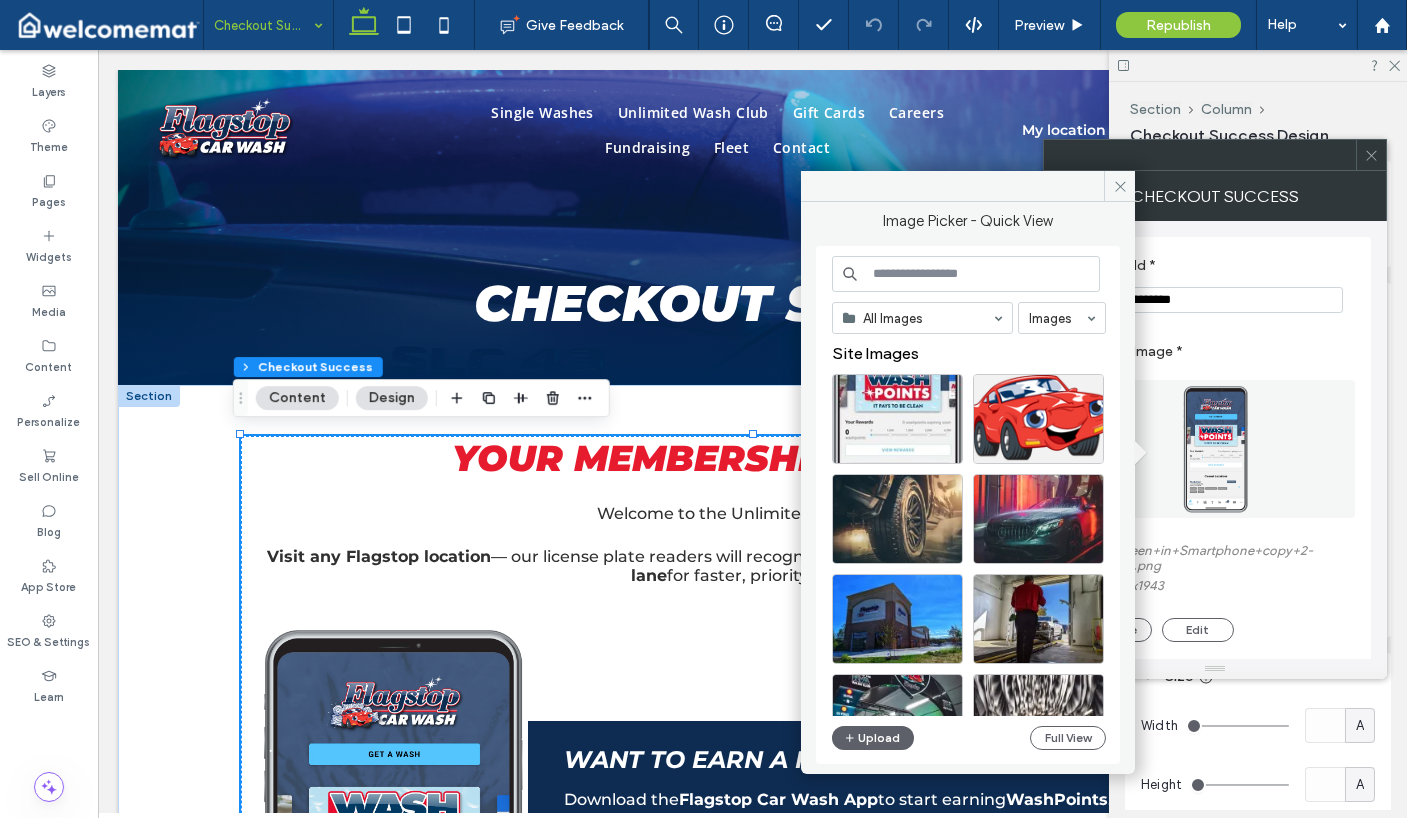click at bounding box center [966, 274] 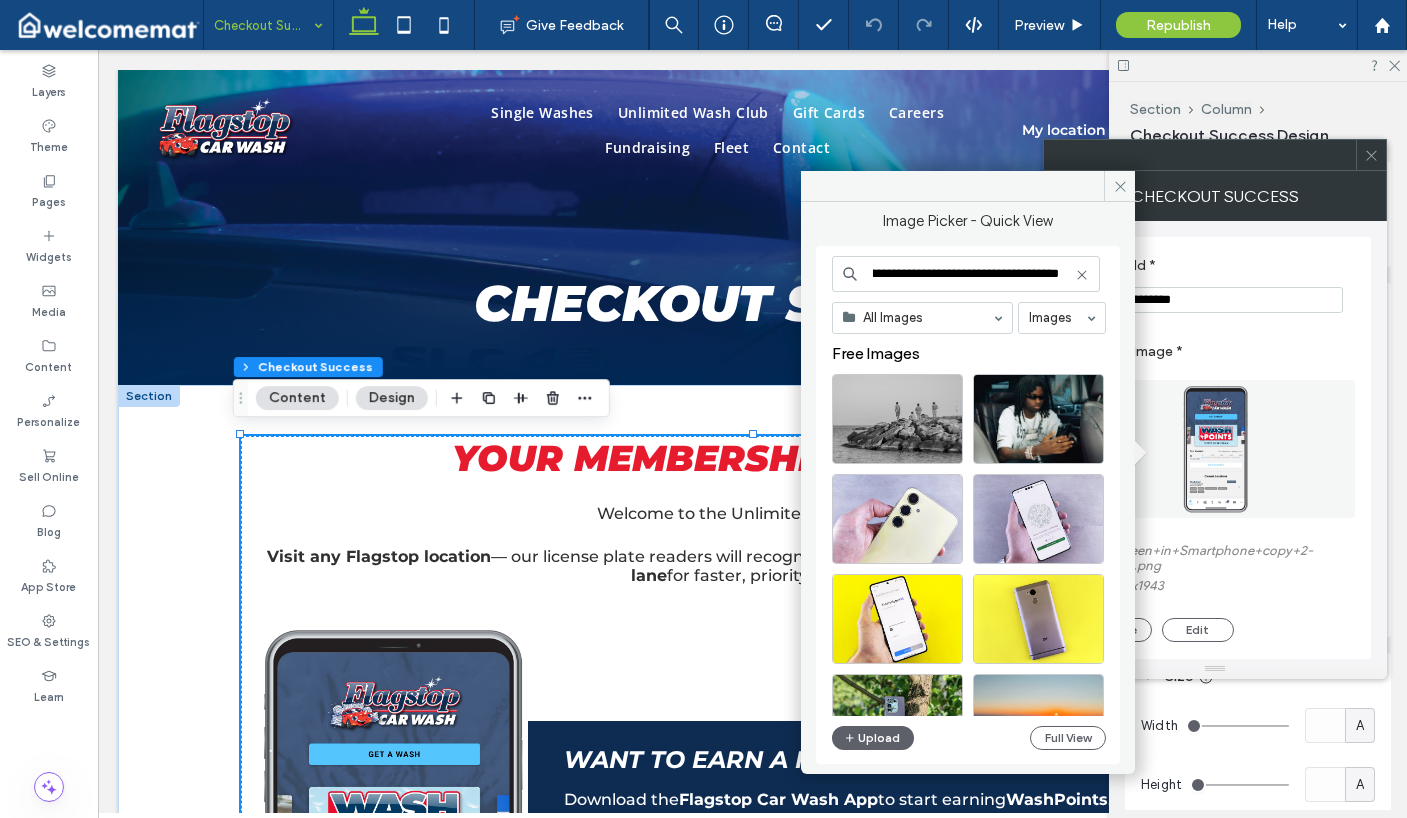 scroll, scrollTop: 0, scrollLeft: 228, axis: horizontal 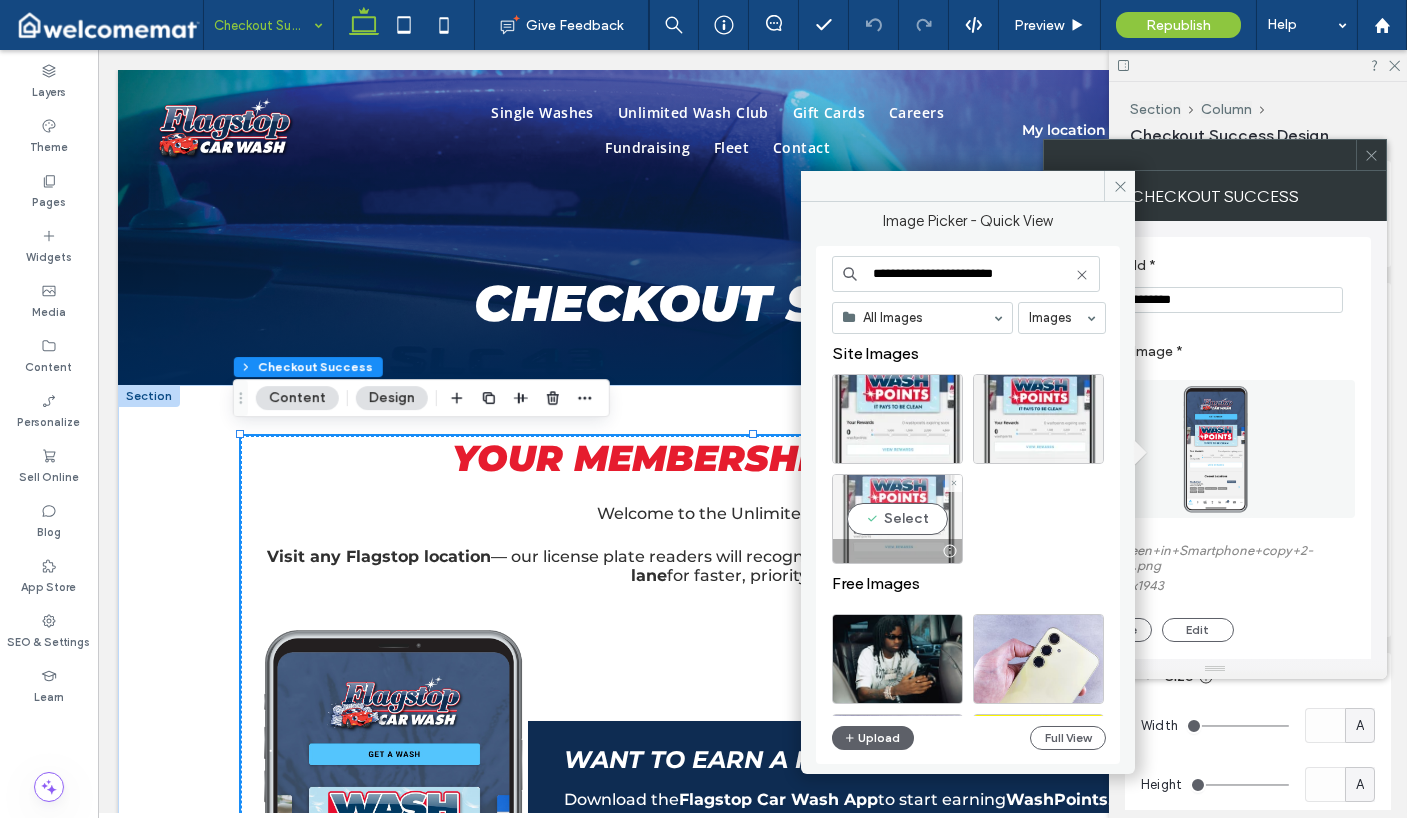 type on "**********" 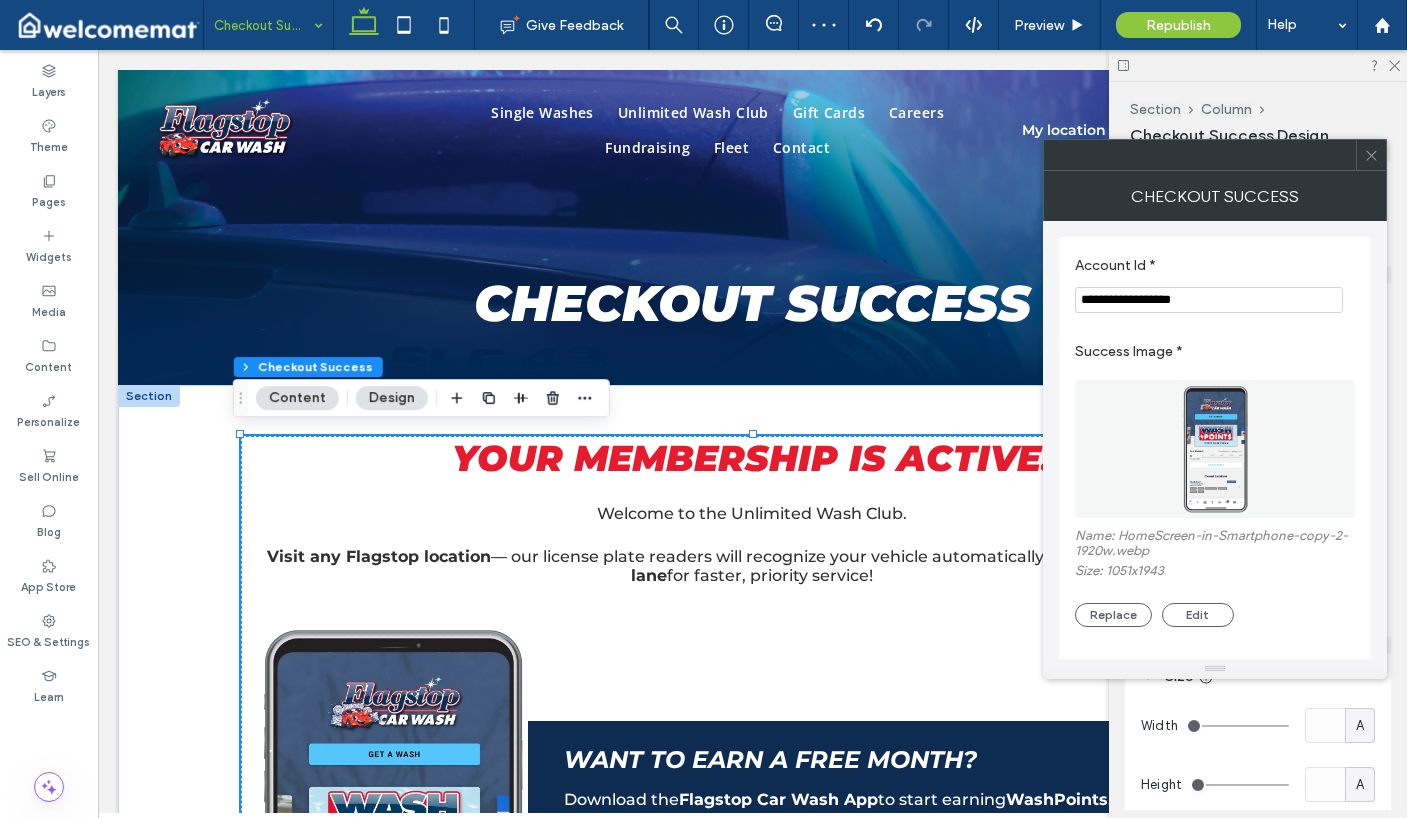 click at bounding box center [1215, 449] 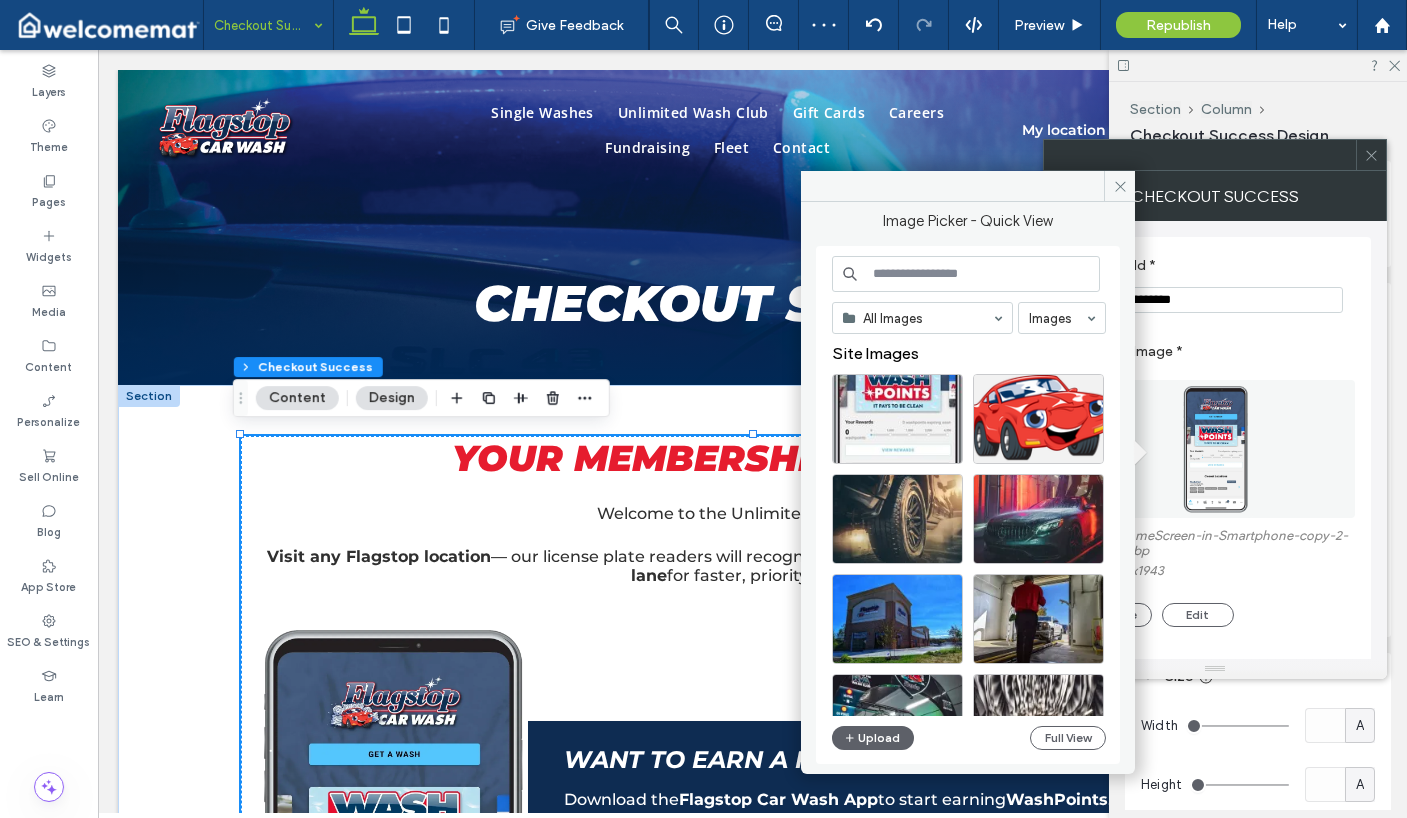 click at bounding box center [966, 274] 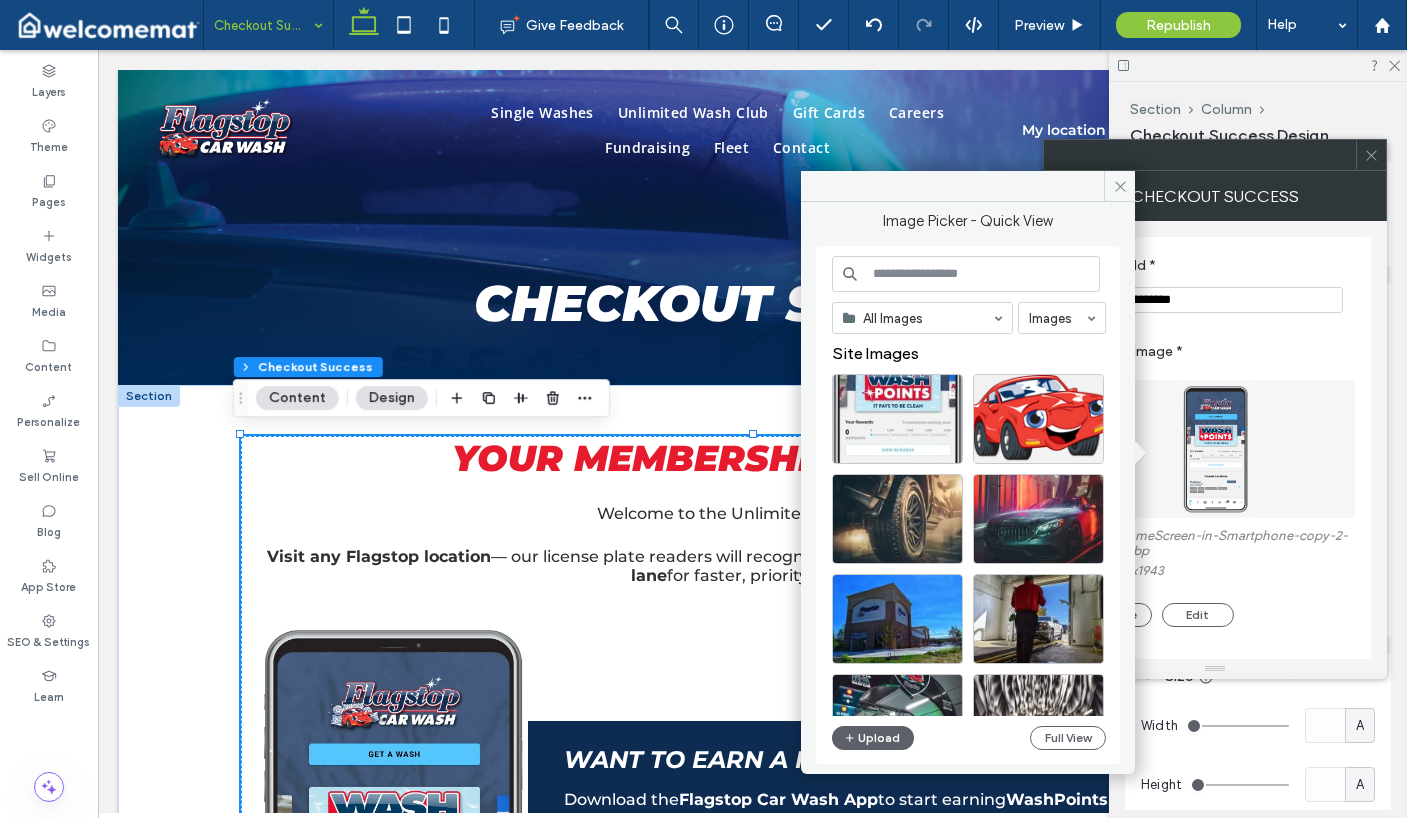 paste on "**********" 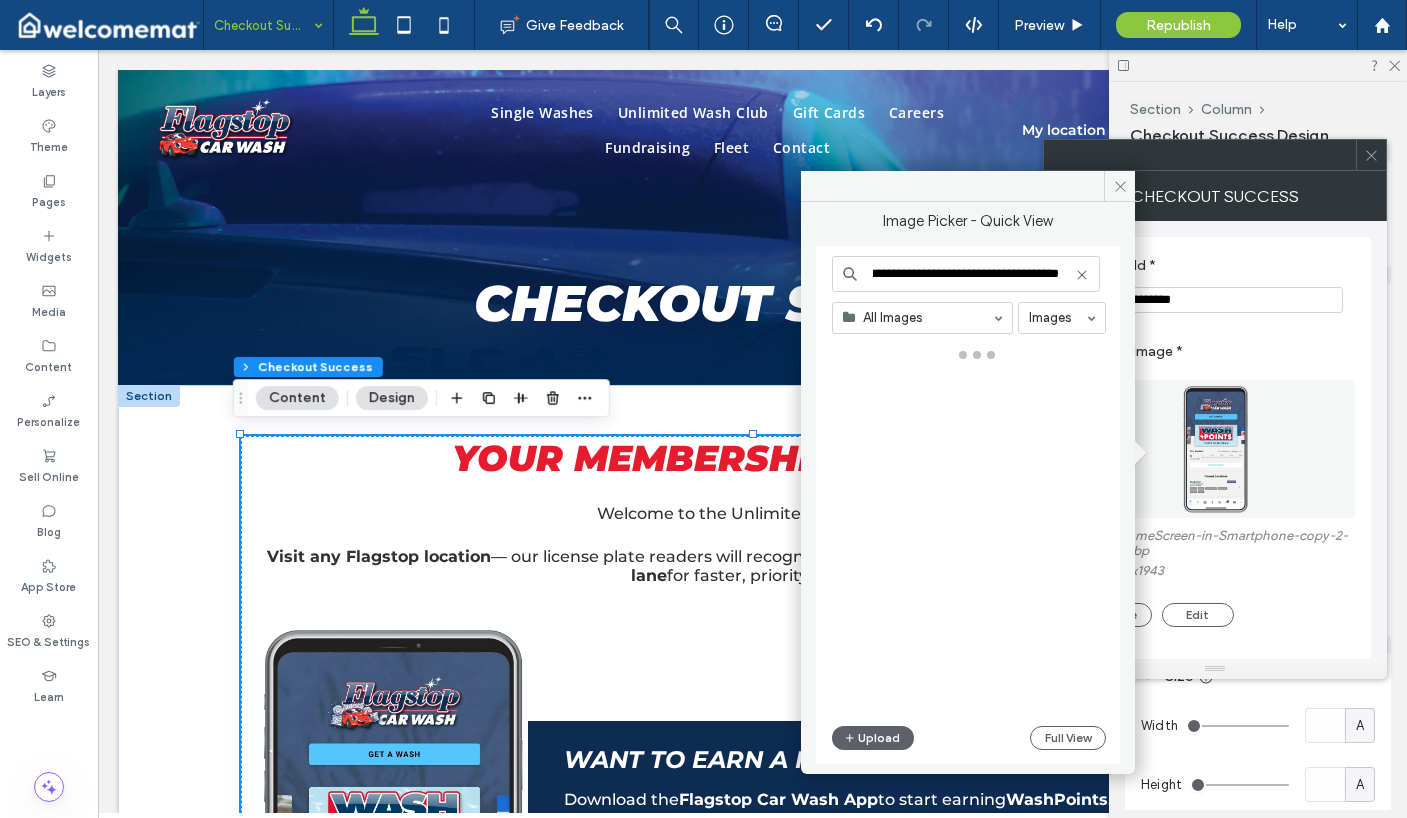 scroll, scrollTop: 0, scrollLeft: 97, axis: horizontal 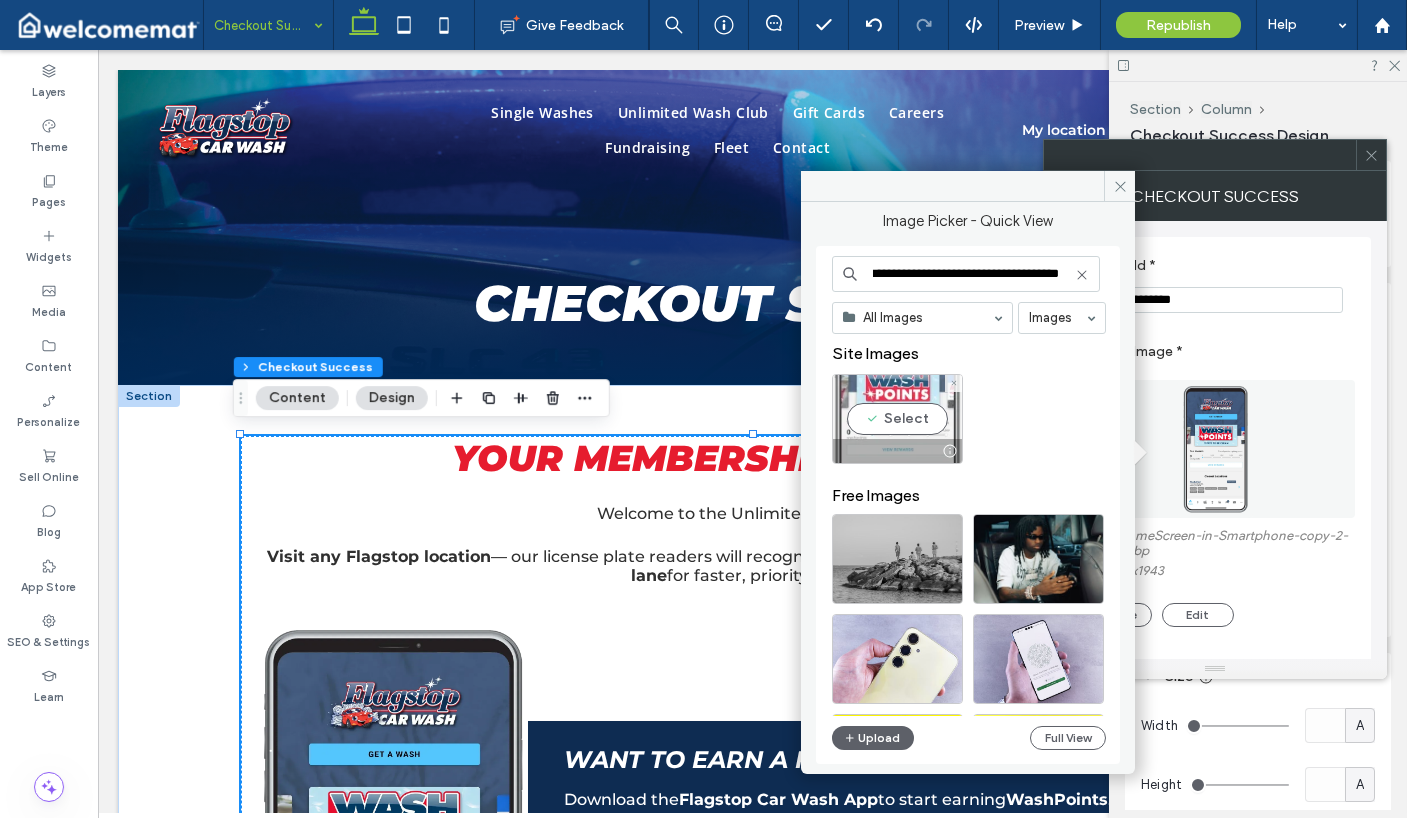 type on "**********" 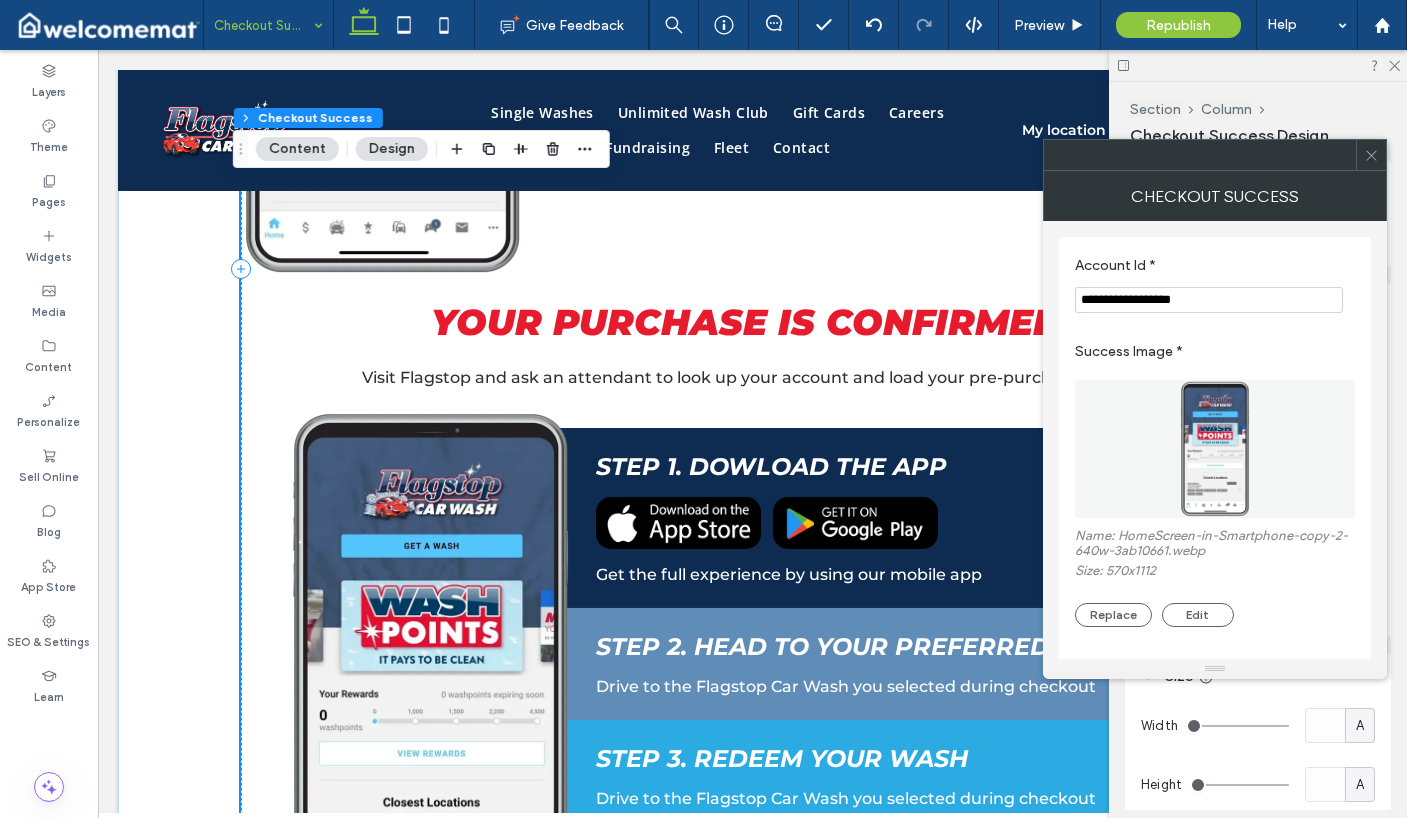scroll, scrollTop: 900, scrollLeft: 0, axis: vertical 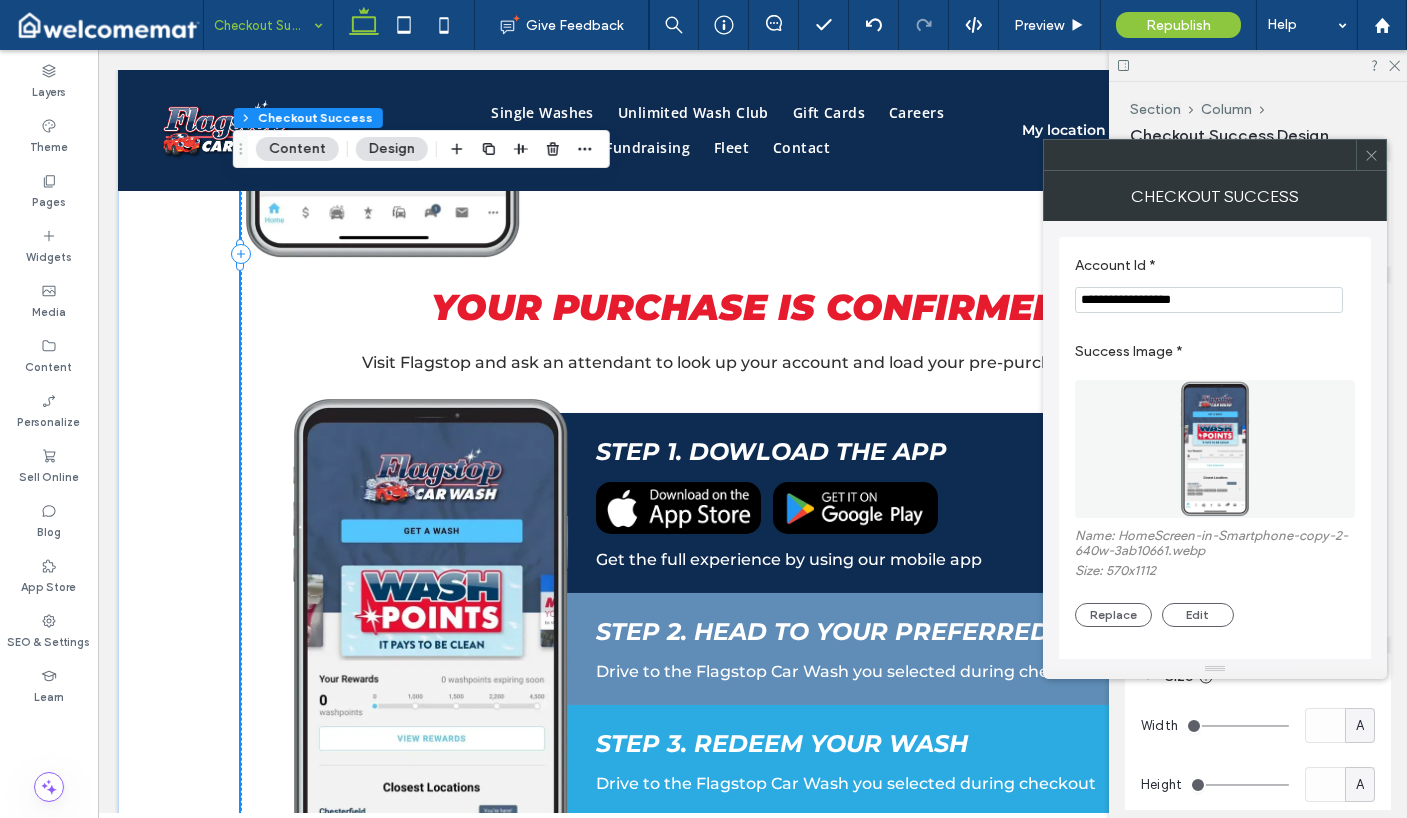 click 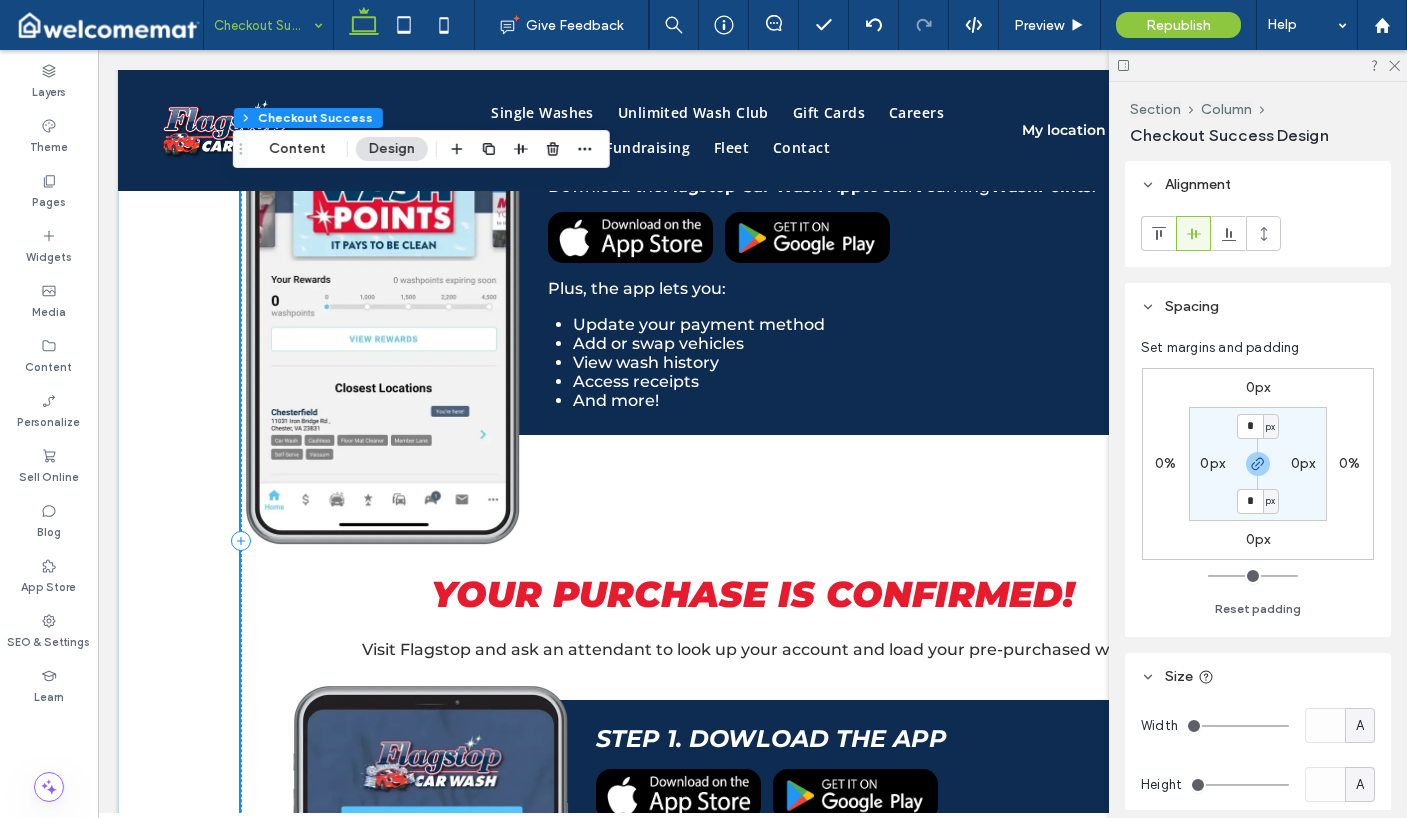 scroll, scrollTop: 600, scrollLeft: 0, axis: vertical 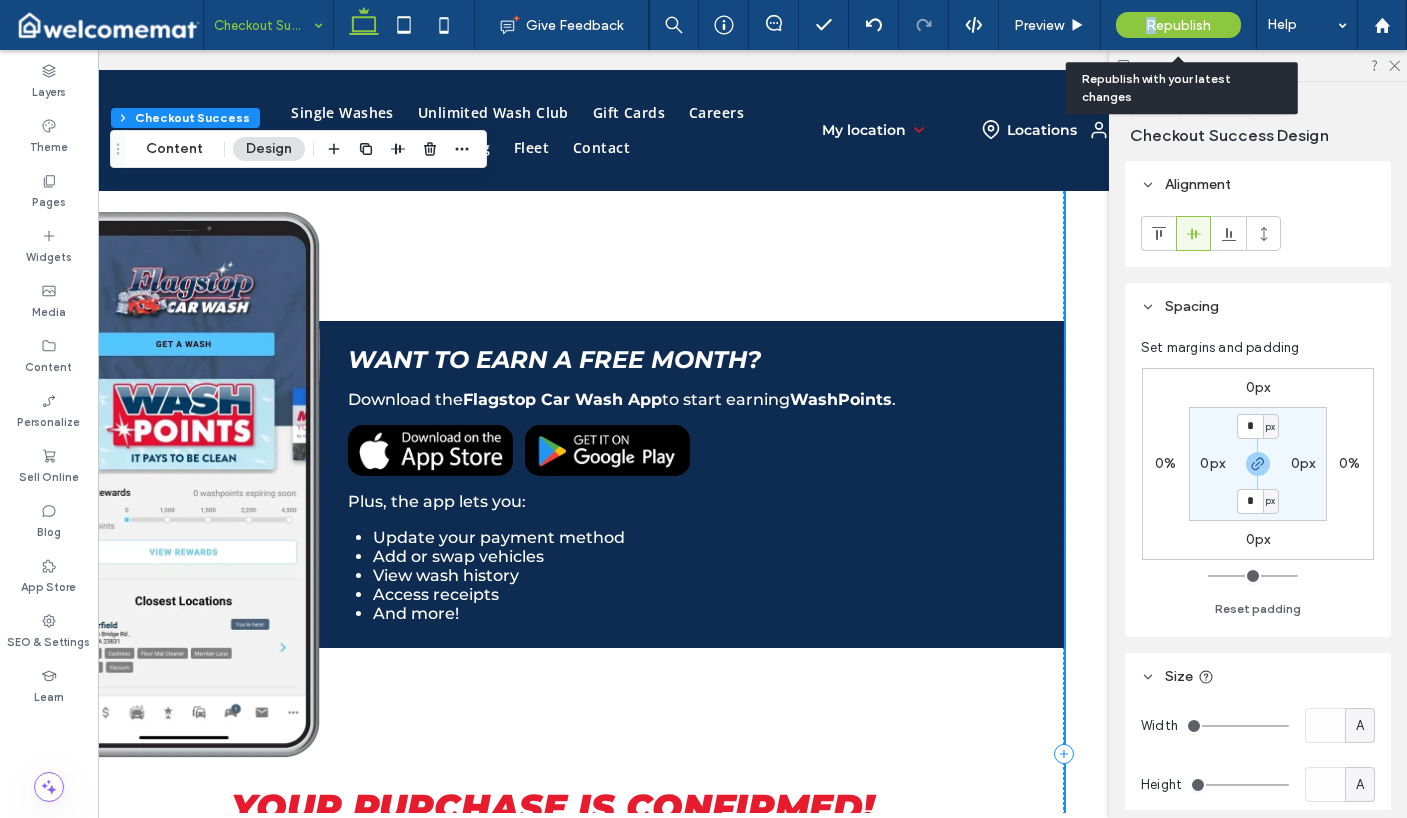 click on "Republish" at bounding box center (1178, 25) 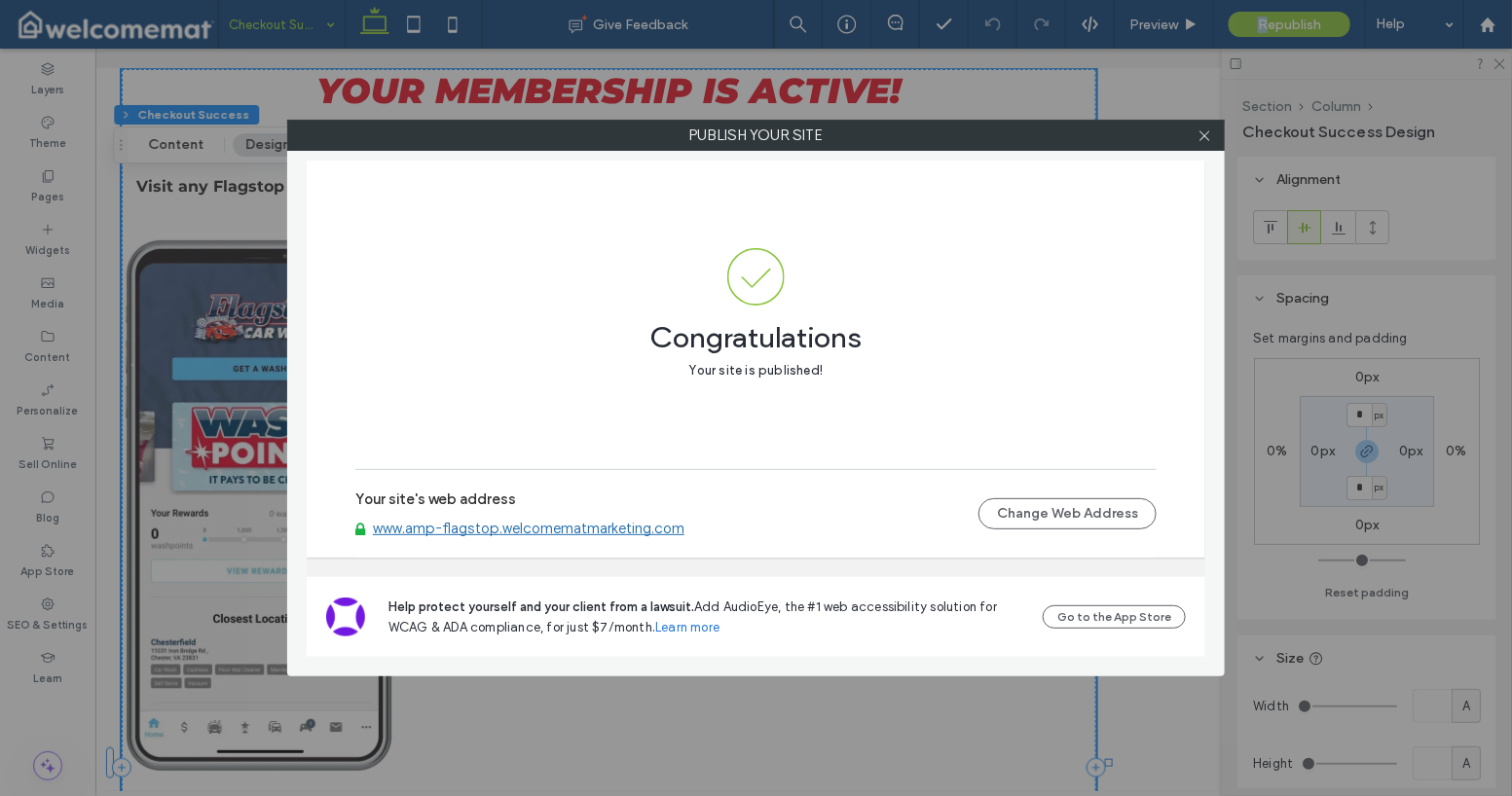 scroll, scrollTop: 423, scrollLeft: 0, axis: vertical 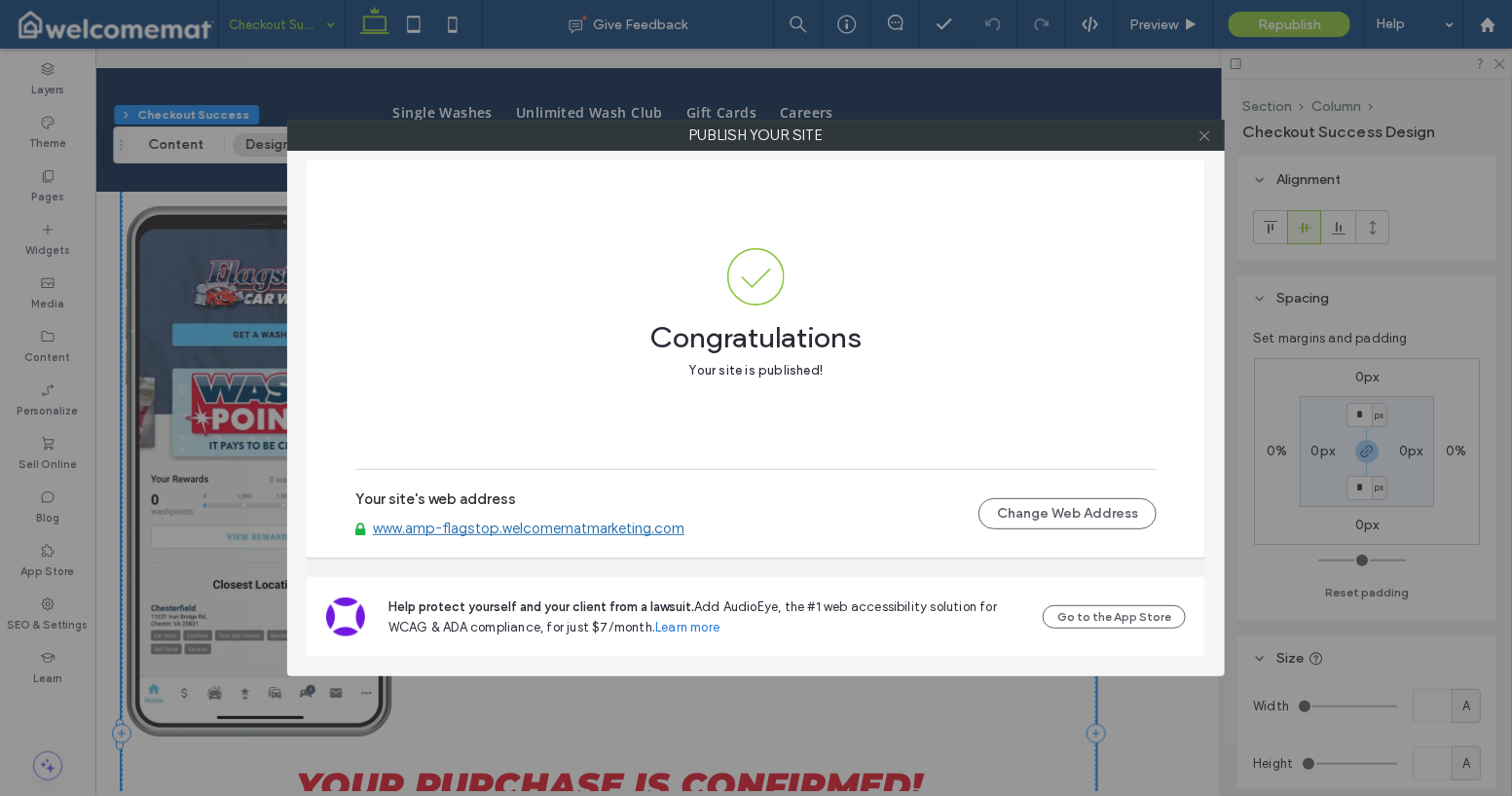 click at bounding box center (1204, 135) 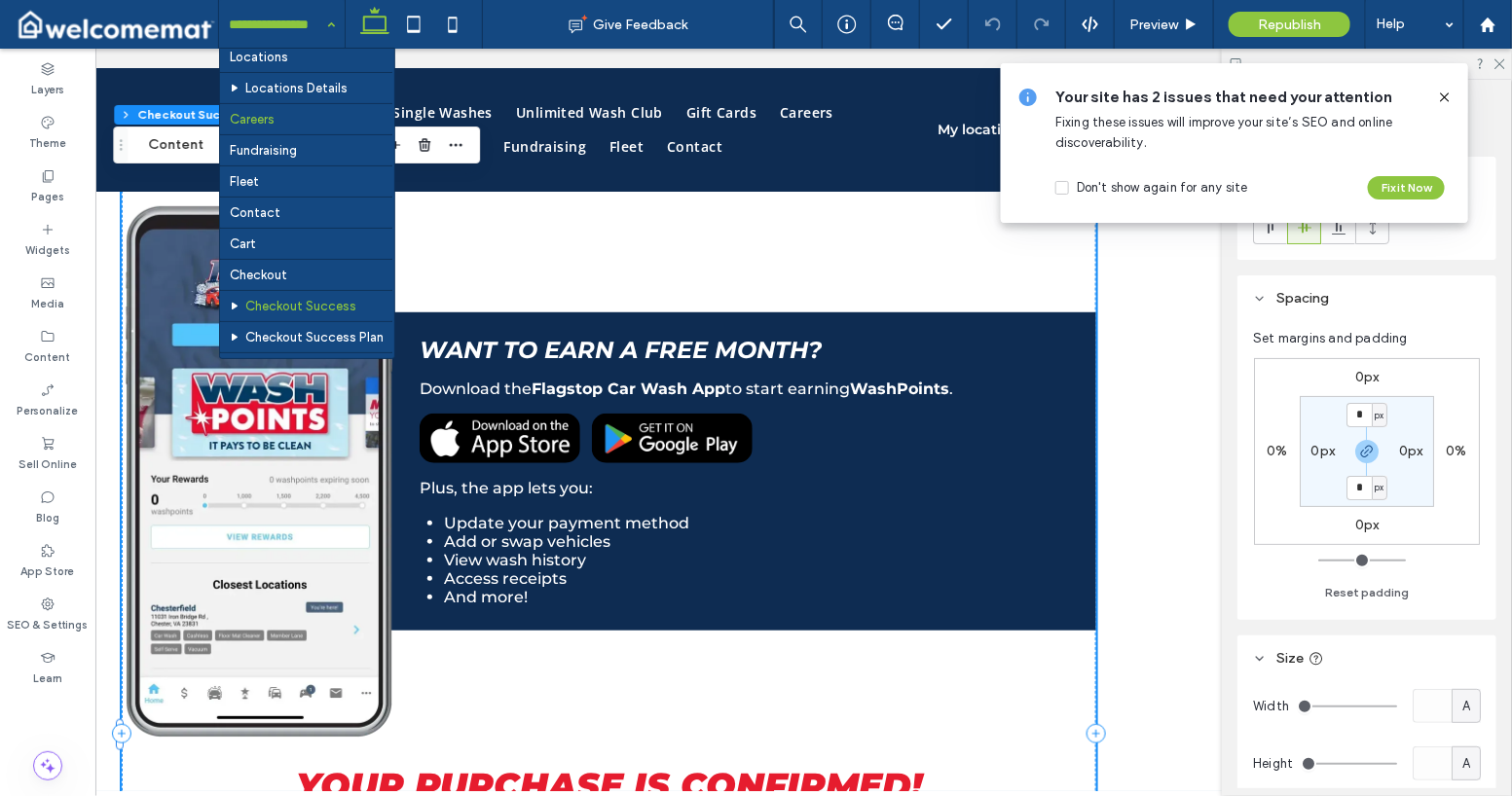 scroll, scrollTop: 292, scrollLeft: 0, axis: vertical 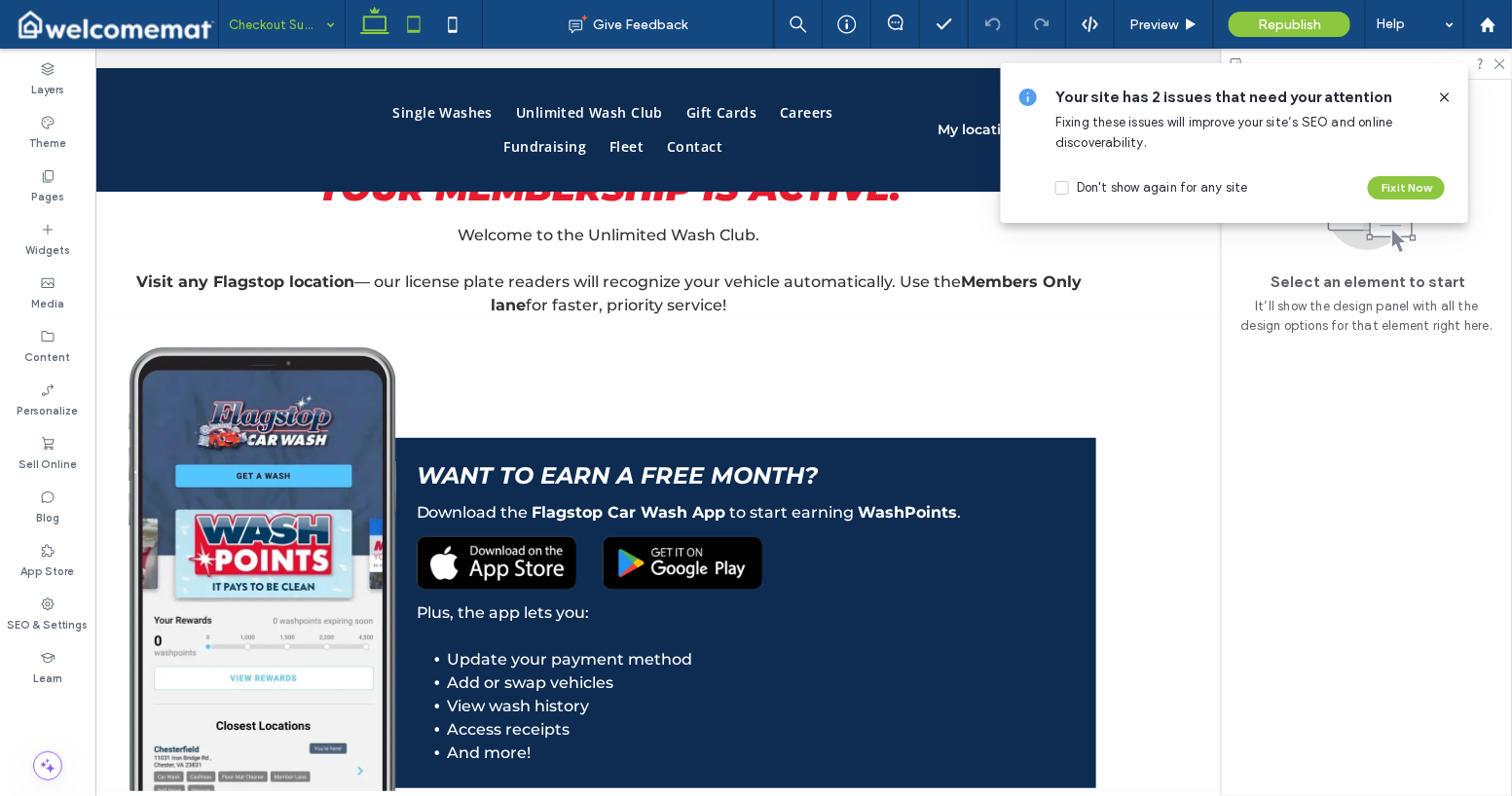 click 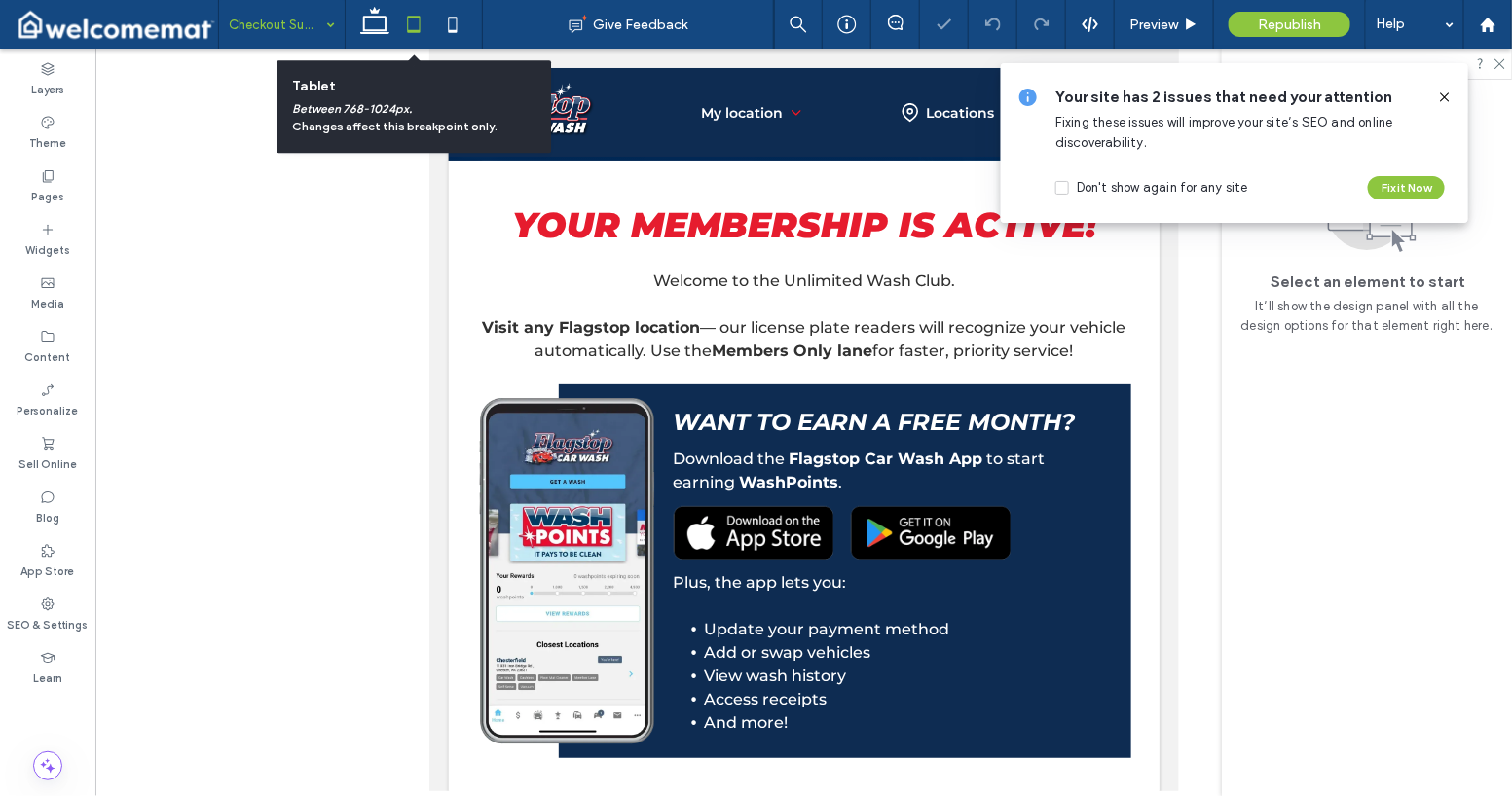 scroll, scrollTop: 0, scrollLeft: 0, axis: both 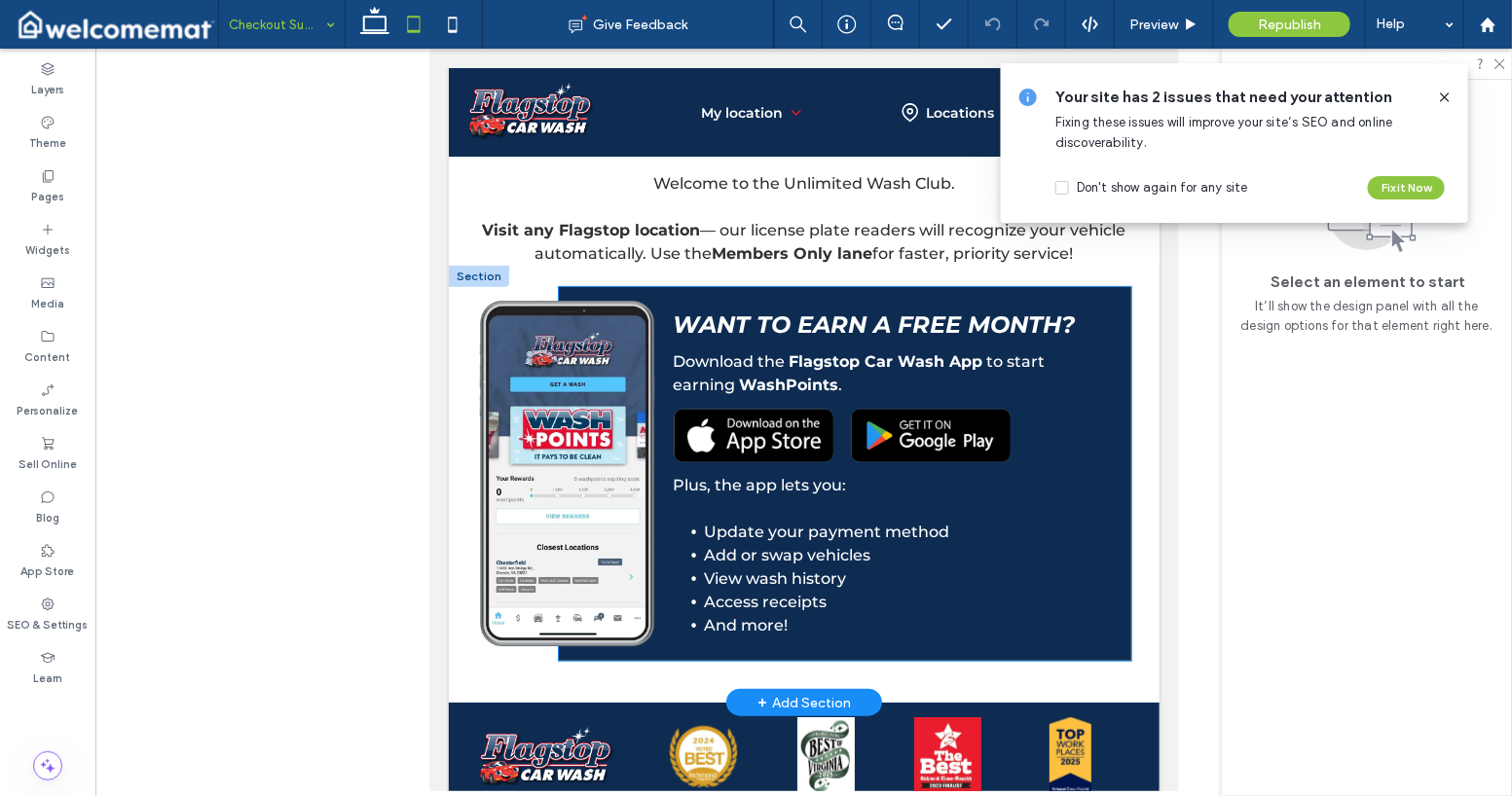 click on "Update your payment method" at bounding box center [904, 531] 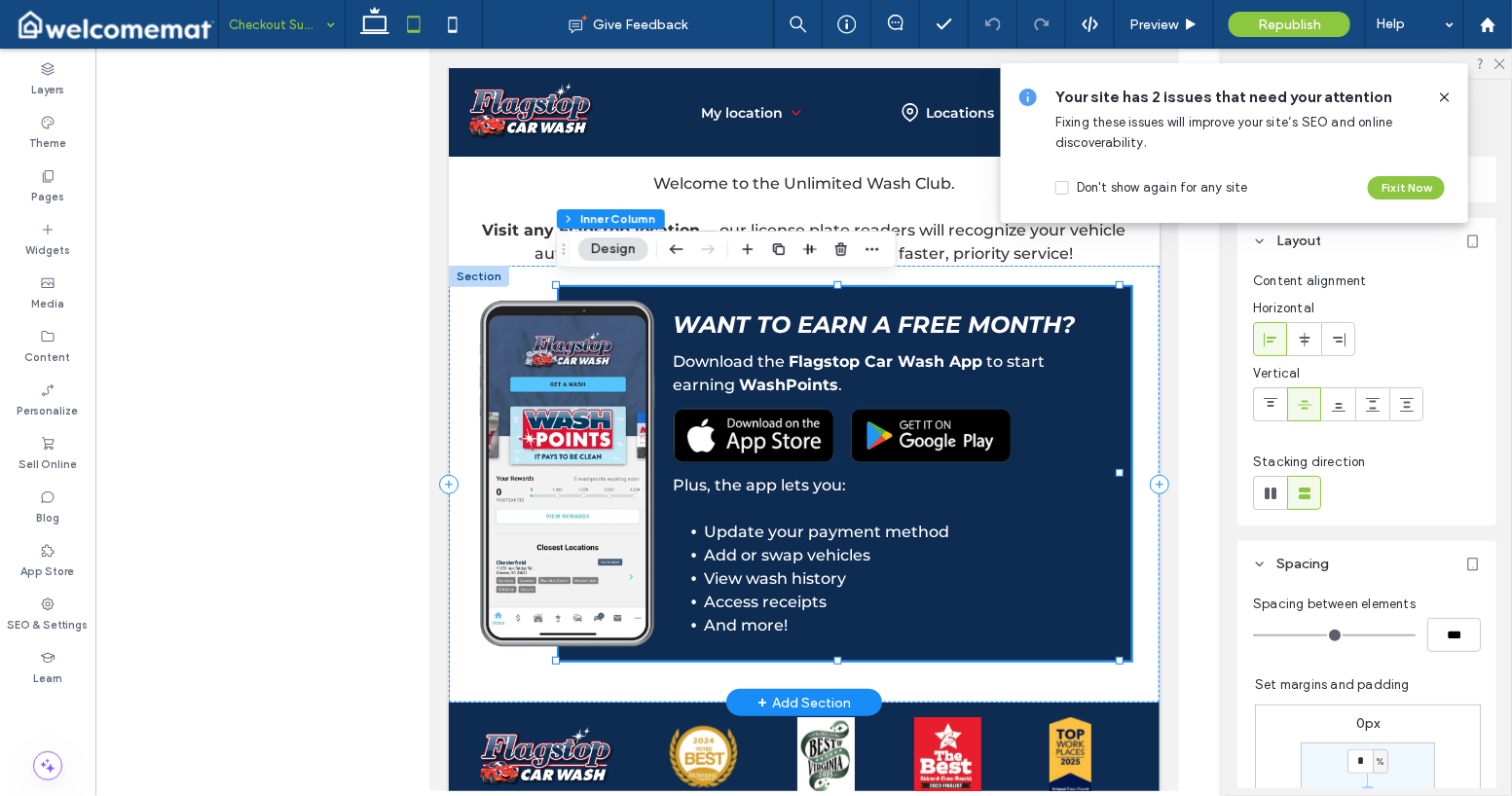 click on "Add or swap vehicles" at bounding box center [904, 555] 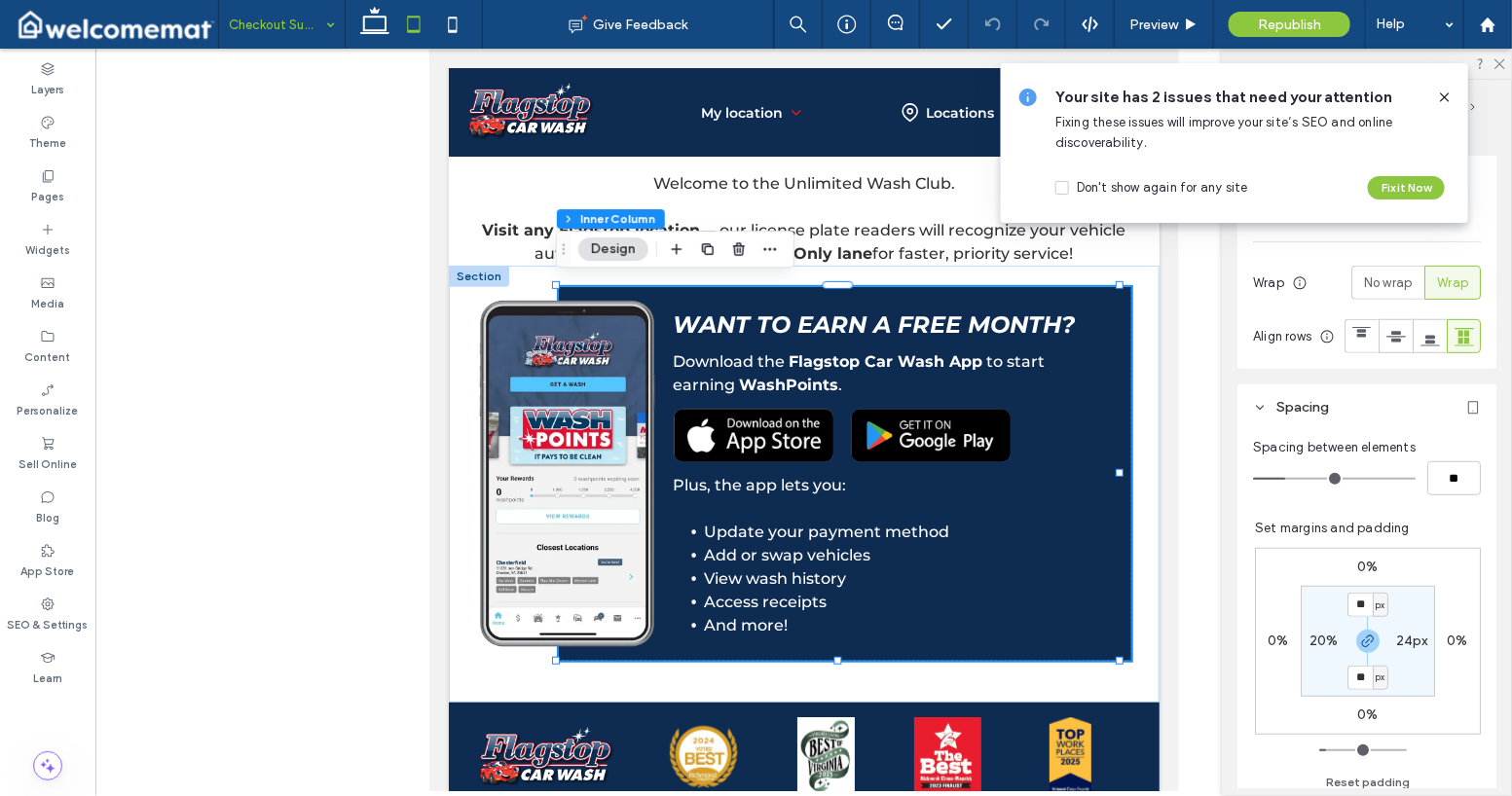 scroll, scrollTop: 584, scrollLeft: 0, axis: vertical 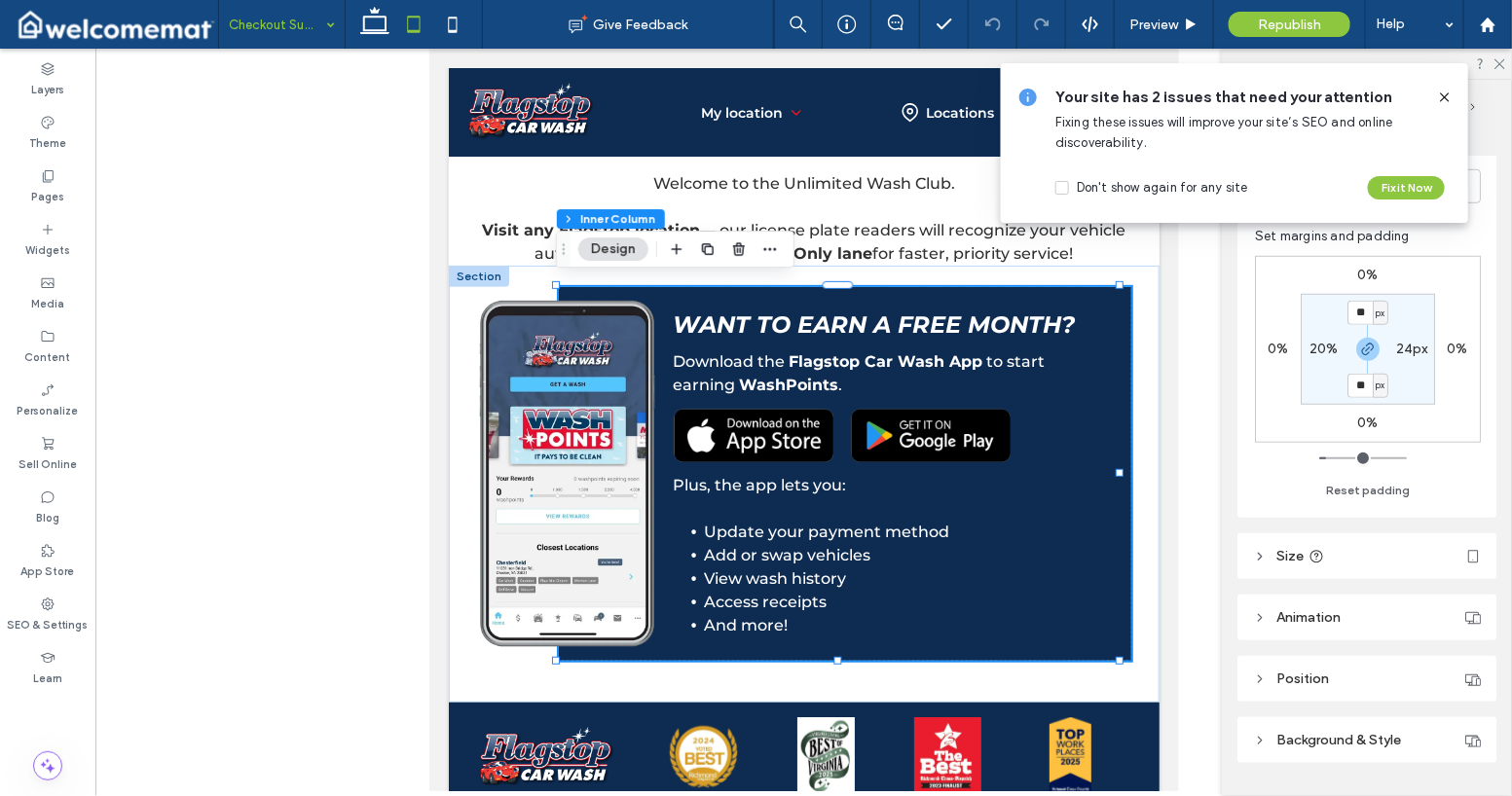 click on "Size" at bounding box center (1367, 556) 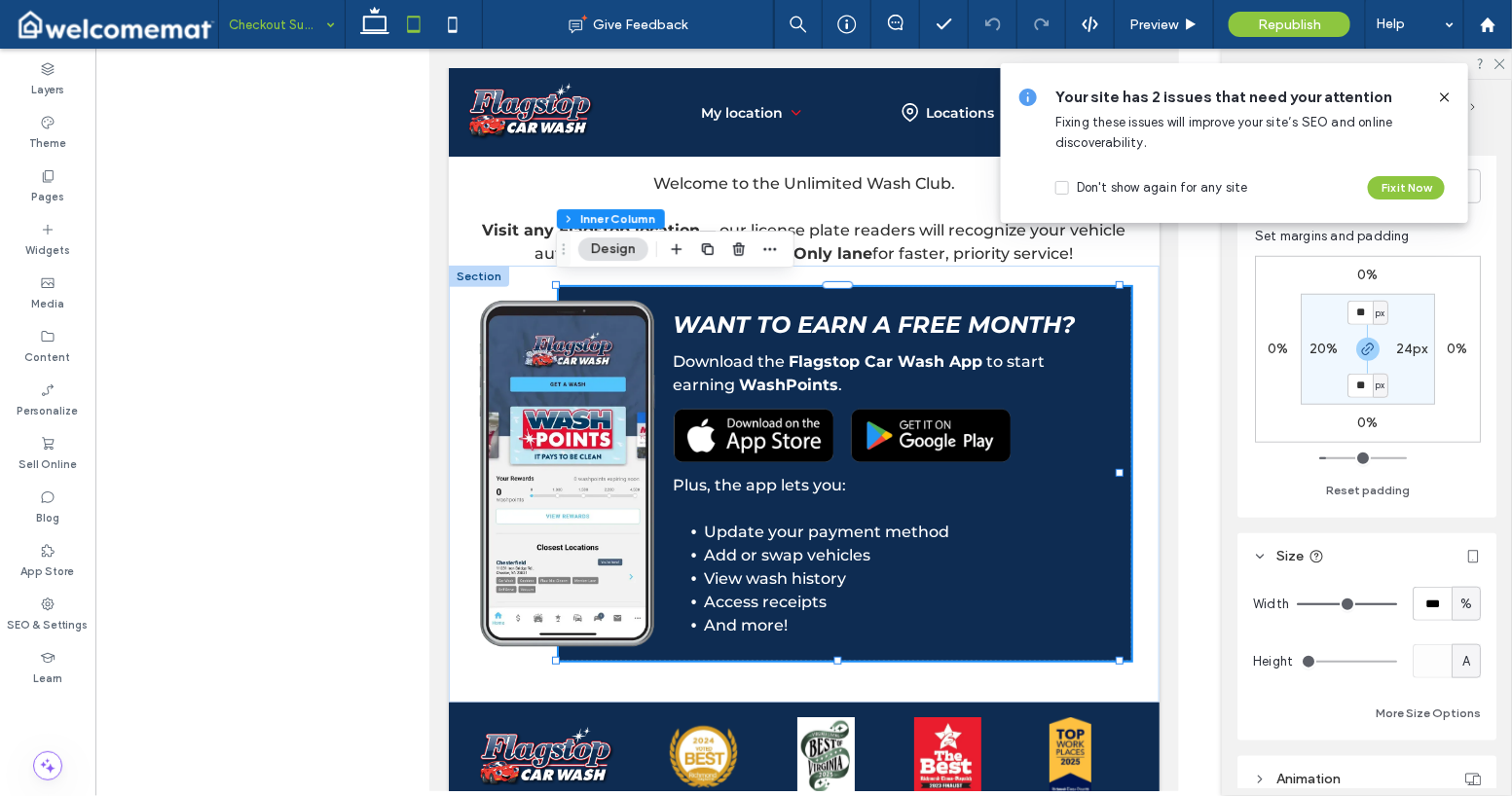 click on "A" at bounding box center [1466, 662] 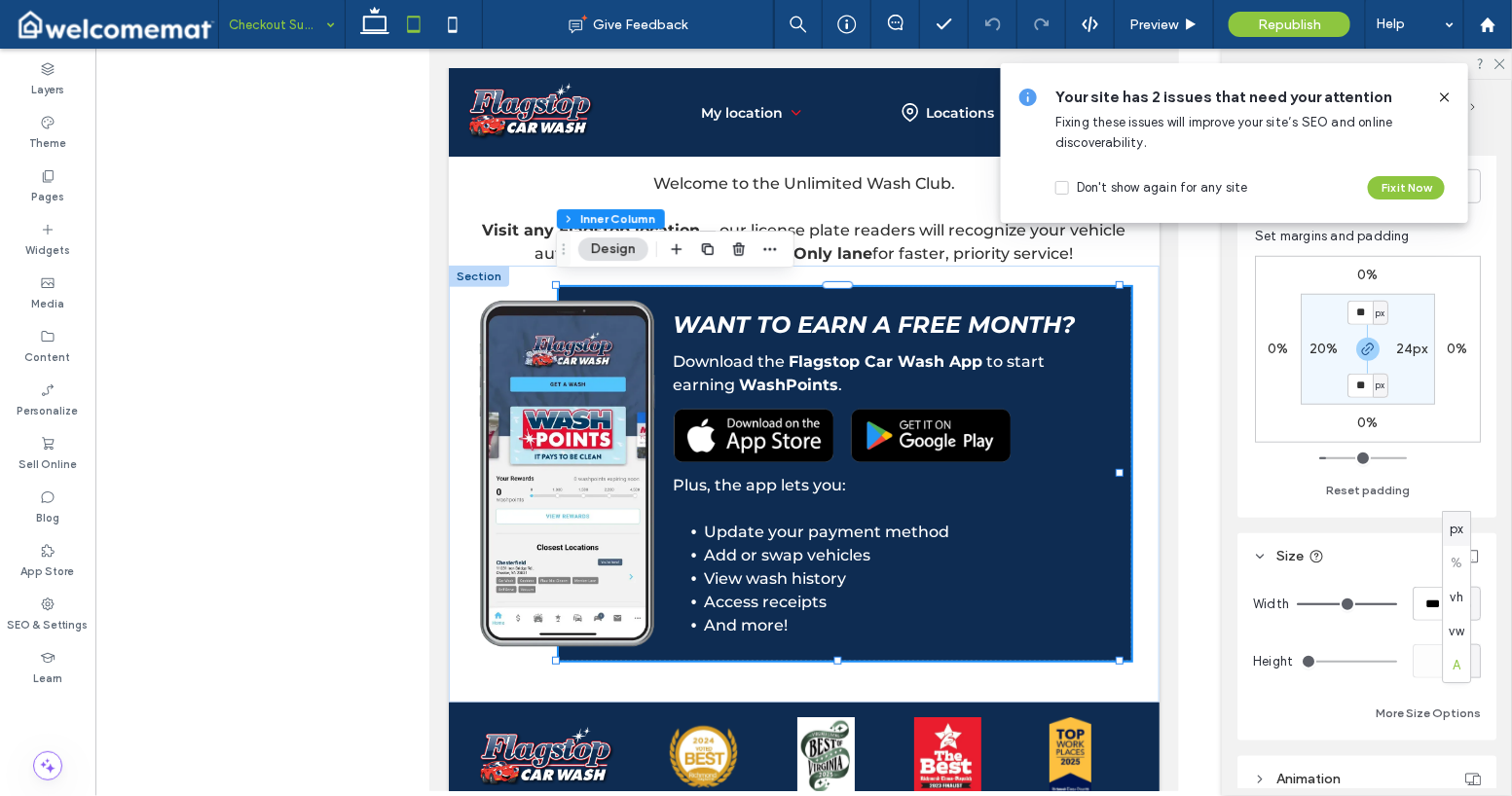 click on "px" at bounding box center (1457, 529) 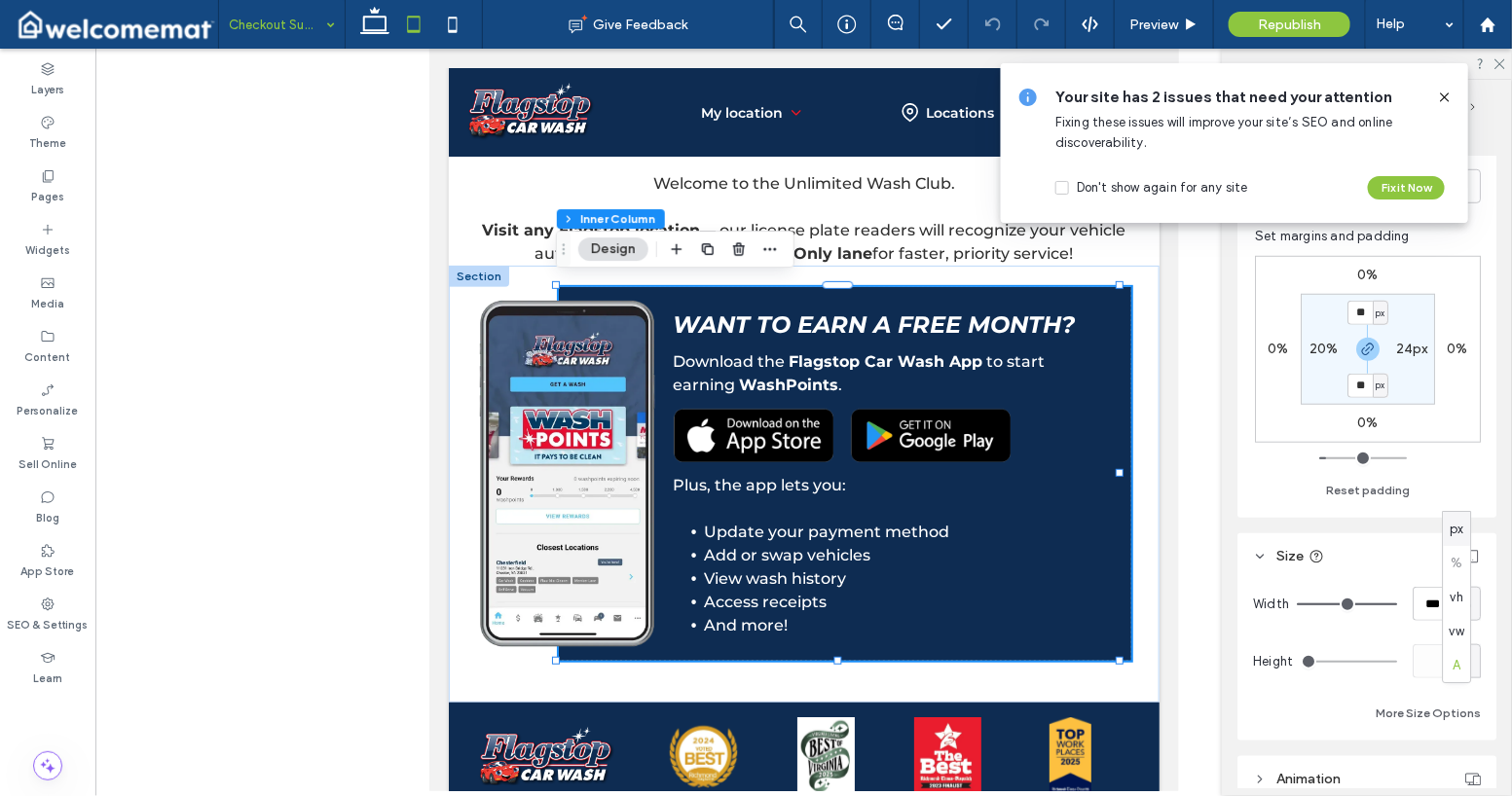 type on "***" 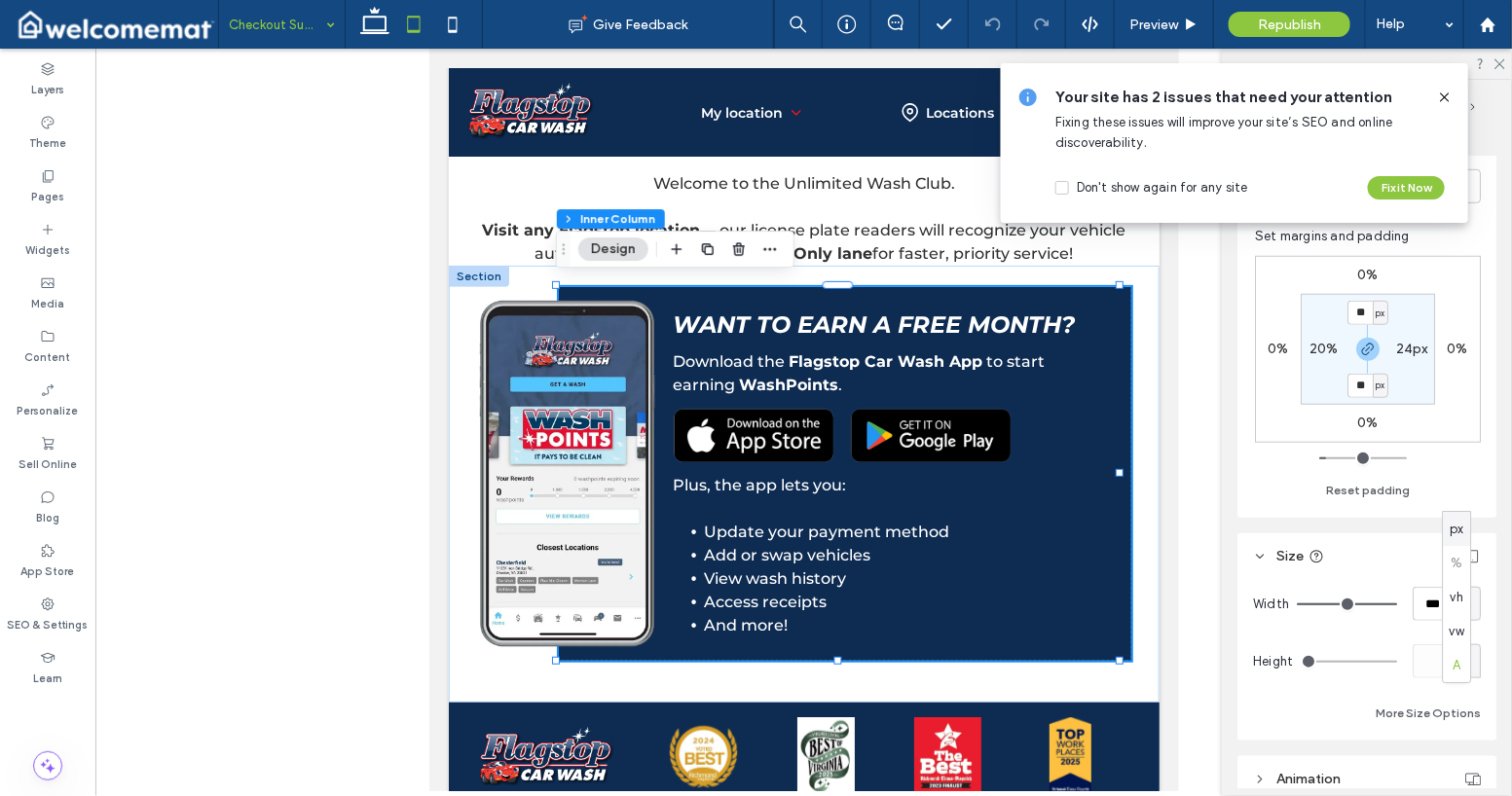 type on "*****" 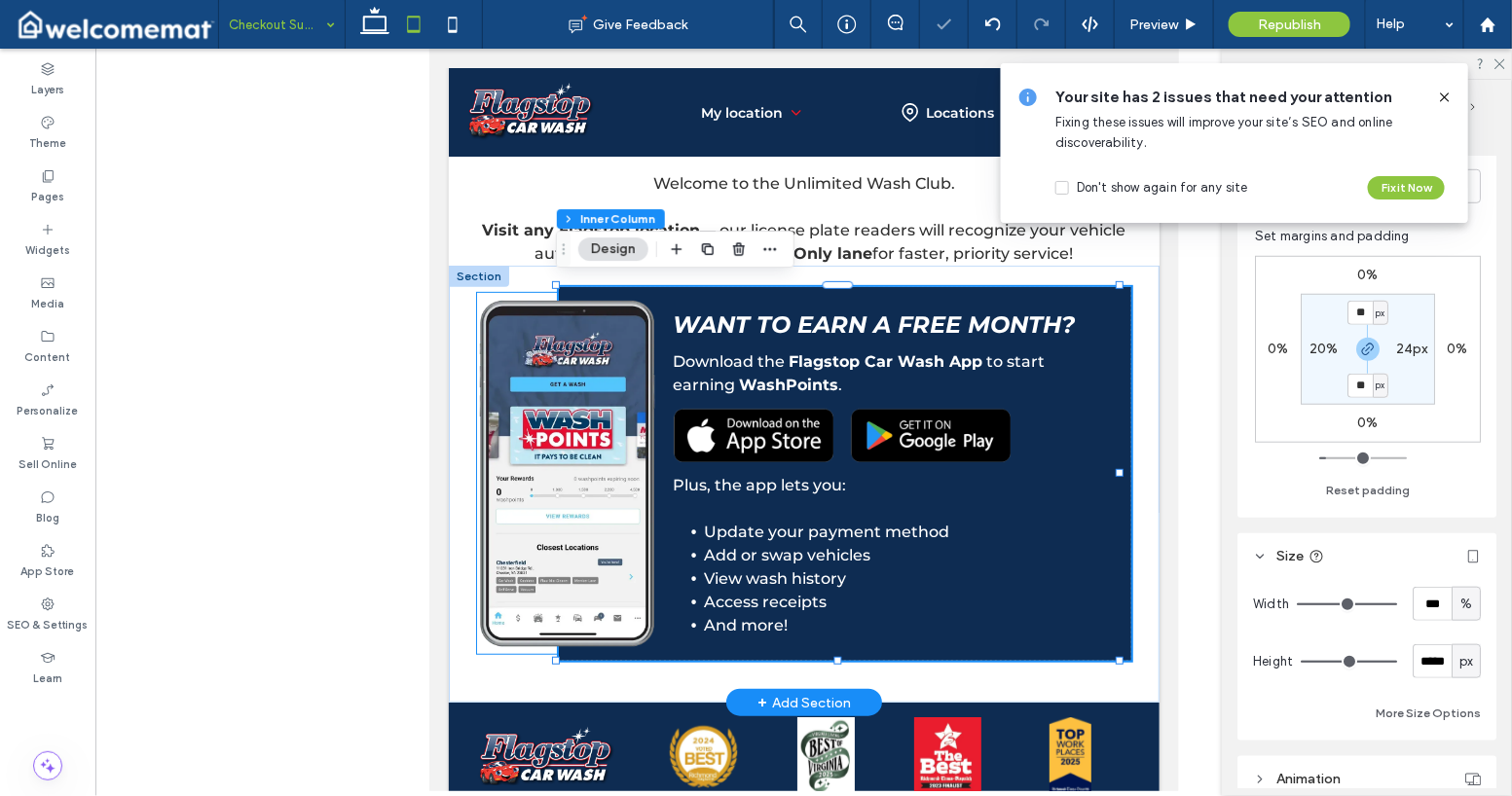 click at bounding box center [566, 472] 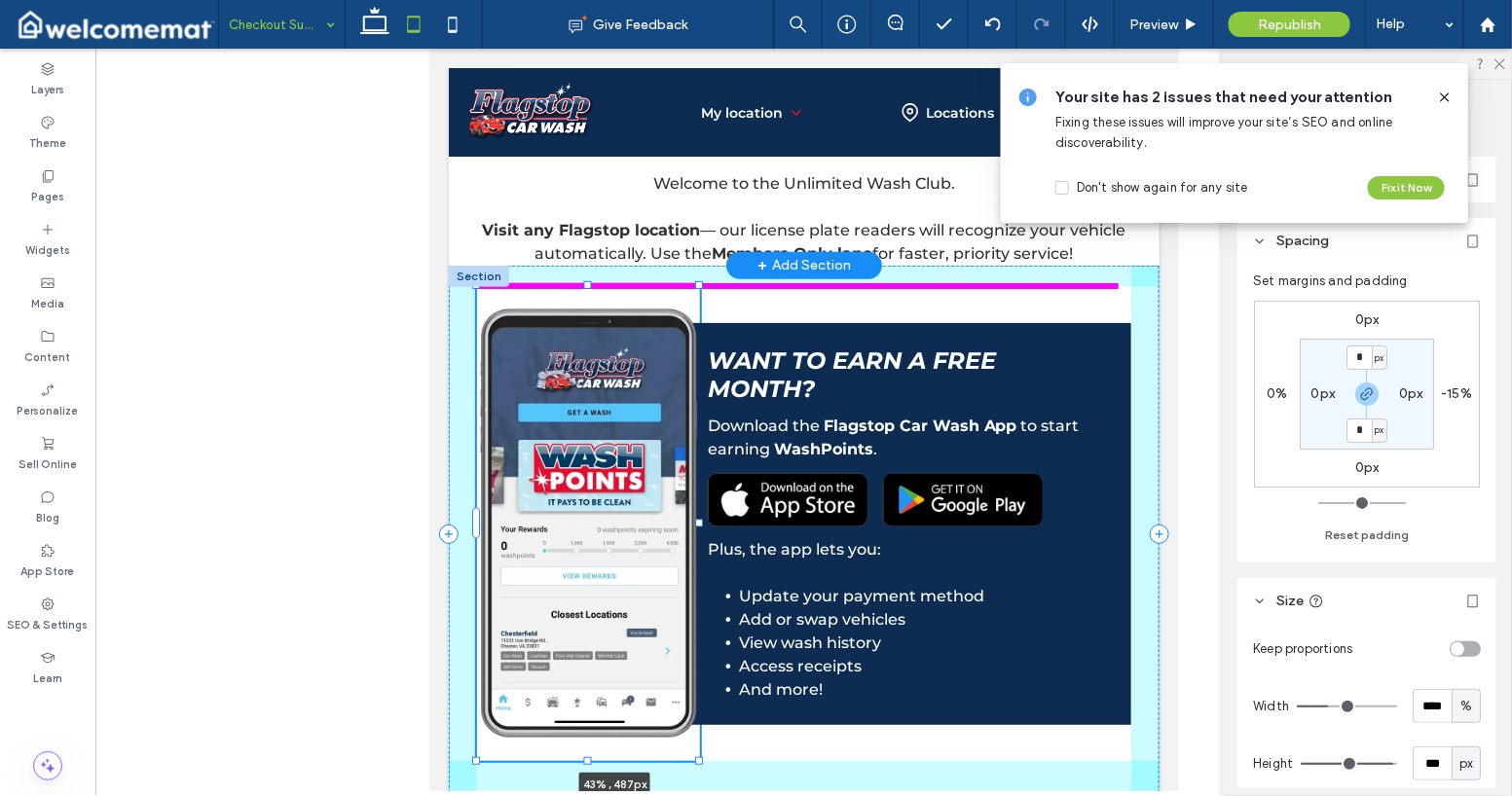 drag, startPoint x: 655, startPoint y: 282, endPoint x: 754, endPoint y: 231, distance: 111.364267 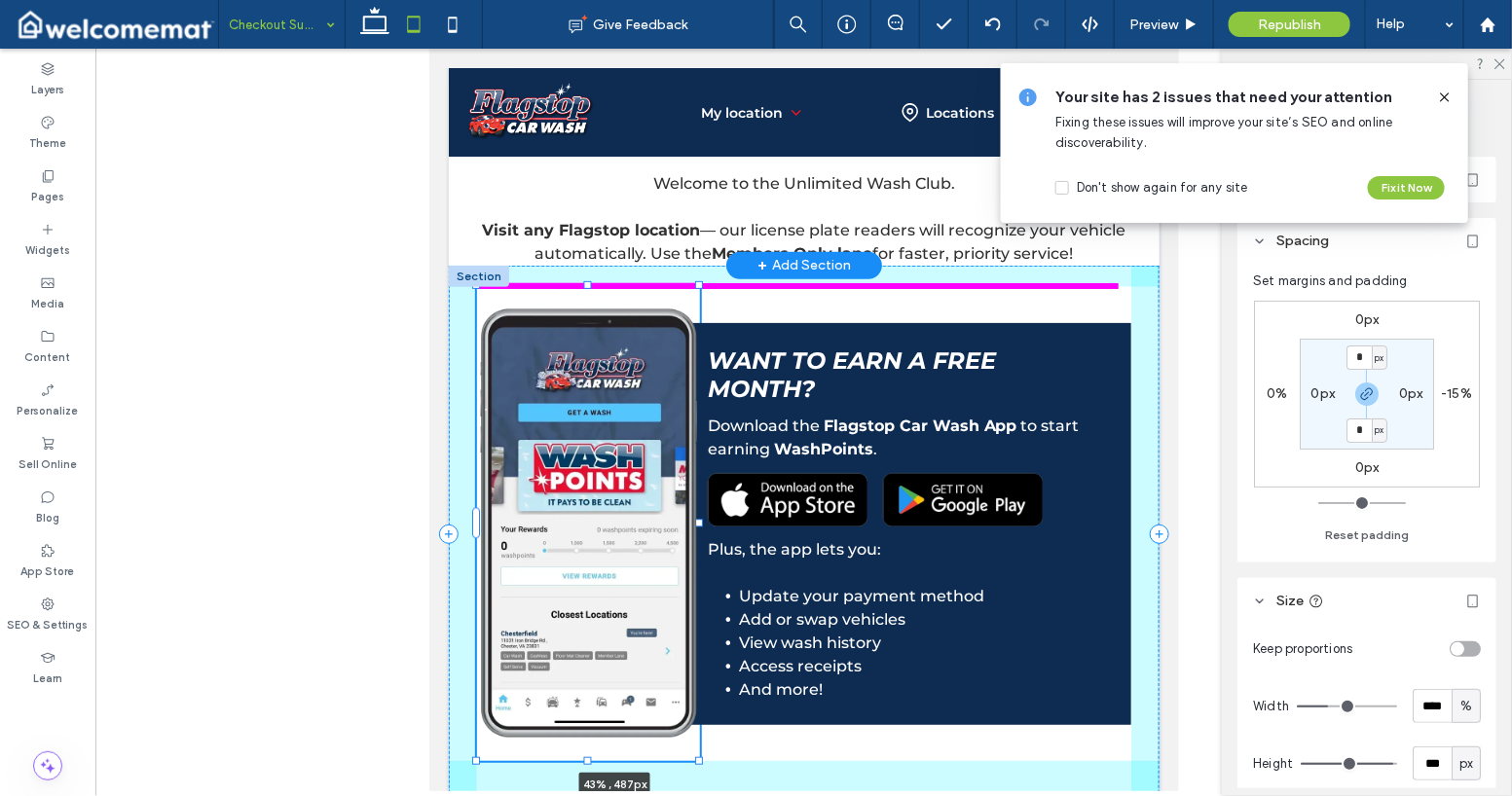 click on "checkout success
Section
YOUR MEMBERSHIP IS ACTIVE!
Welcome to the Unlimited Wash Club. ﻿ Visit any Flagstop location  — our license plate readers will recognize your vehicle automatically. Use the  Members Only lane  for faster, priority service!
Section + Add Section
43% , 487px
Want to earn a free month?
Download the
Flagstop Car Wash App   to start earning
WashPoints .
Plus, the app lets you:   Update your payment method Add or swap vehicles View wash history Access receipts And more!
Section + Add Section" at bounding box center (803, 331) 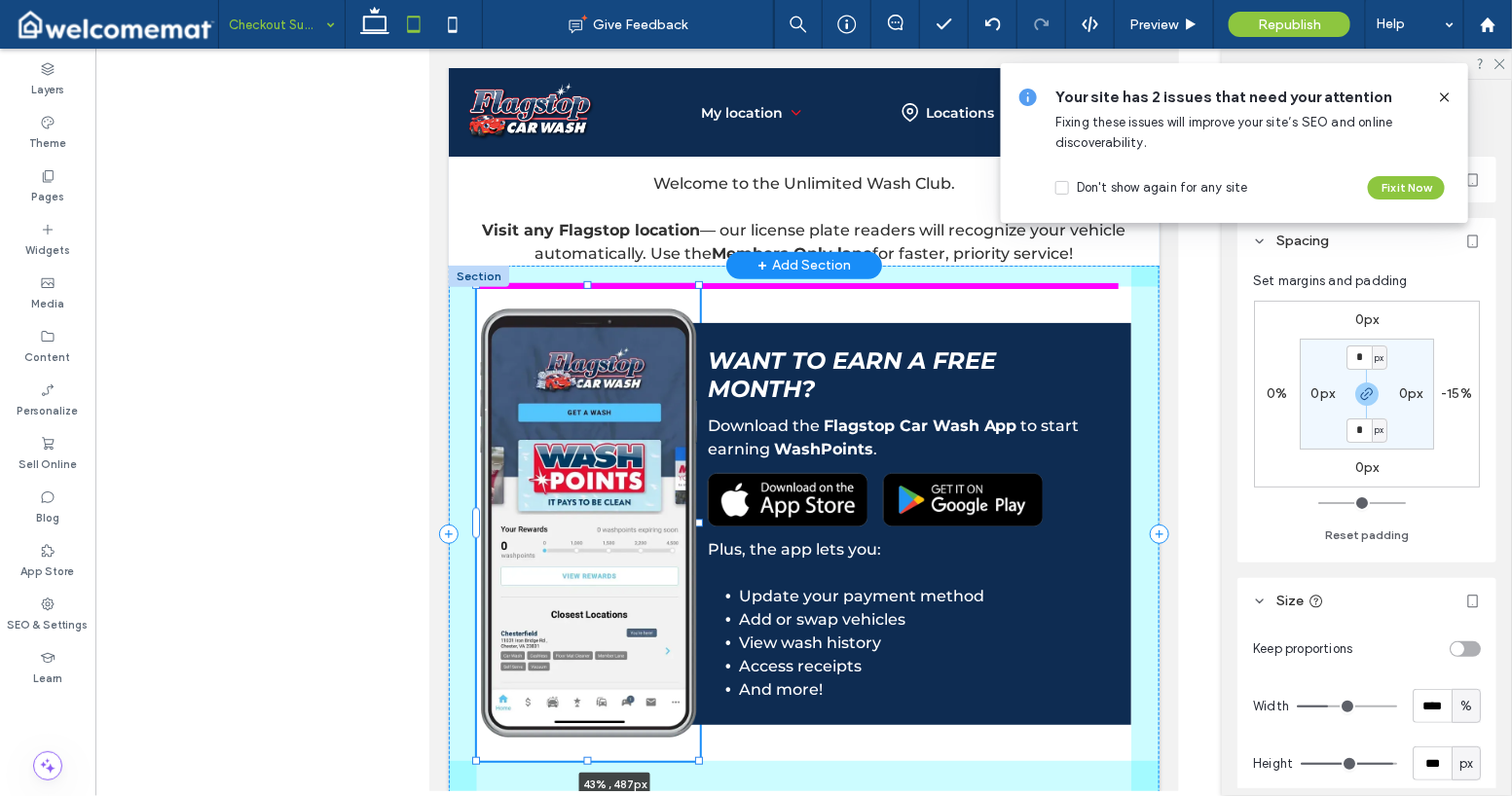 type on "**" 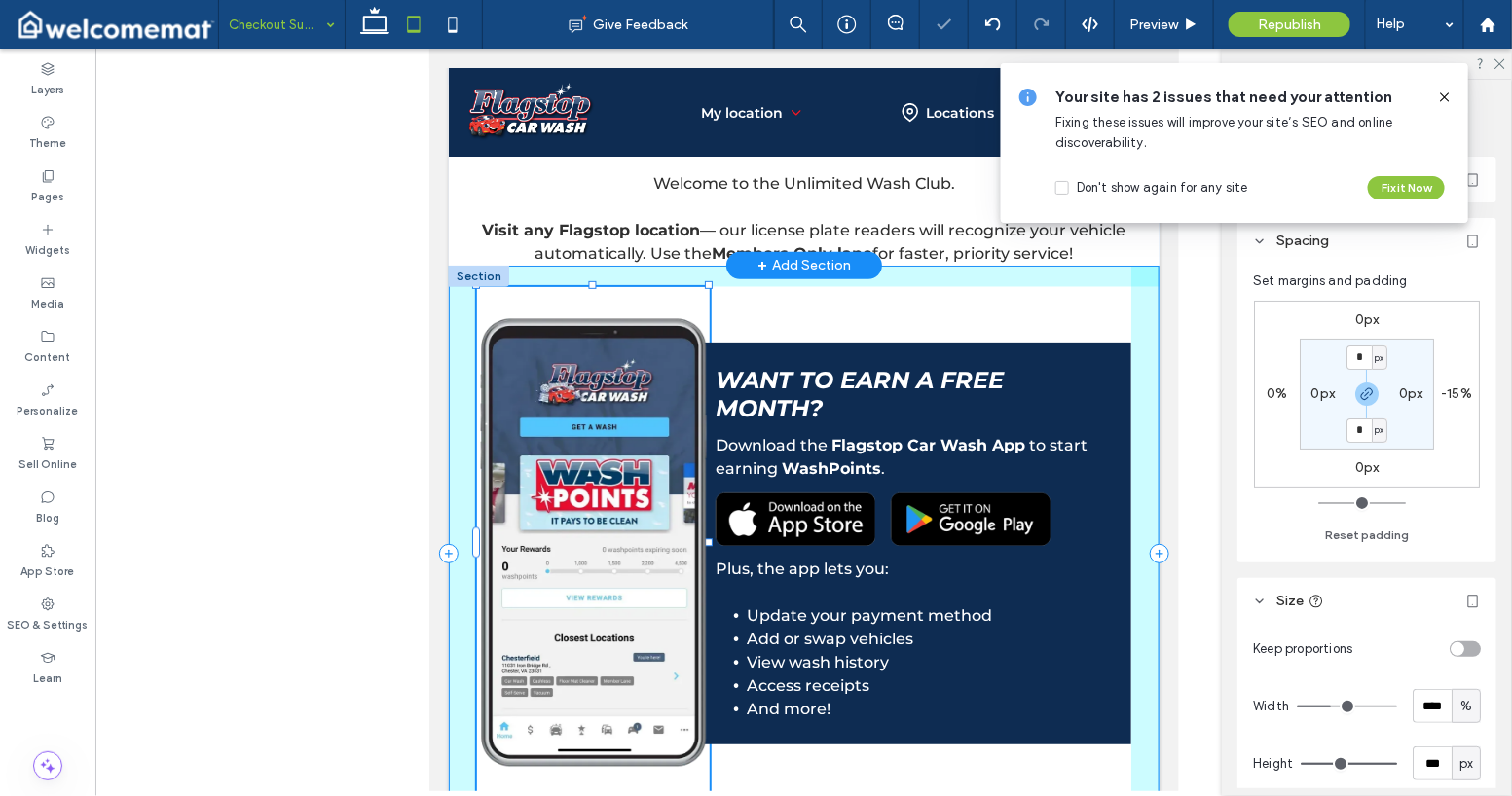 drag, startPoint x: 700, startPoint y: 276, endPoint x: 714, endPoint y: 257, distance: 23.60085 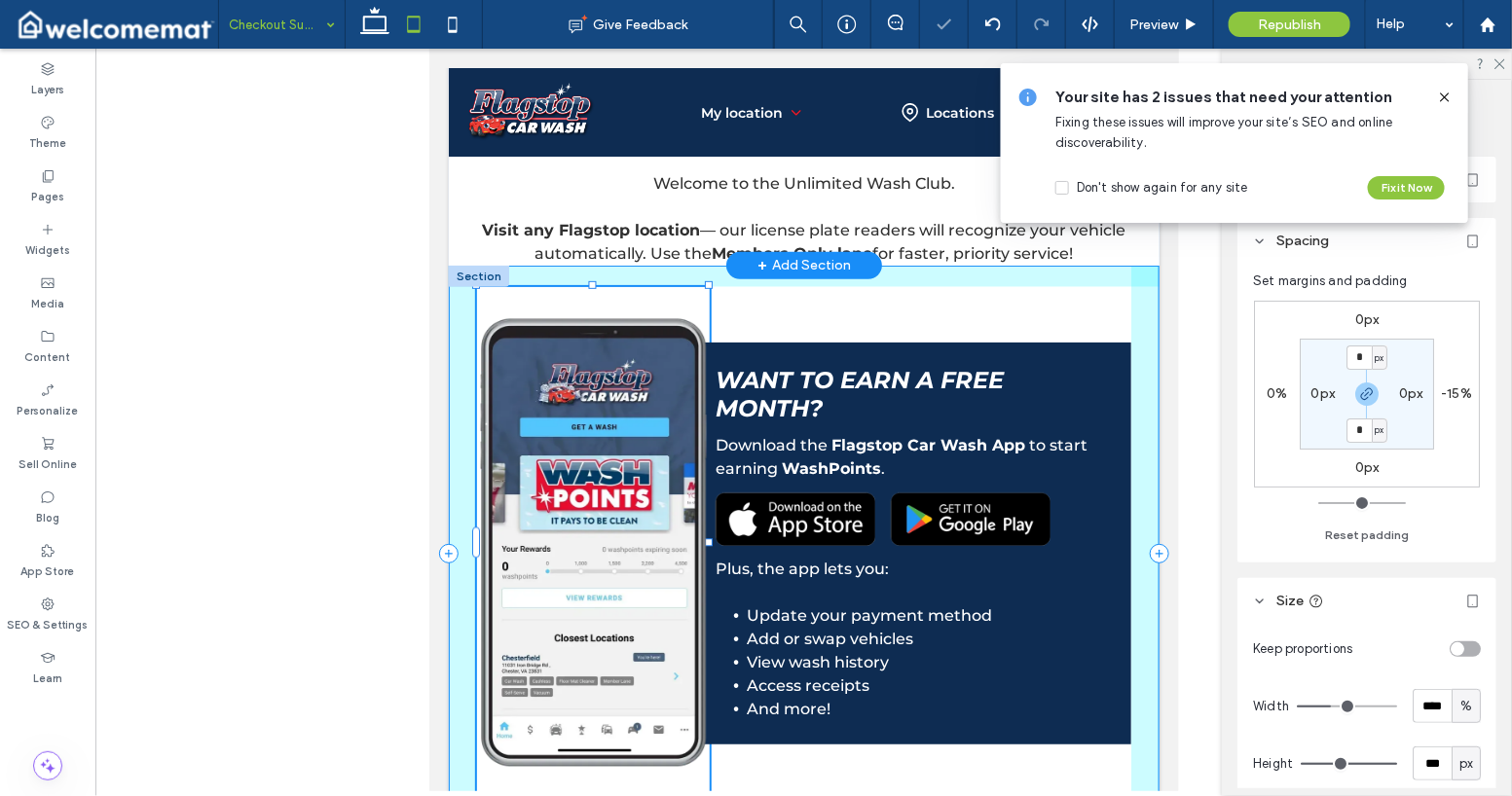 click on "checkout success
Section
YOUR MEMBERSHIP IS ACTIVE!
Welcome to the Unlimited Wash Club. ﻿ Visit any Flagstop location  — our license plate readers will recognize your vehicle automatically. Use the  Members Only lane  for faster, priority service!
Section + Add Section
37% , 527px
Want to earn a free month?
Download the
Flagstop Car Wash App   to start earning
WashPoints .
Plus, the app lets you:   Update your payment method Add or swap vehicles View wash history Access receipts And more!
Section + Add Section" at bounding box center [803, 350] 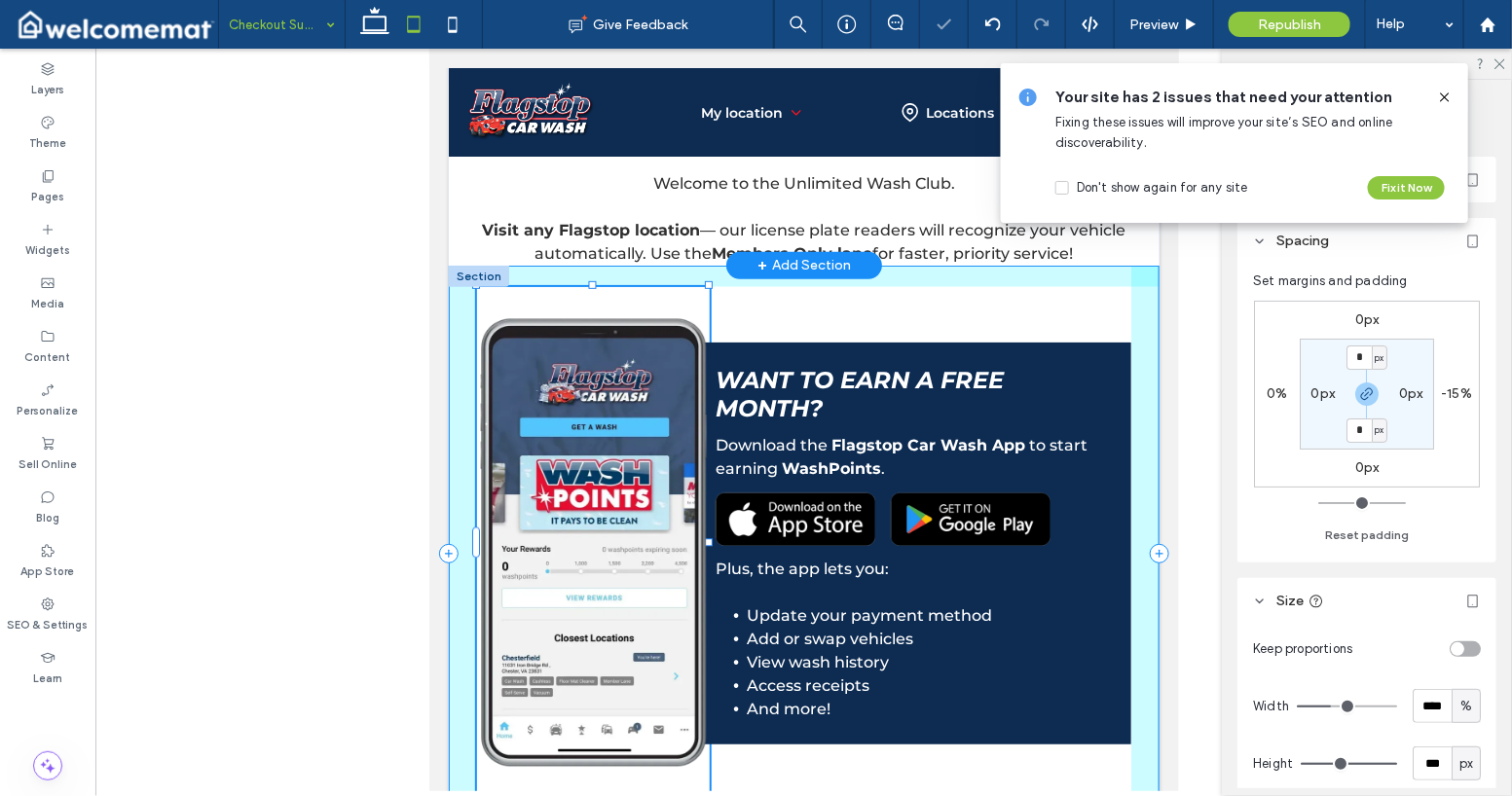 type on "**" 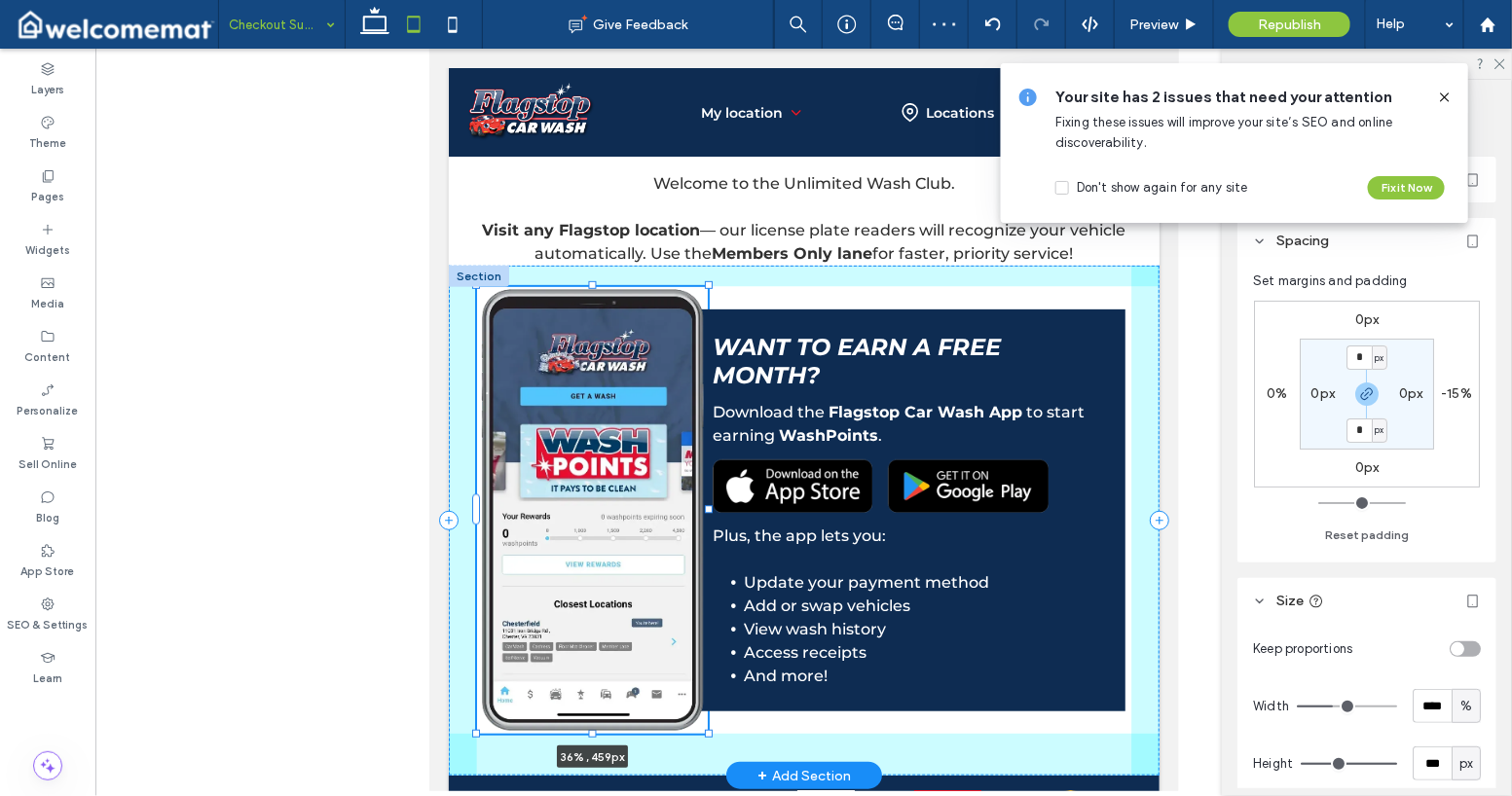 drag, startPoint x: 591, startPoint y: 277, endPoint x: 599, endPoint y: 310, distance: 33.955854 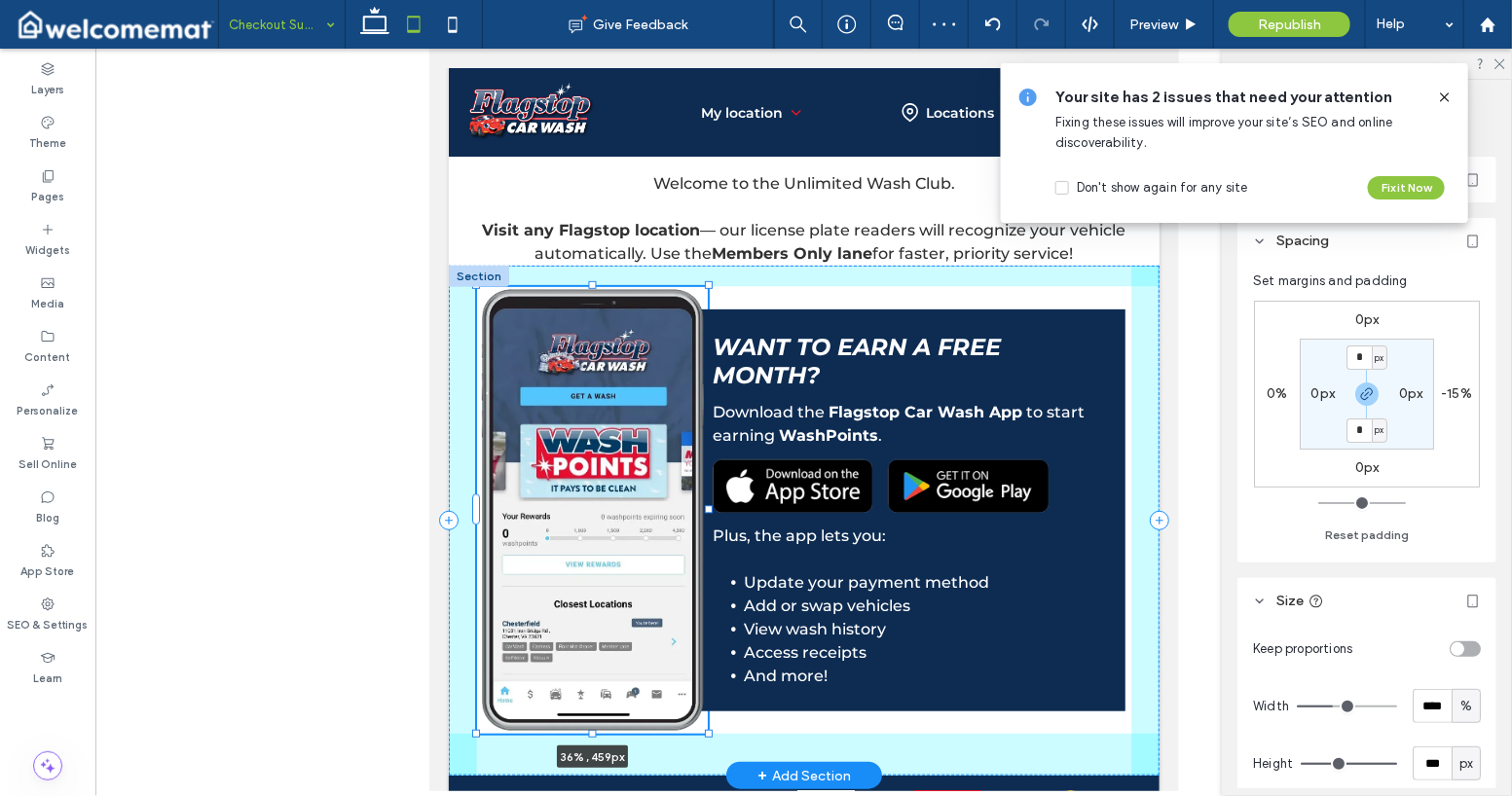 click on "36% , 459px
Want to earn a free month?
Download the
Flagstop Car Wash App   to start earning
WashPoints .
Plus, the app lets you:   Update your payment method Add or swap vehicles View wash history Access receipts And more!" at bounding box center (803, 520) 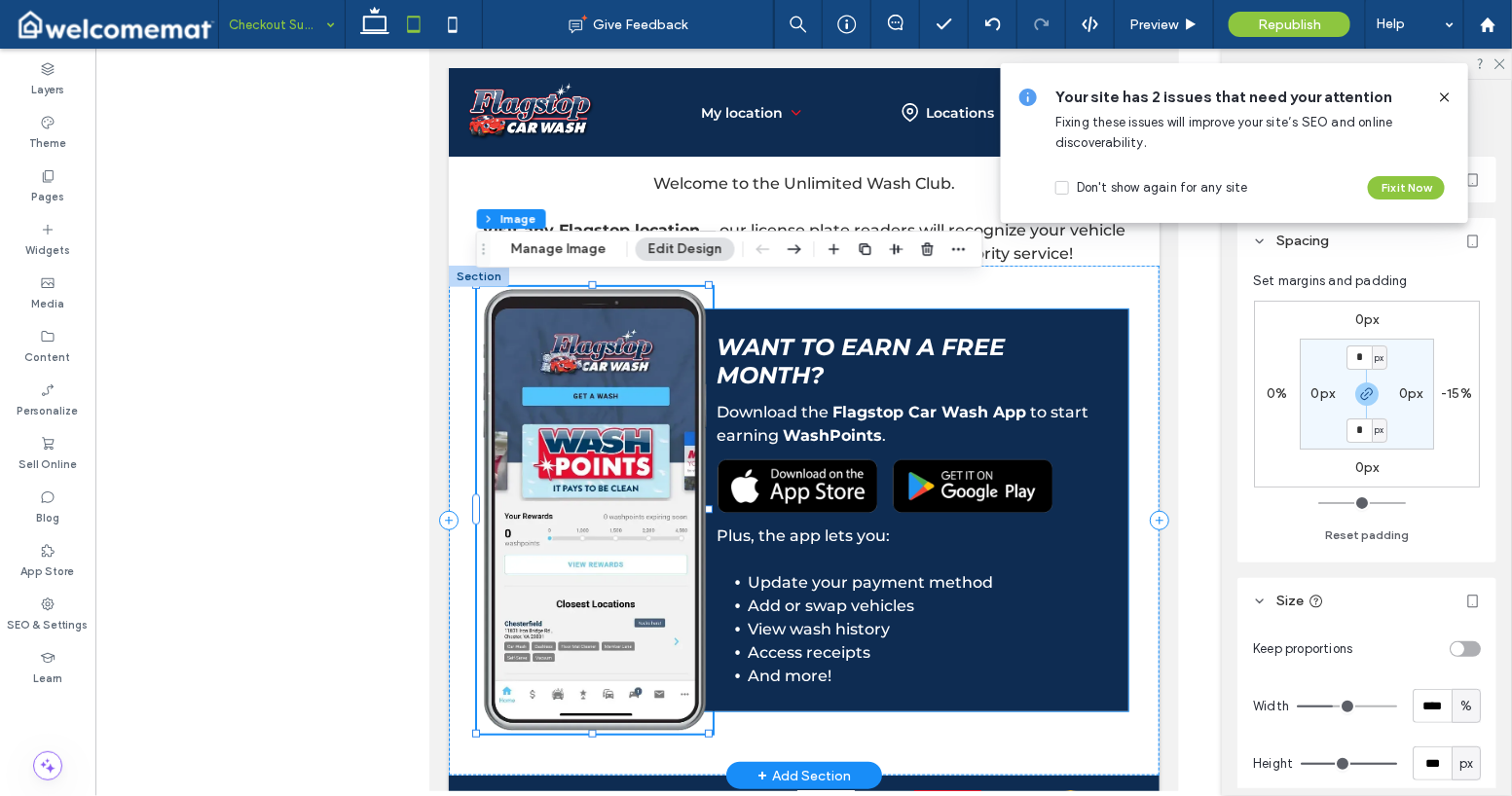 click on "Add or swap vehicles" at bounding box center [925, 605] 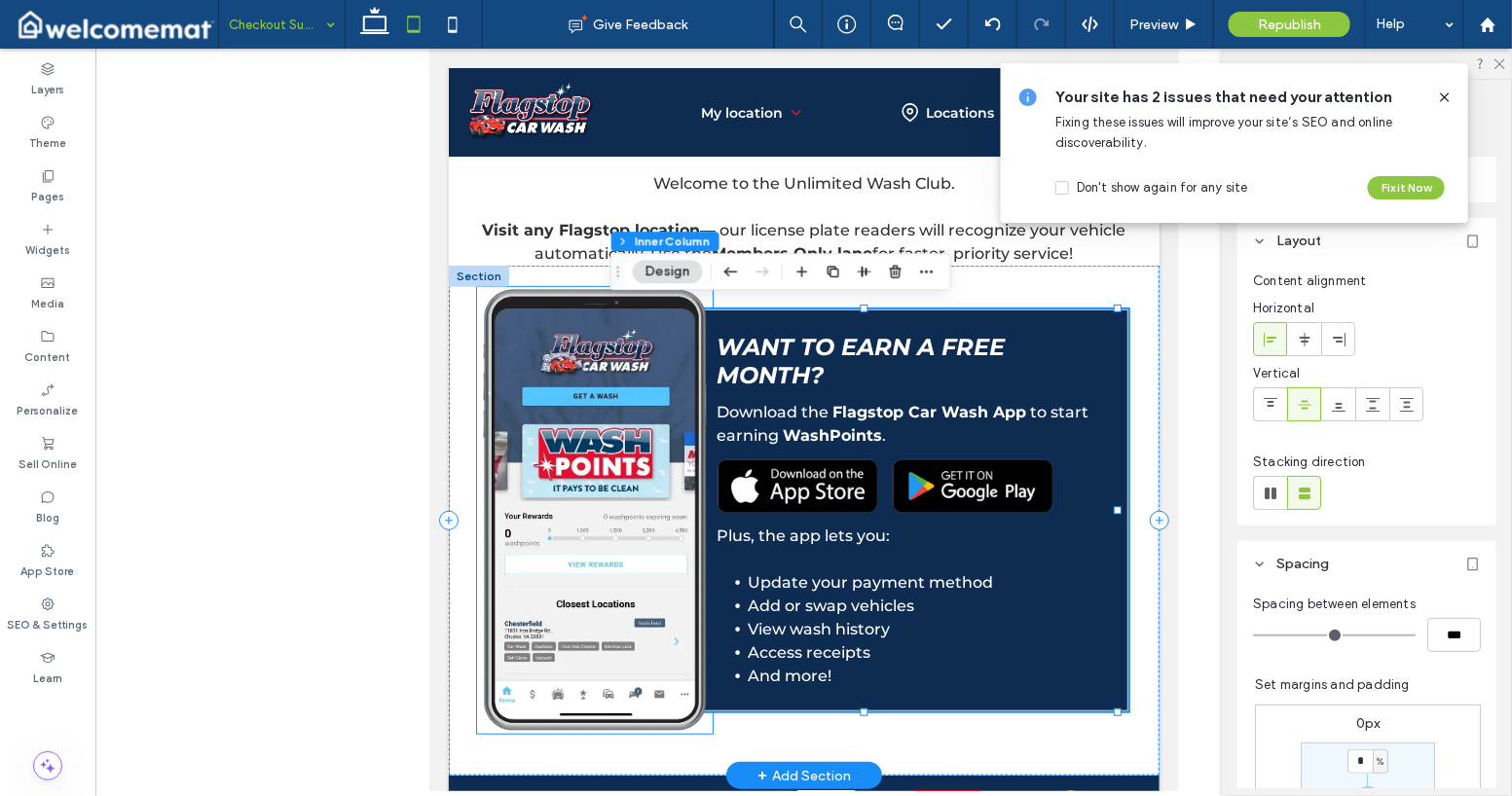 click at bounding box center [593, 509] 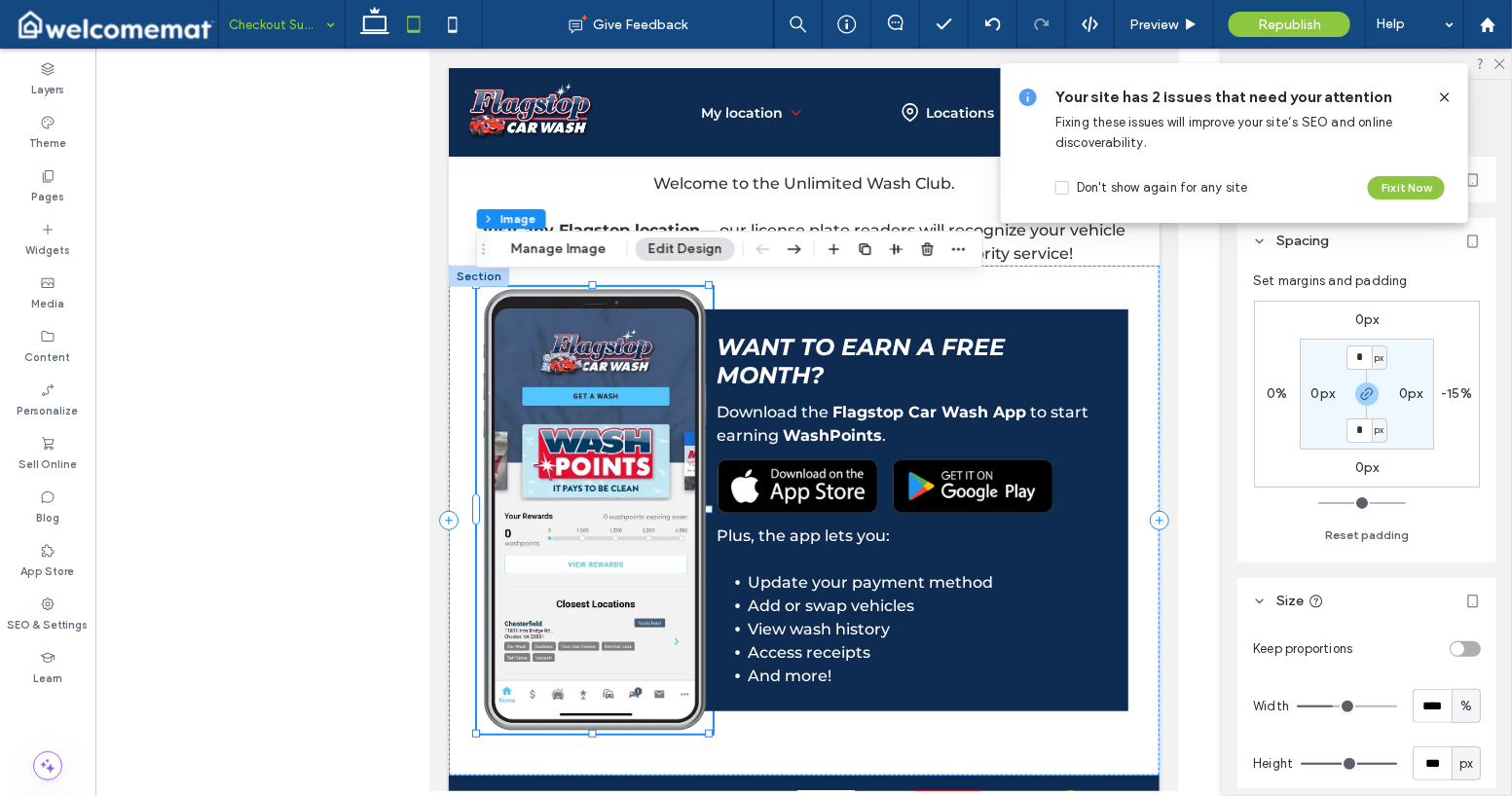 click on "-15%" at bounding box center [1457, 393] 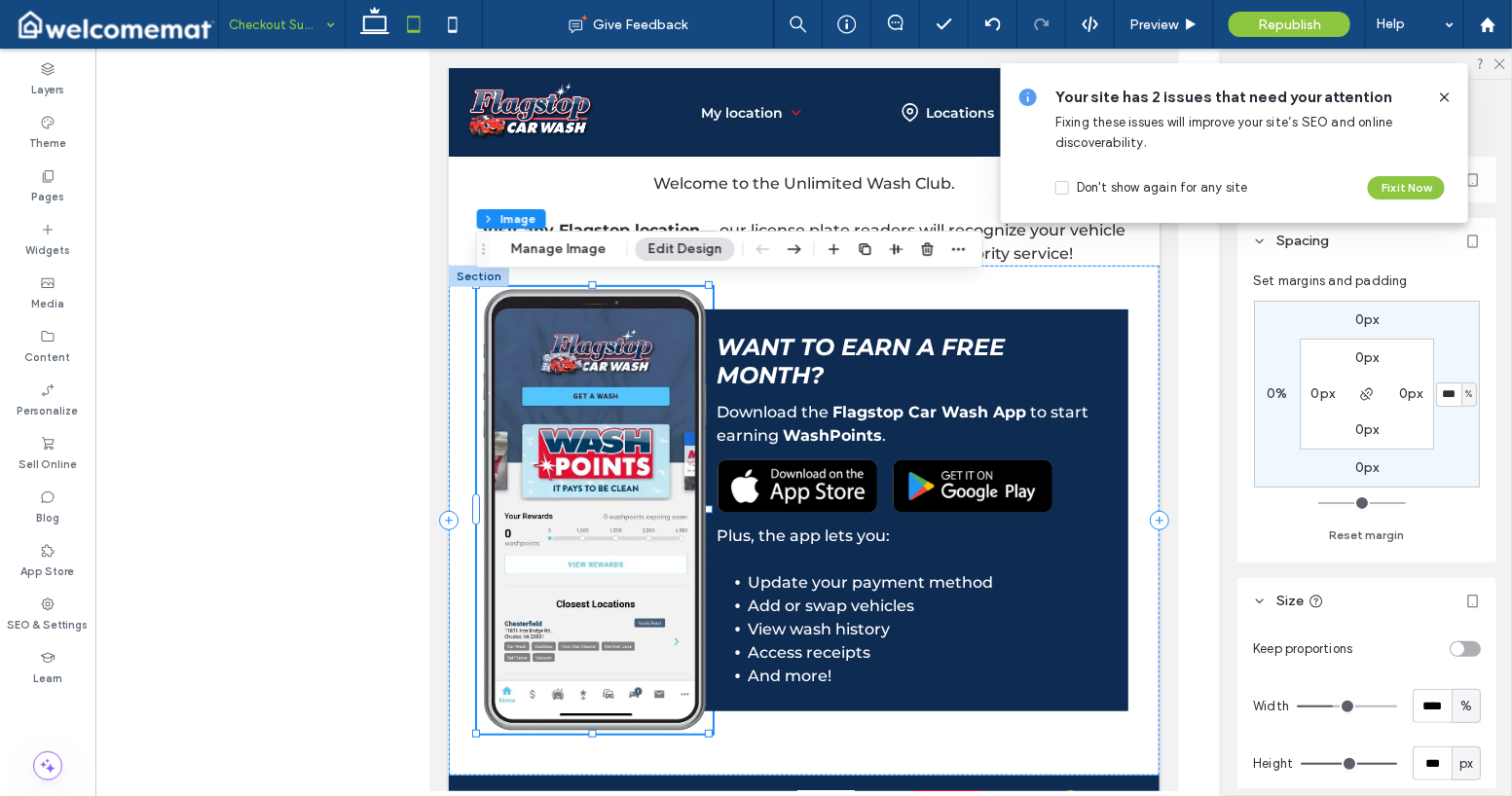 click on "%" at bounding box center [1468, 394] 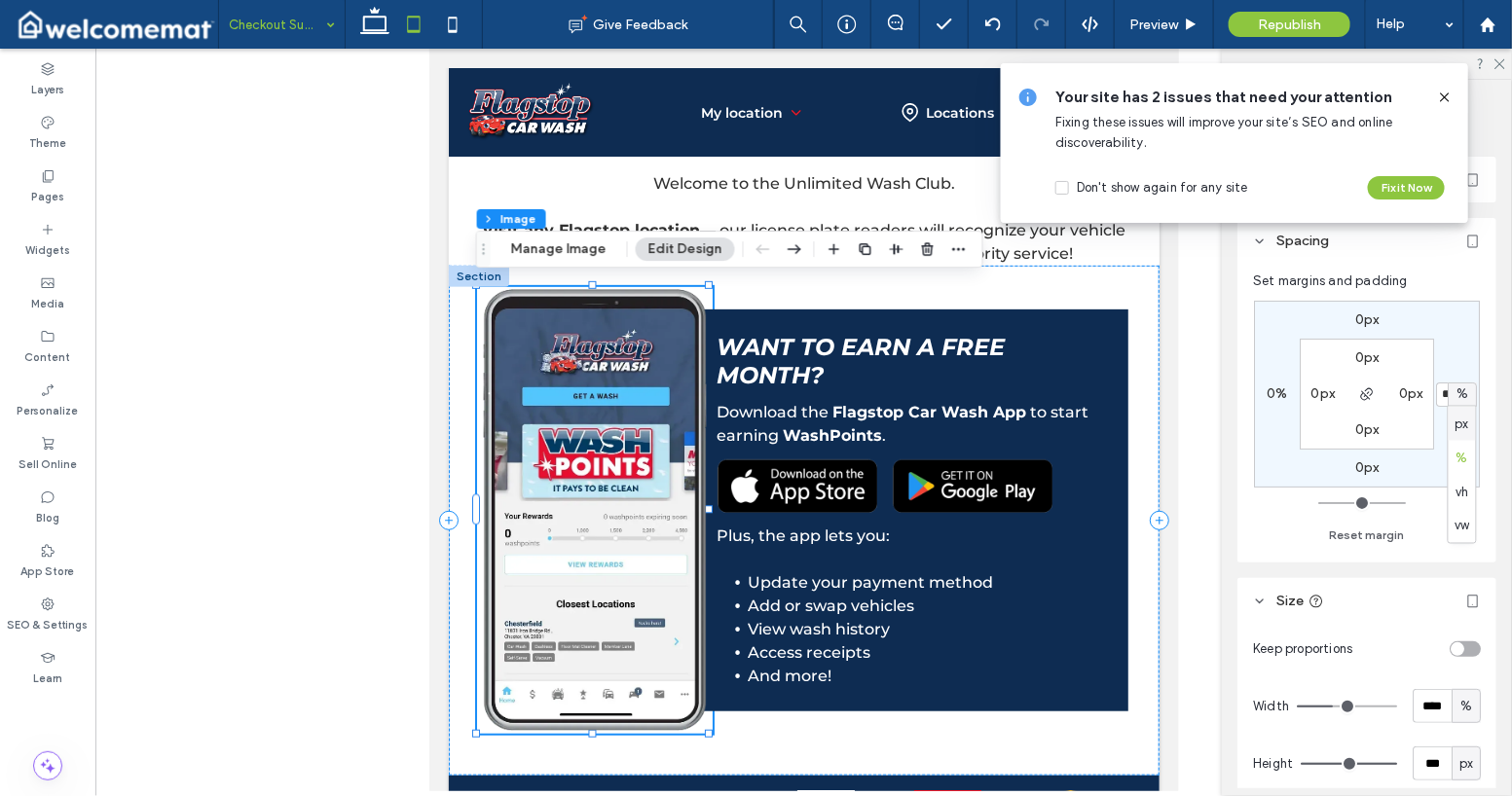 click on "px" at bounding box center (1462, 423) 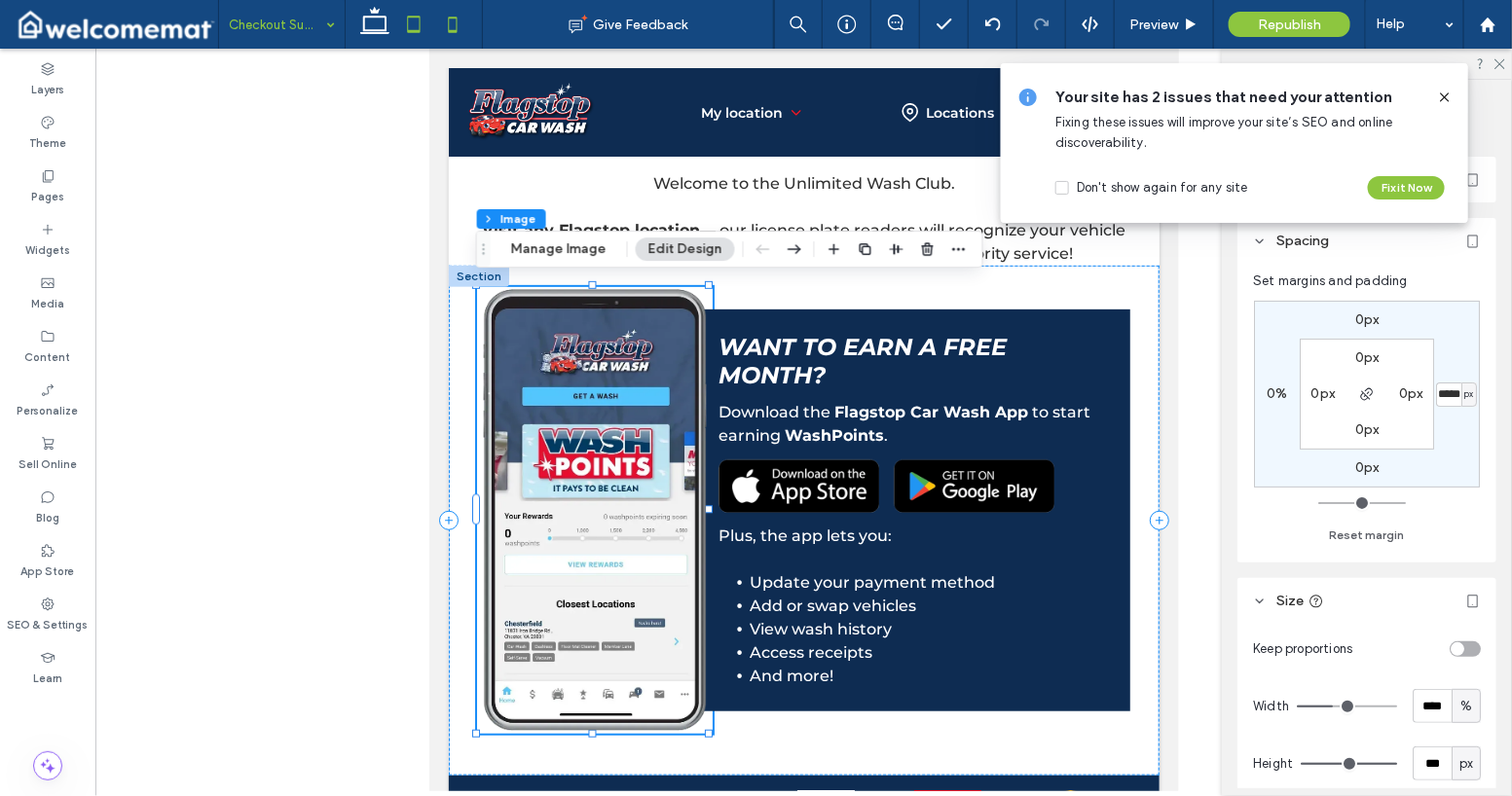 click 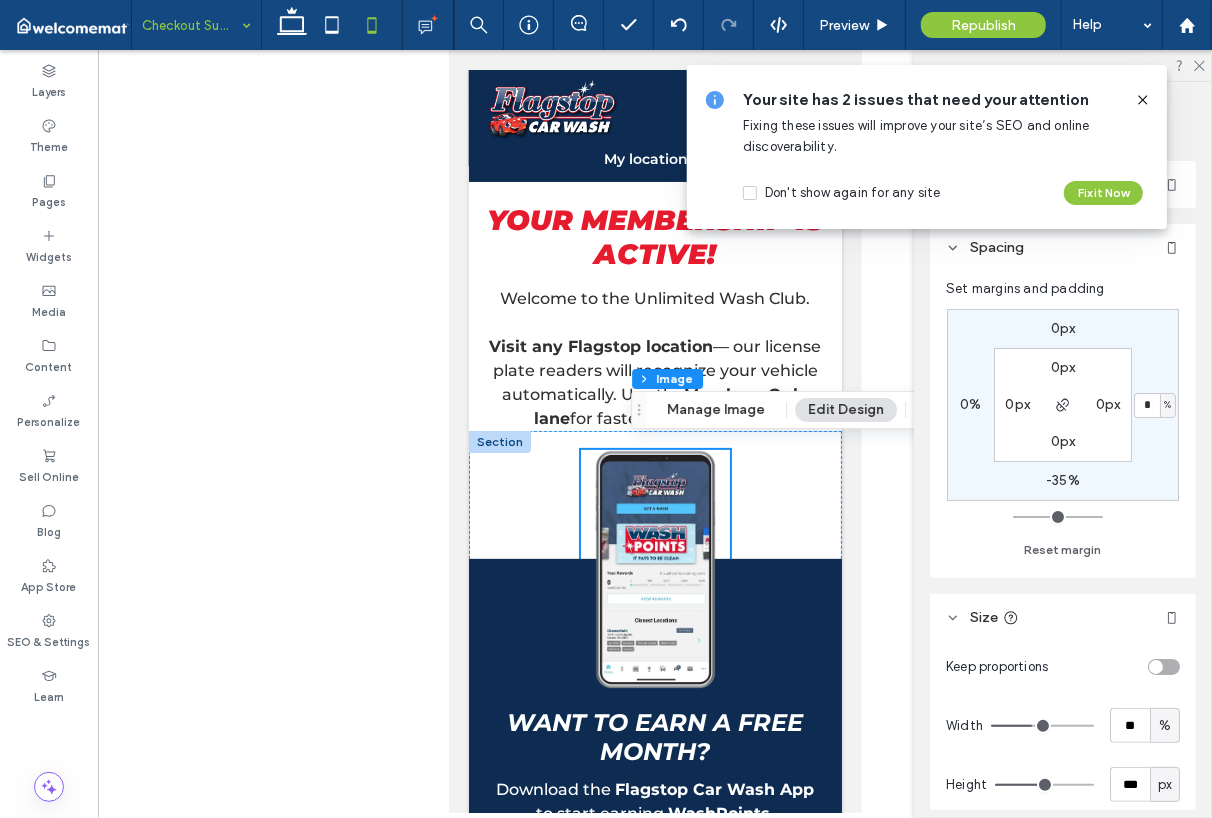 scroll, scrollTop: 0, scrollLeft: 0, axis: both 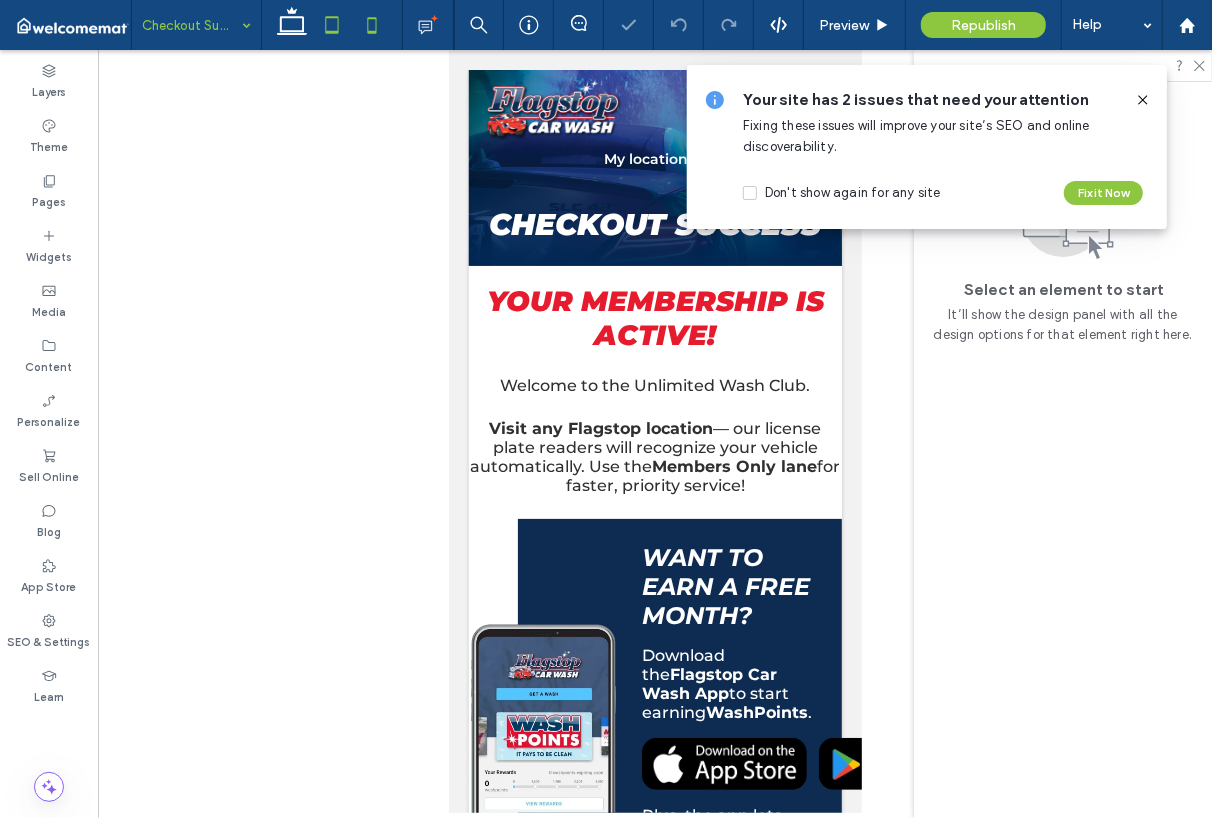 click 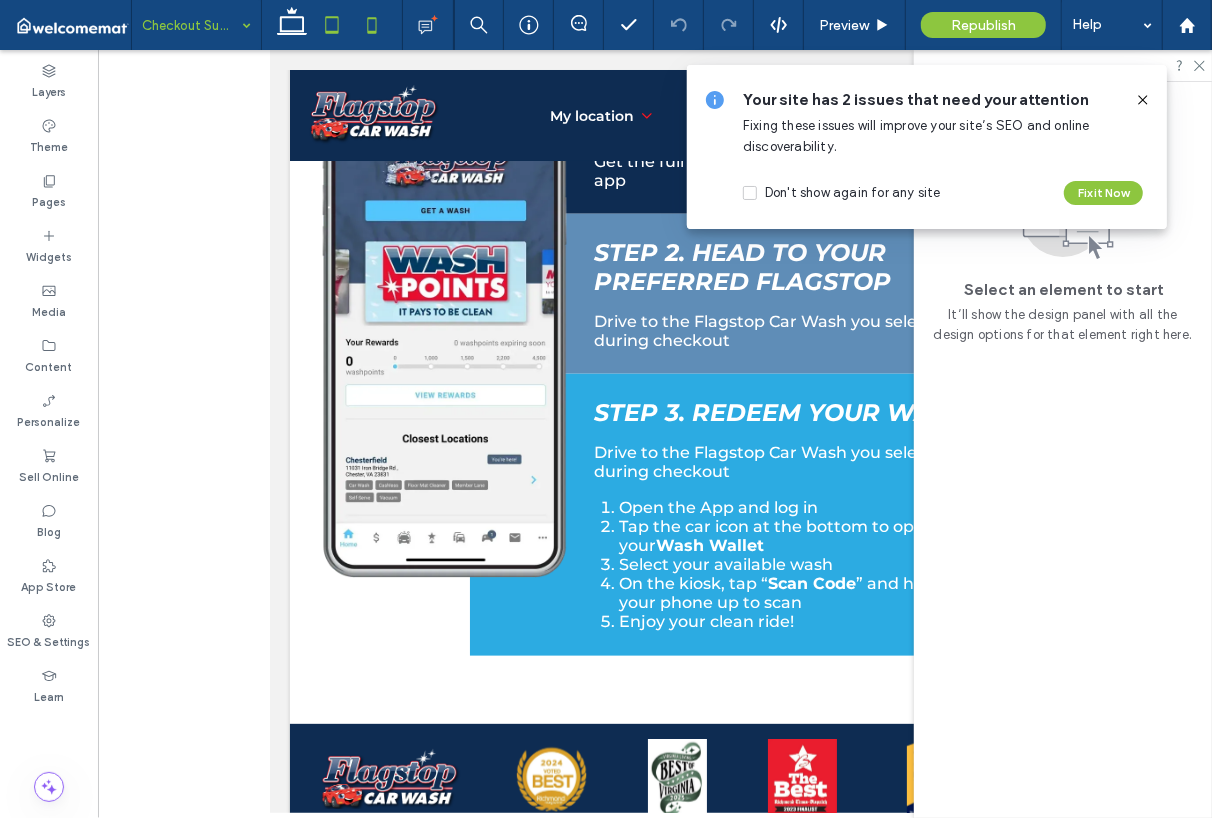 click 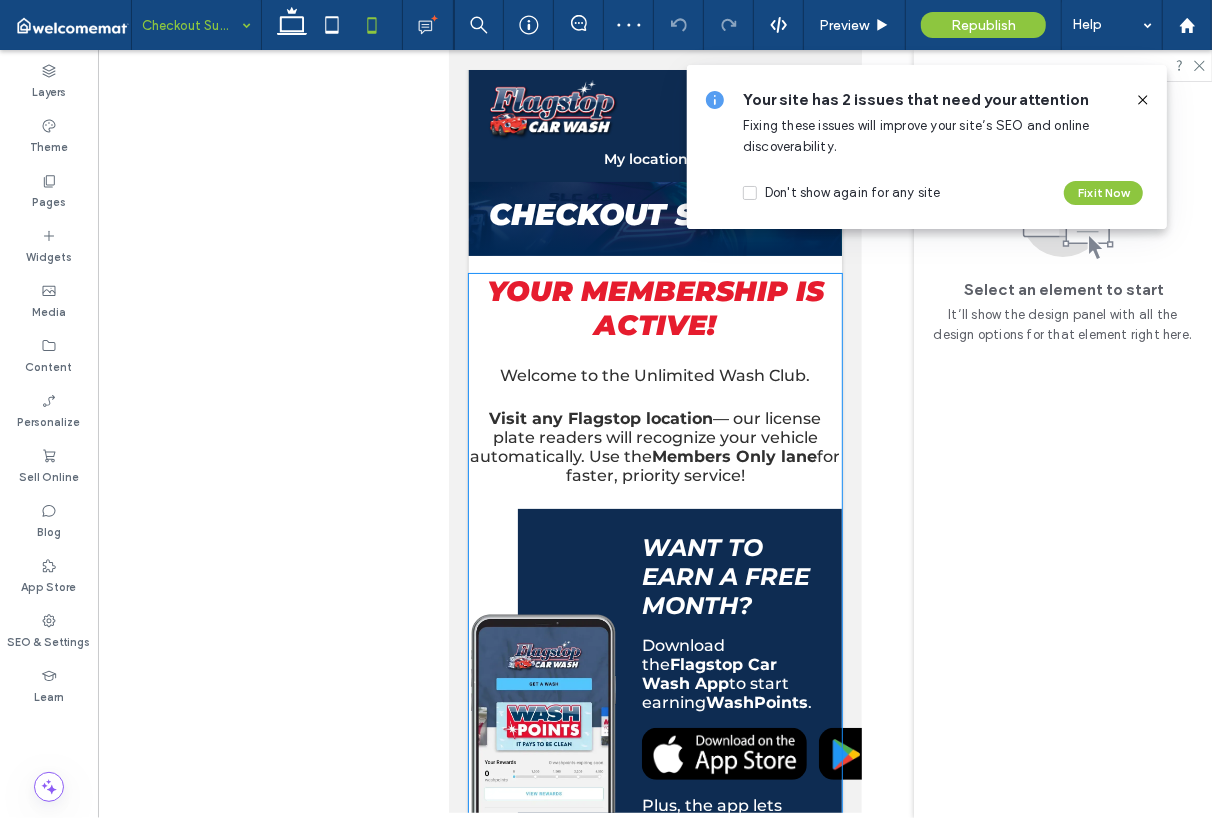 scroll, scrollTop: 0, scrollLeft: 0, axis: both 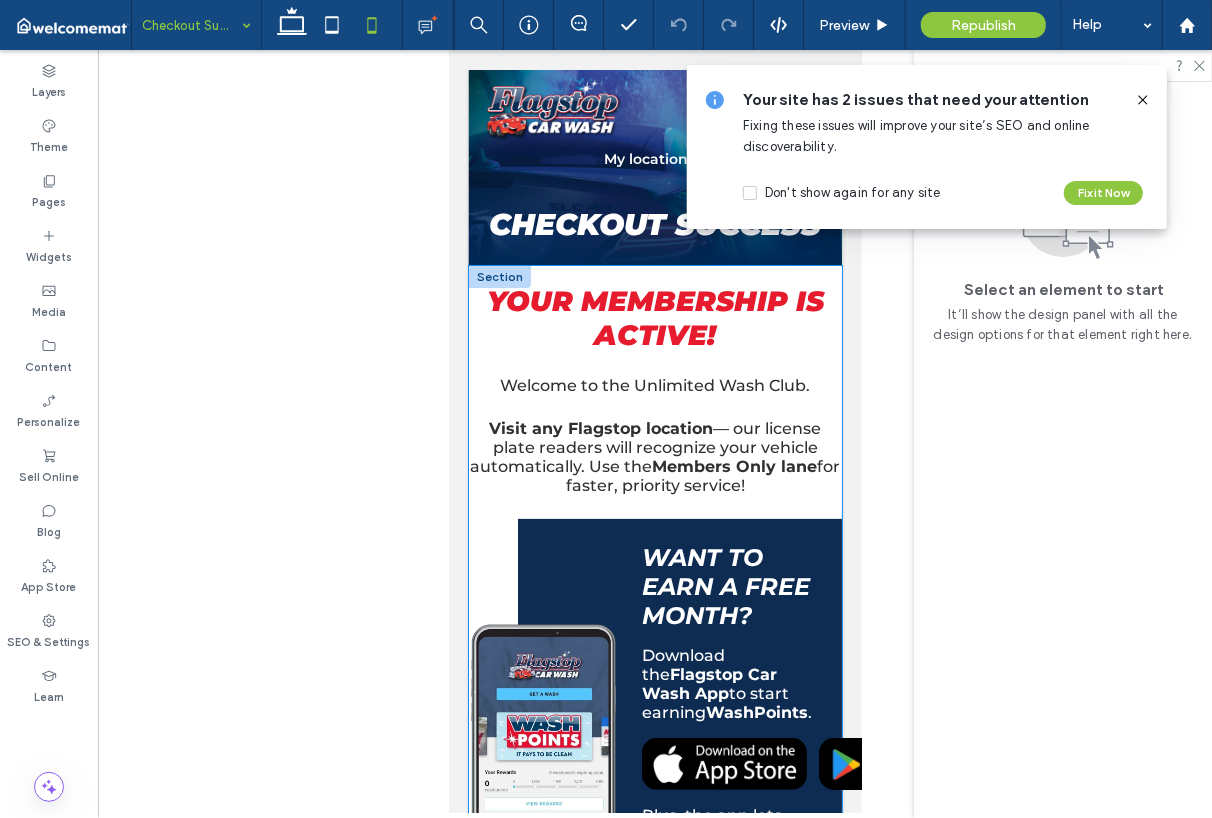 click on "YOUR MEMBERSHIP IS ACTIVE!
Welcome to the Unlimited Wash Club.
Visit any Flagstop location
— our license plate readers will recognize your vehicle automatically. Use the  Members Only lane
for faster, priority service!
Want to earn a free month?
Download the  Flagstop Car Wash App
to start earning  WashPoints .
Plus, the app lets you:
Update your payment method
Add or swap vehicles
View wash history
Access receipts
And more!
Your Purchase is Confirmed!
Visit Flagstop and ask an attendant to look up your account and load your pre-purchased wash.
Step 1. Dowload the app
Get the full experience by using our mobile app
Step 2. Head to your preferred Flagstop
Drive to the Flagstop Car Wash you selected during checkout
Step 3. Redeem Your Wash
Drive to the Flagstop Car Wash you selected during checkout
Open the App and log in
Tap the car icon at the bottom to open your" at bounding box center (654, 1273) 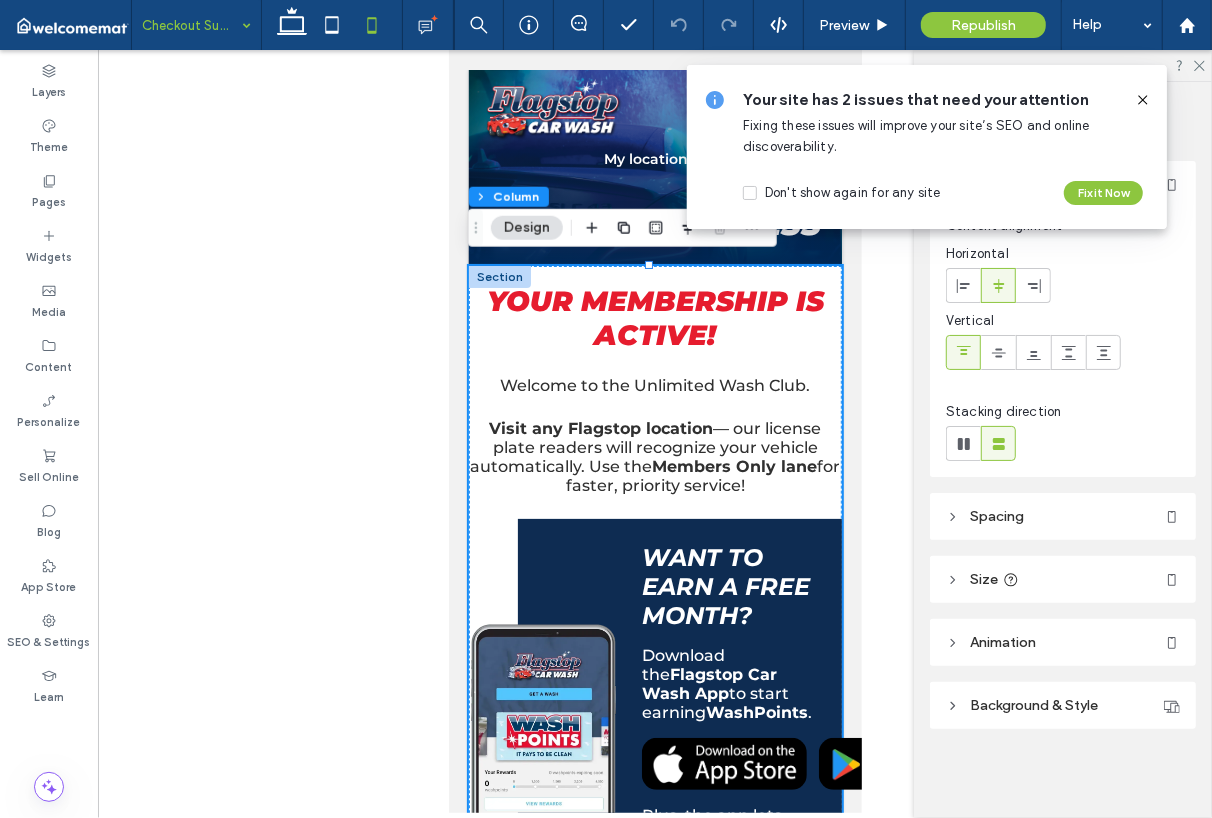 click on "Spacing" at bounding box center [1063, 516] 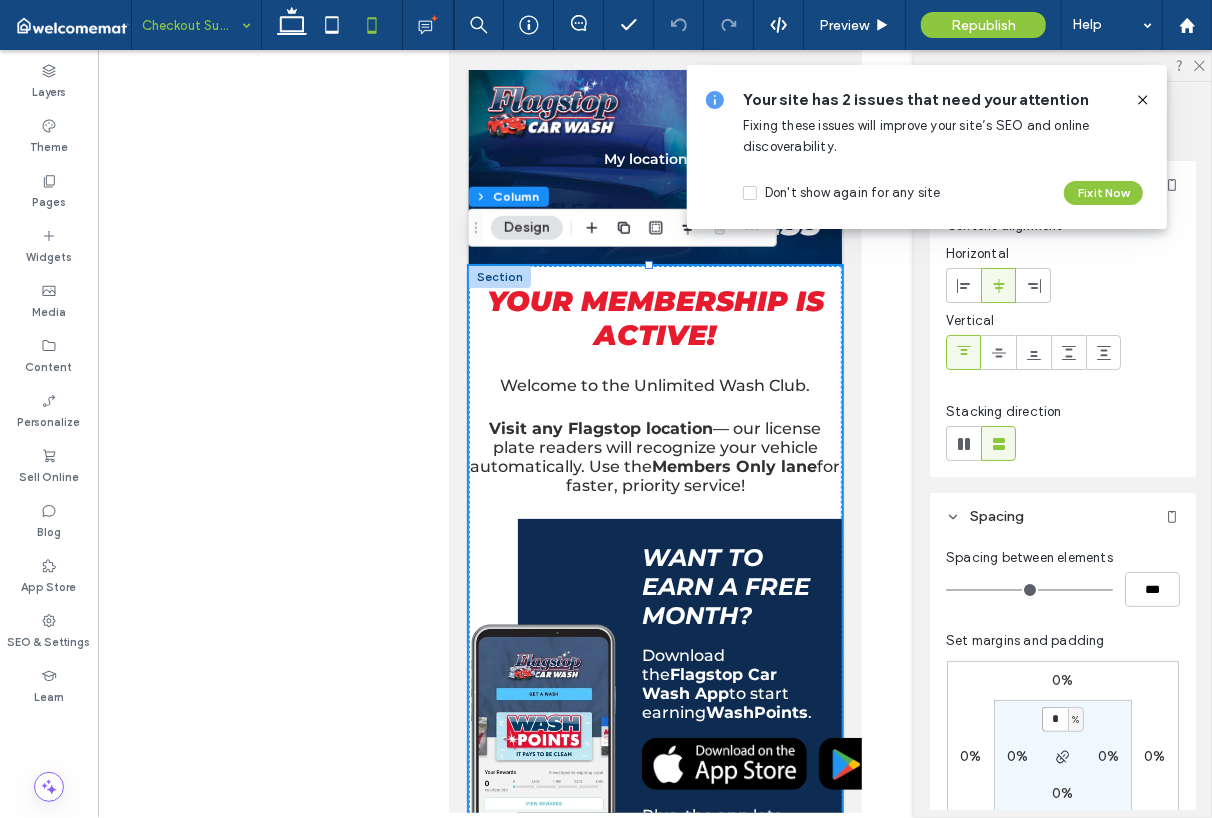 click on "*" at bounding box center [1055, 719] 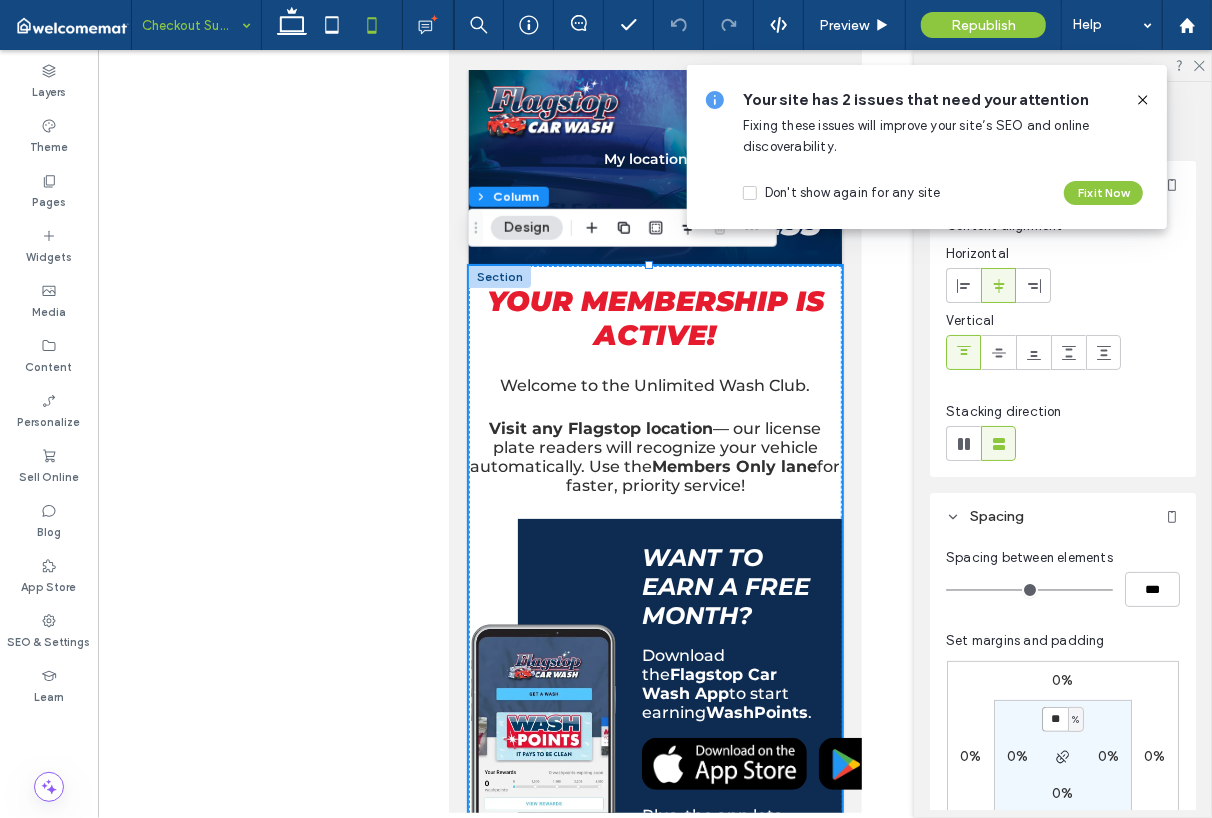 type on "**" 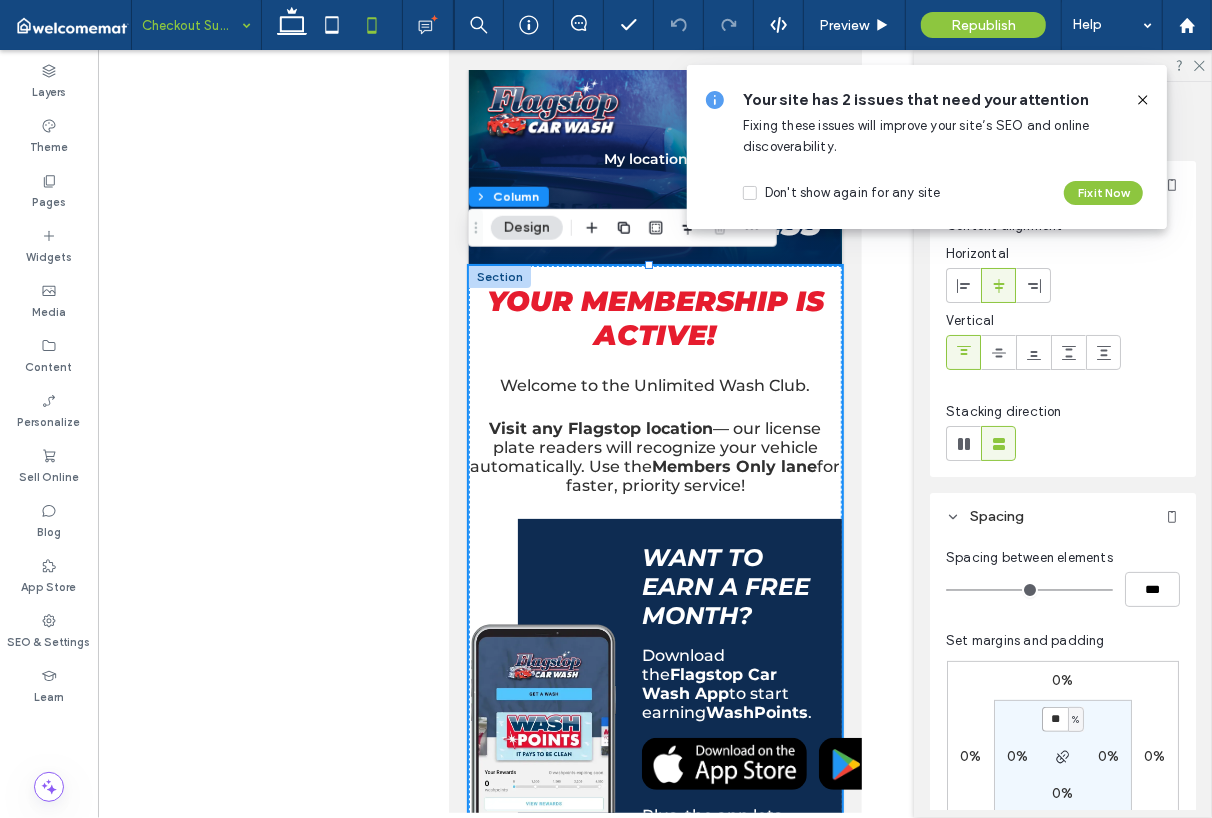 type on "**" 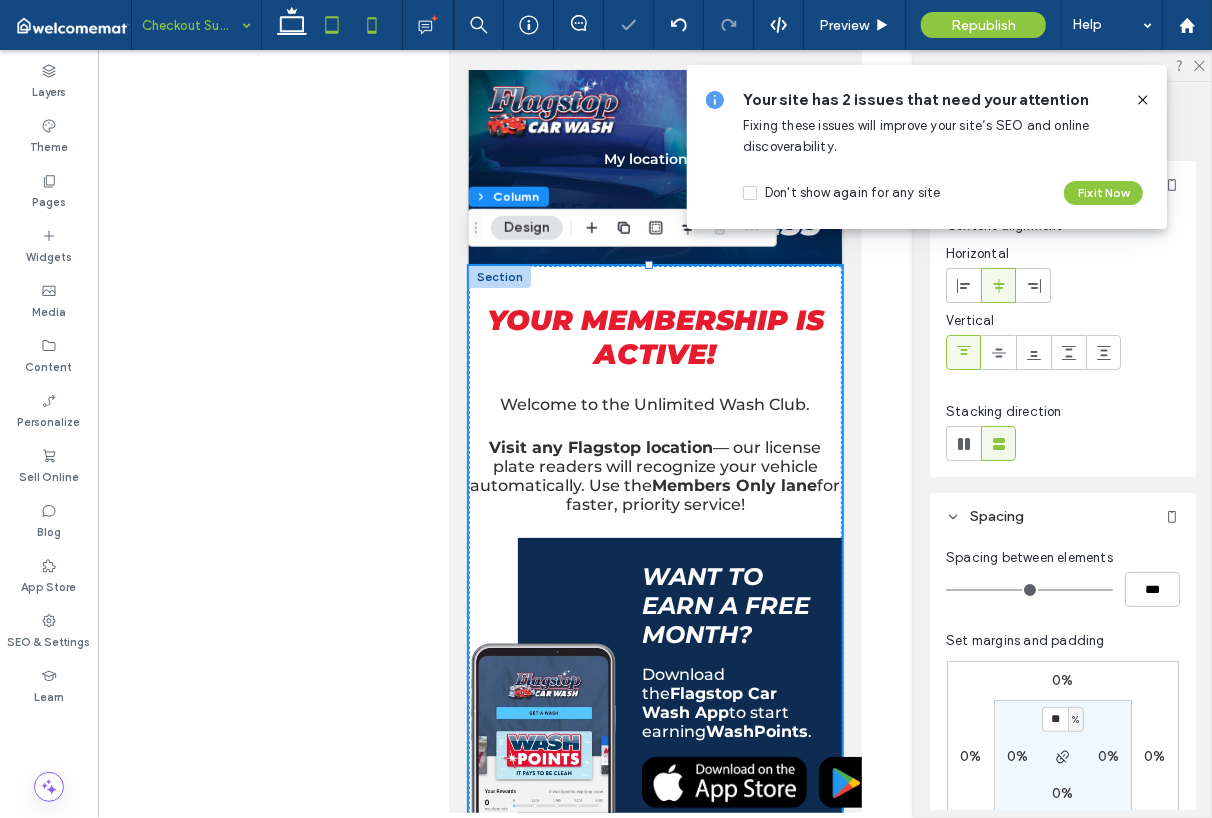 click 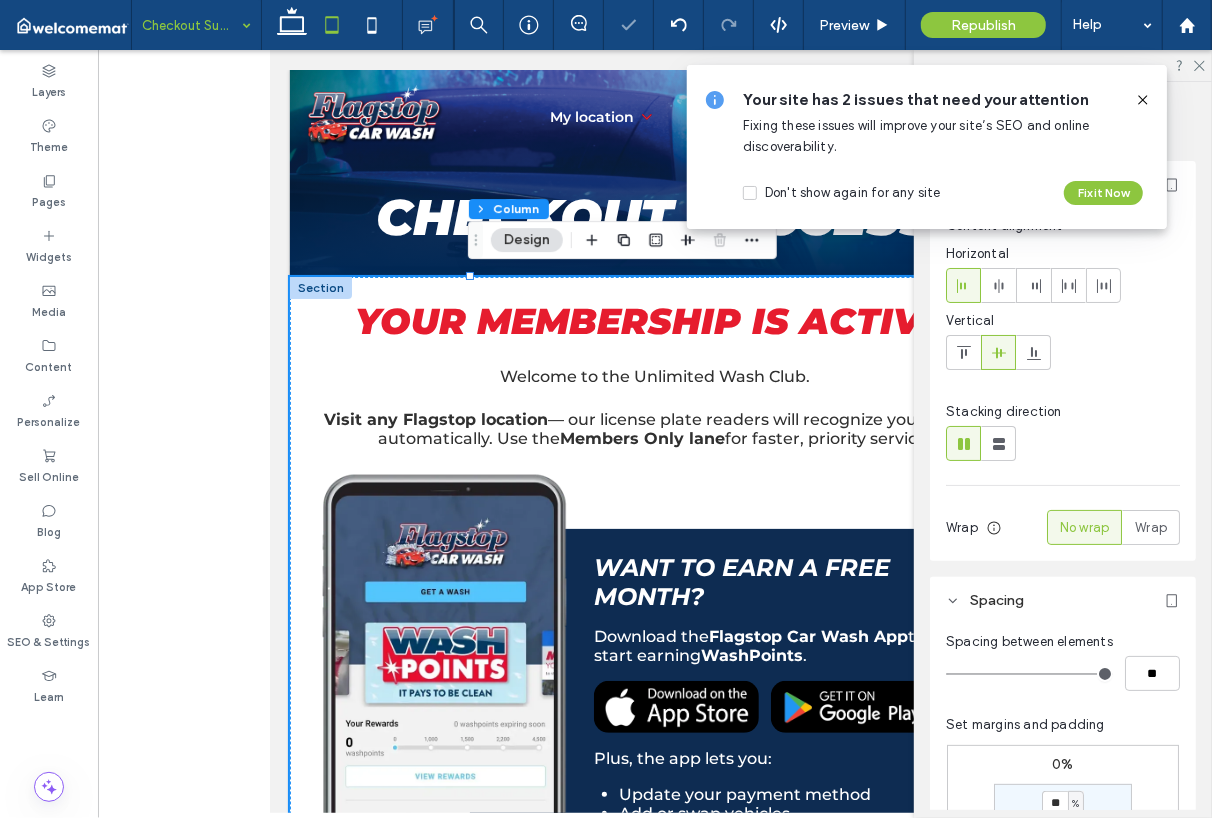 type on "**" 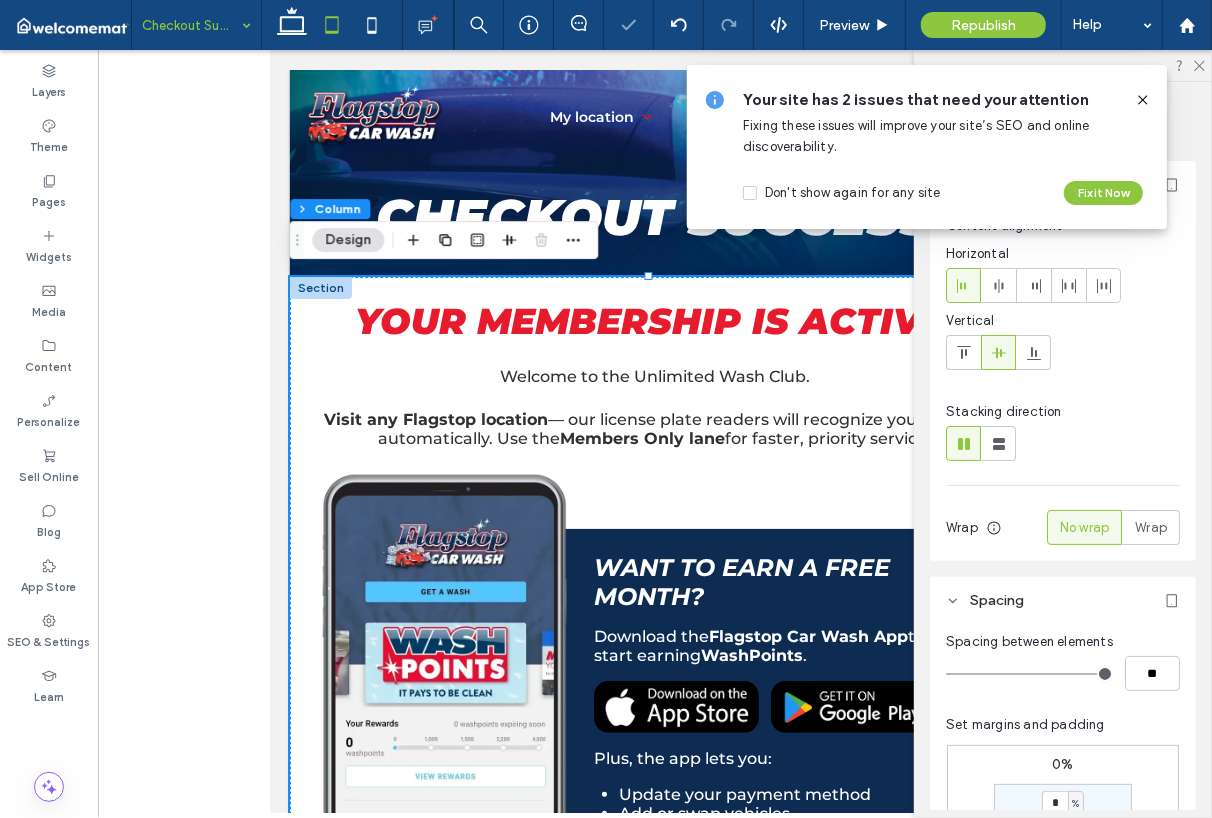 click on "YOUR MEMBERSHIP IS ACTIVE!
Welcome to the Unlimited Wash Club.
Visit any Flagstop location
— our license plate readers will recognize your vehicle automatically. Use the  Members Only lane
for faster, priority service!
Want to earn a free month?
Download the  Flagstop Car Wash App
to start earning  WashPoints .
Plus, the app lets you:
Update your payment method
Add or swap vehicles
View wash history
Access receipts
And more!
Your Purchase is Confirmed!
Visit Flagstop and ask an attendant to look up your account and load your pre-purchased wash.
Step 1. Dowload the app
Get the full experience by using our mobile app
Step 2. Head to your preferred Flagstop
Drive to the Flagstop Car Wash you selected during checkout
Step 3. Redeem Your Wash
Drive to the Flagstop Car Wash you selected during checkout
Open the App and log in
Tap the car icon at the bottom to open your" at bounding box center [654, 1049] 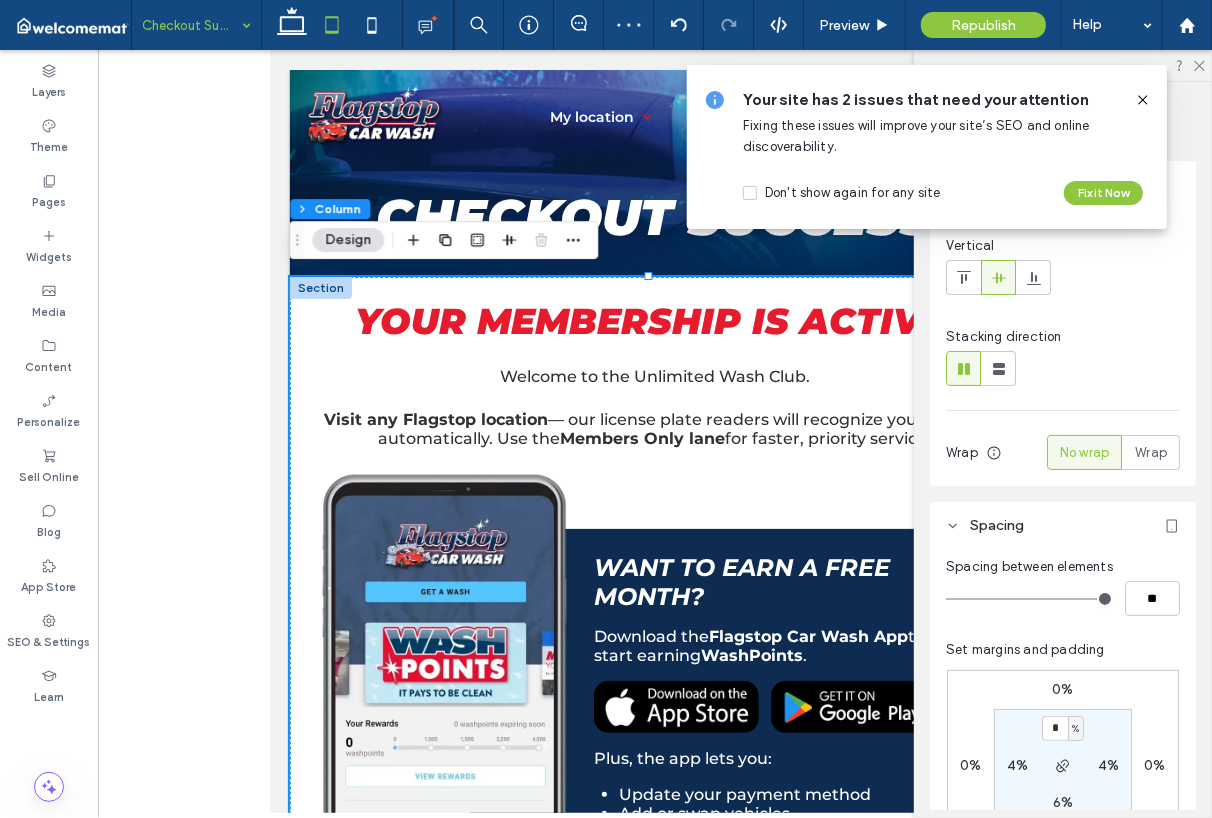 scroll, scrollTop: 200, scrollLeft: 0, axis: vertical 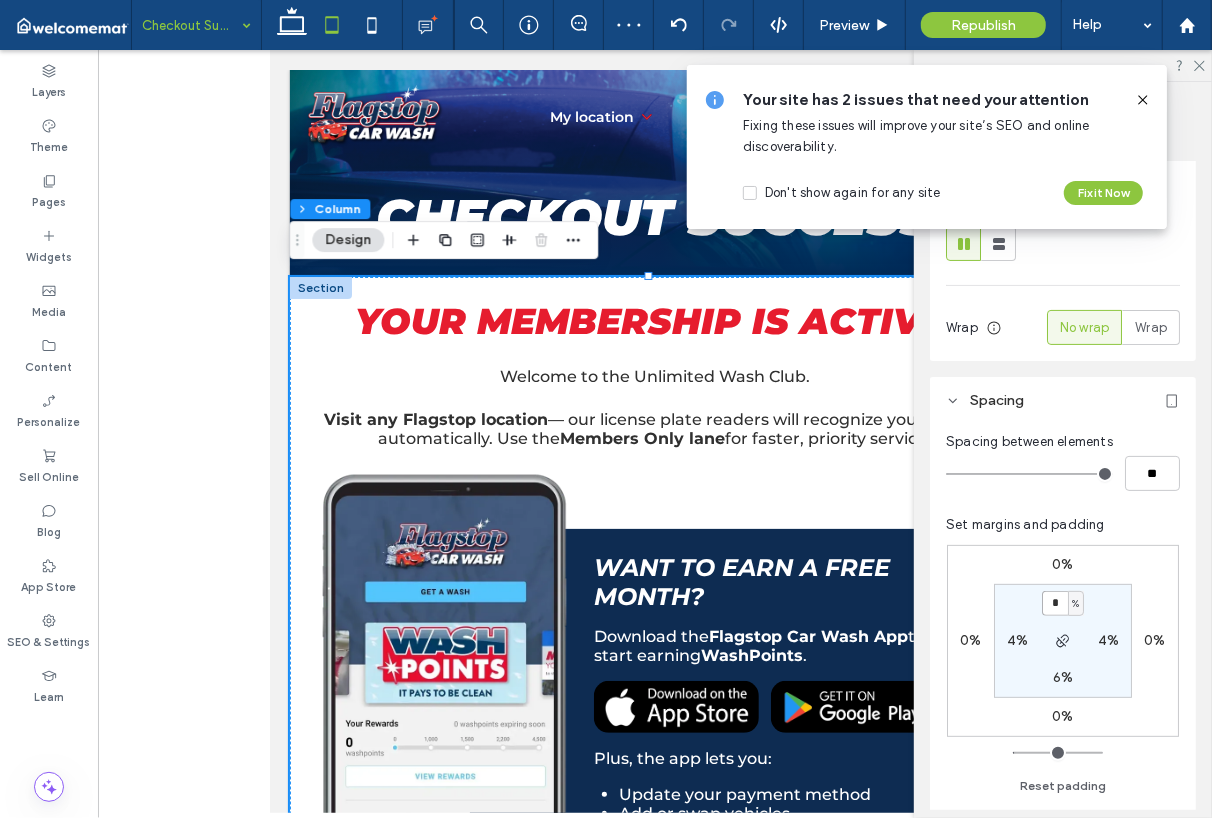 click on "*" at bounding box center (1055, 603) 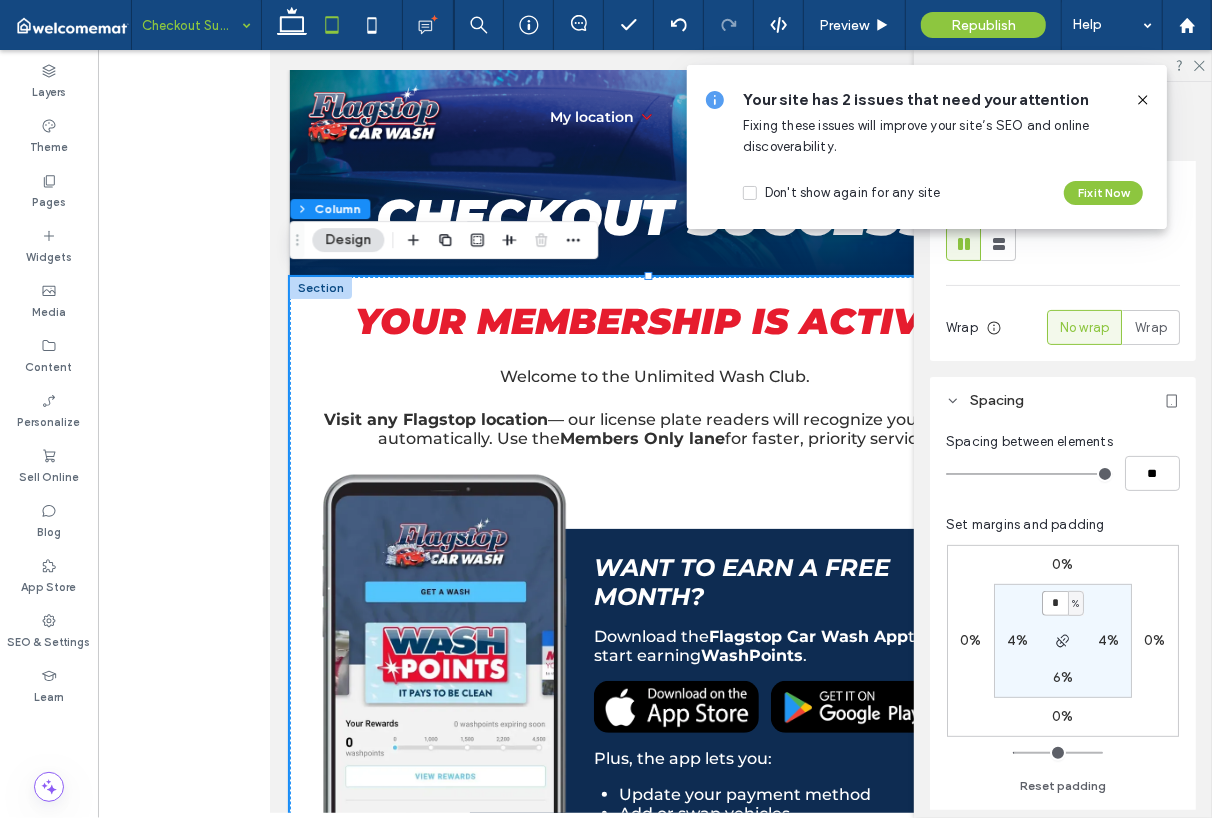 type on "*" 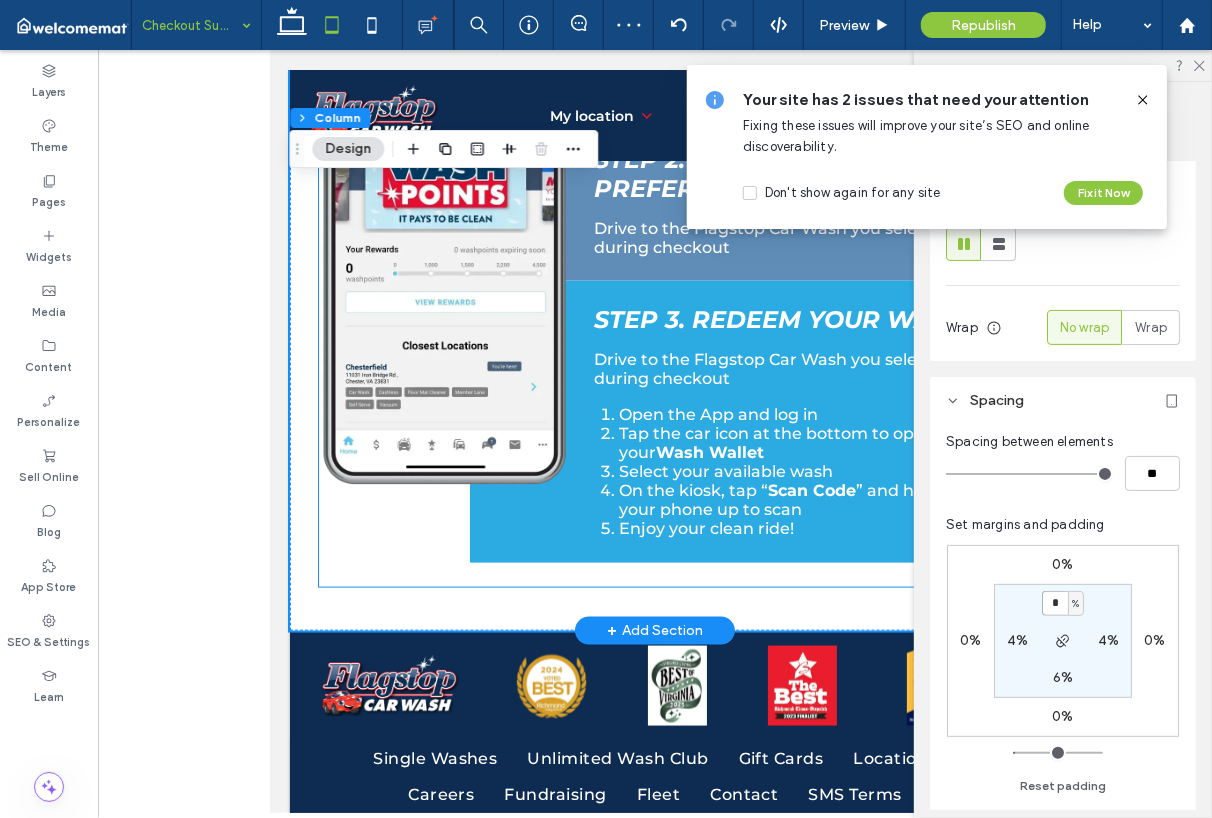 scroll, scrollTop: 1200, scrollLeft: 0, axis: vertical 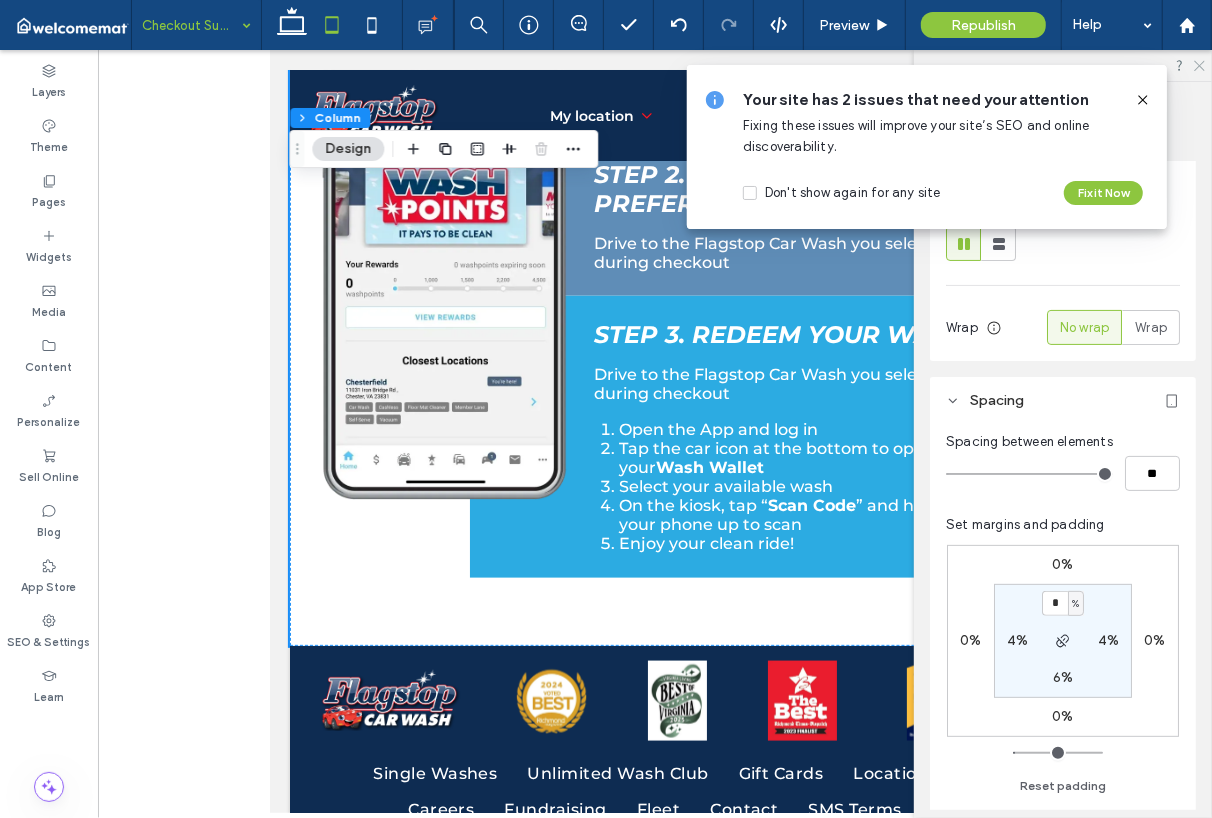 click 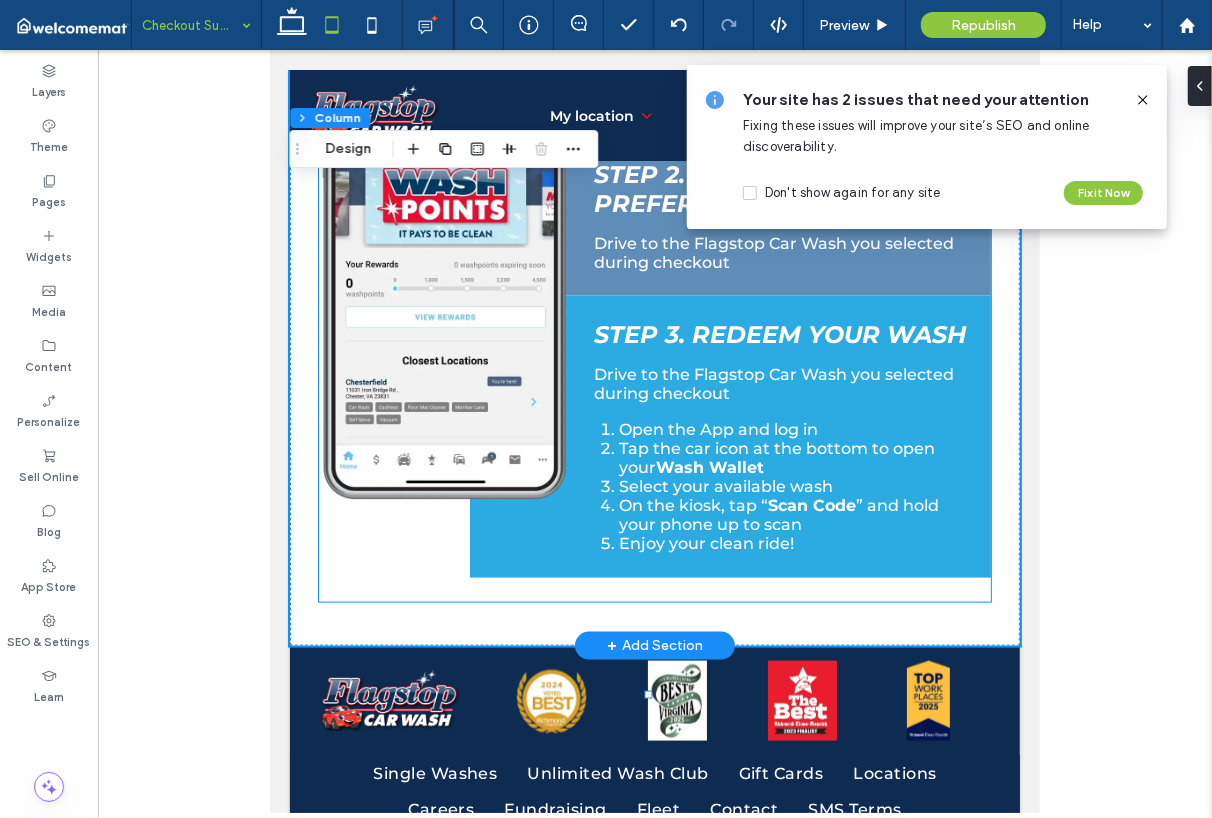 click on "On the kiosk, tap “  Scan Code
” and hold your phone up to scan" at bounding box center (791, 514) 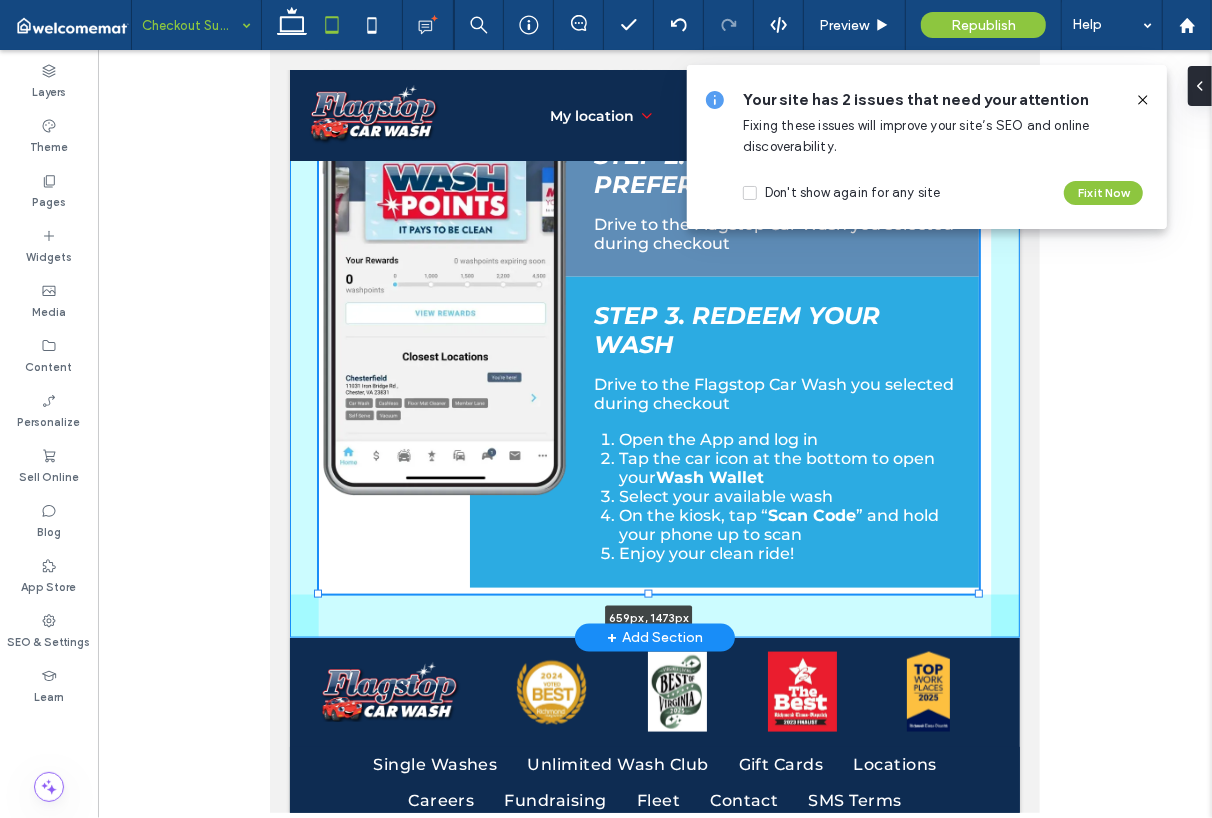 drag, startPoint x: 647, startPoint y: 648, endPoint x: 651, endPoint y: 636, distance: 12.649111 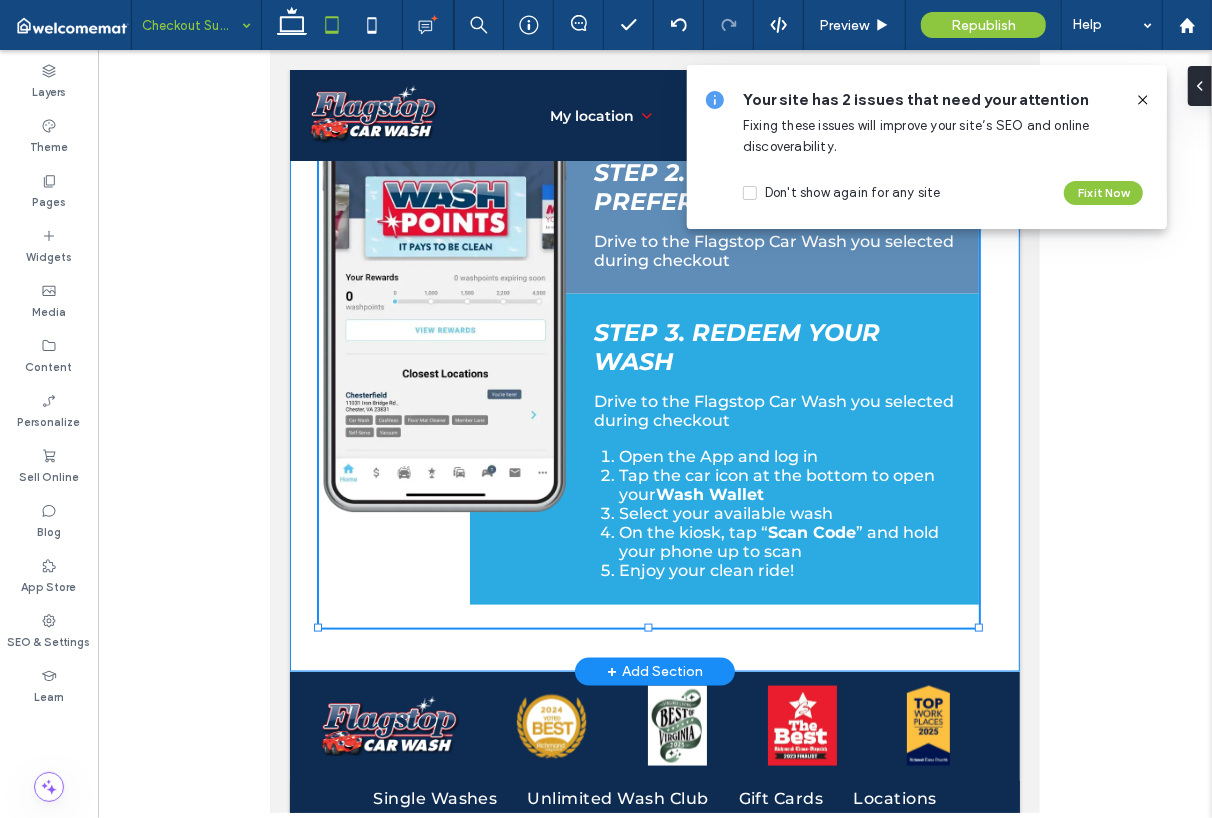 type on "****" 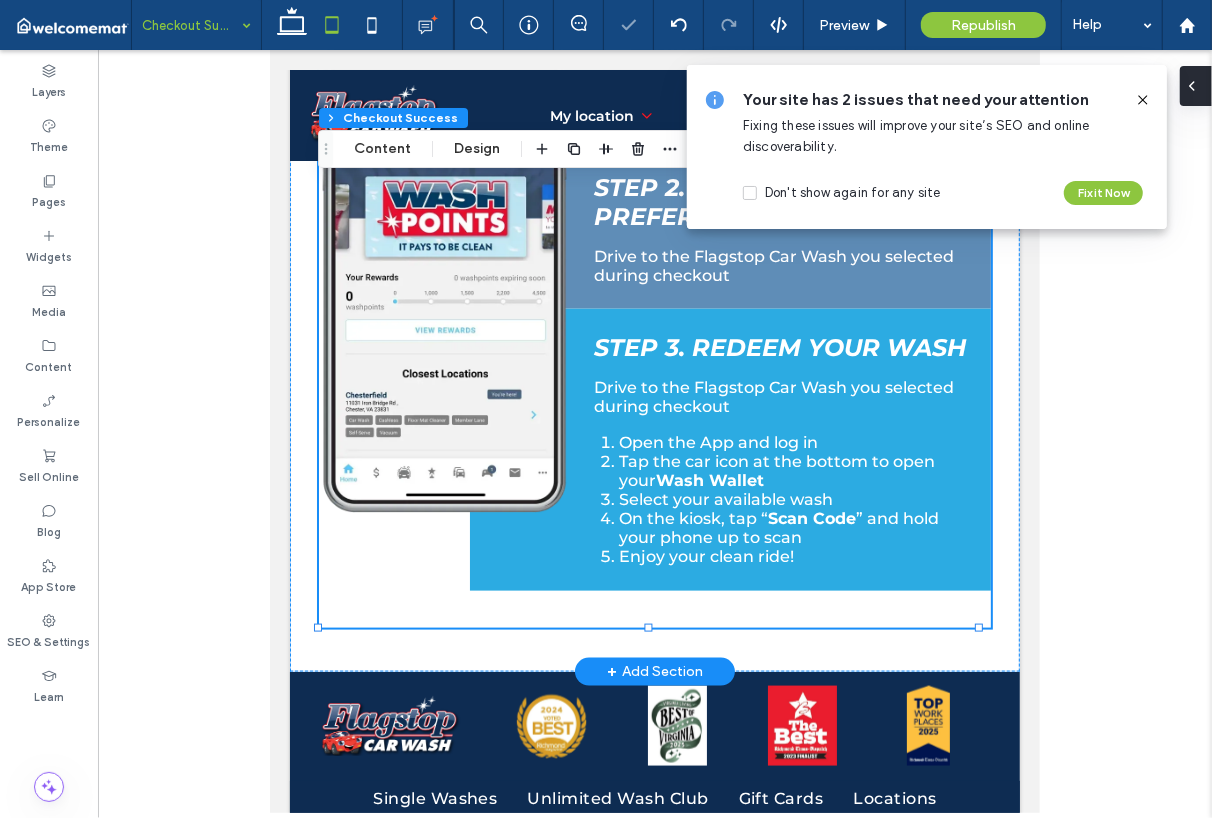click at bounding box center (1196, 86) 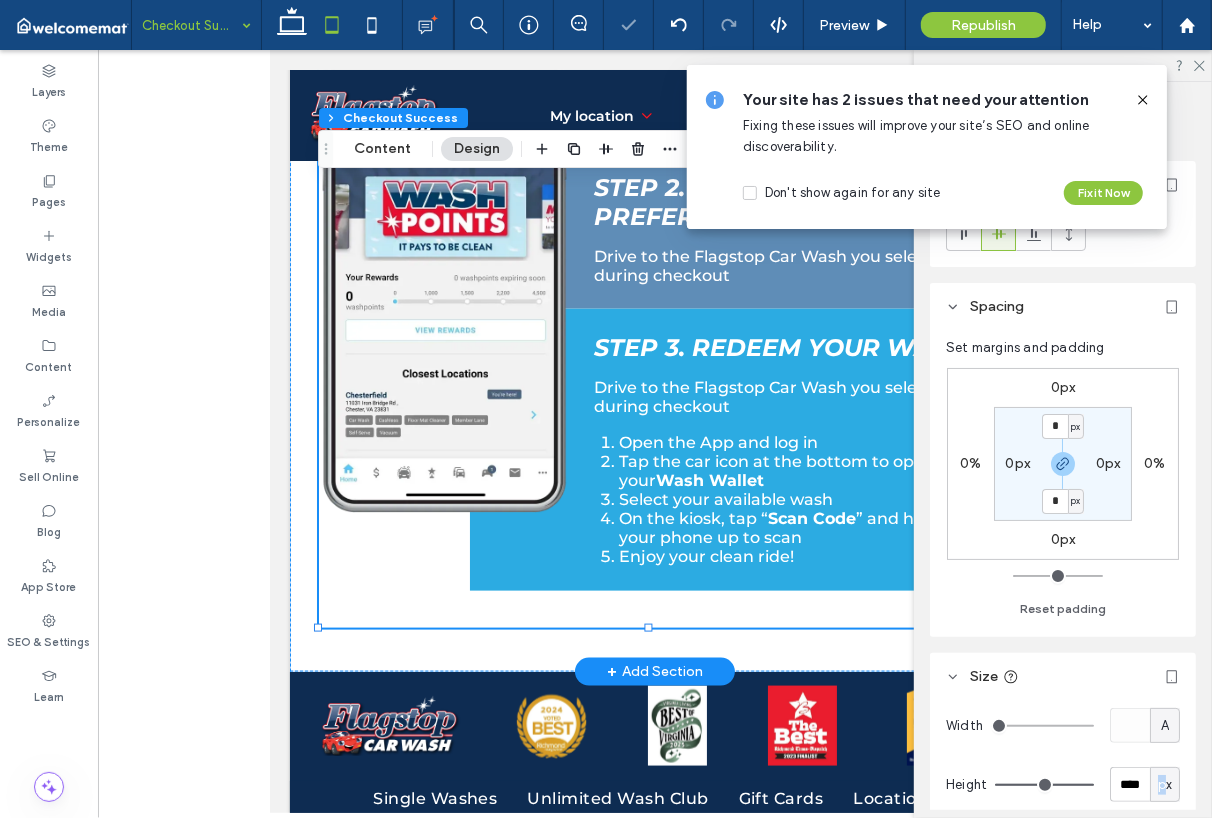 click on "px" at bounding box center (1165, 785) 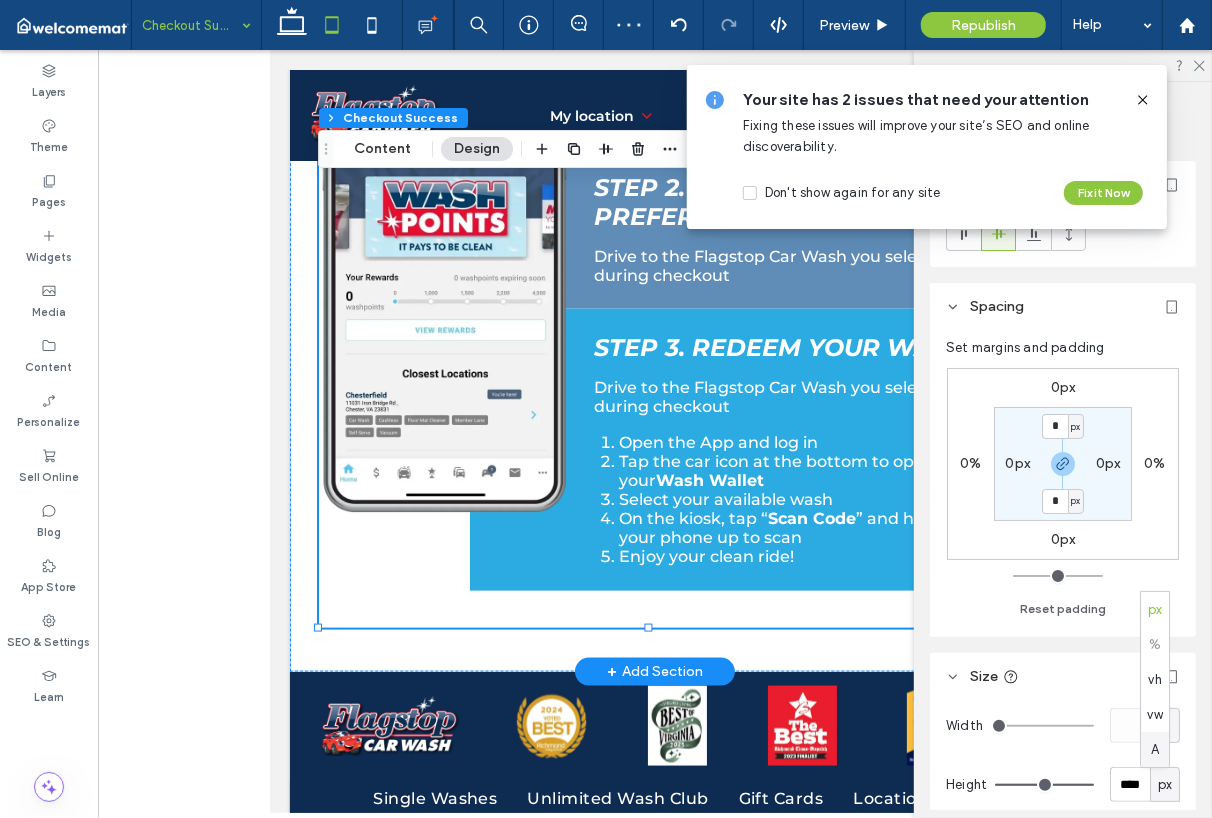 click on "A" at bounding box center (1155, 749) 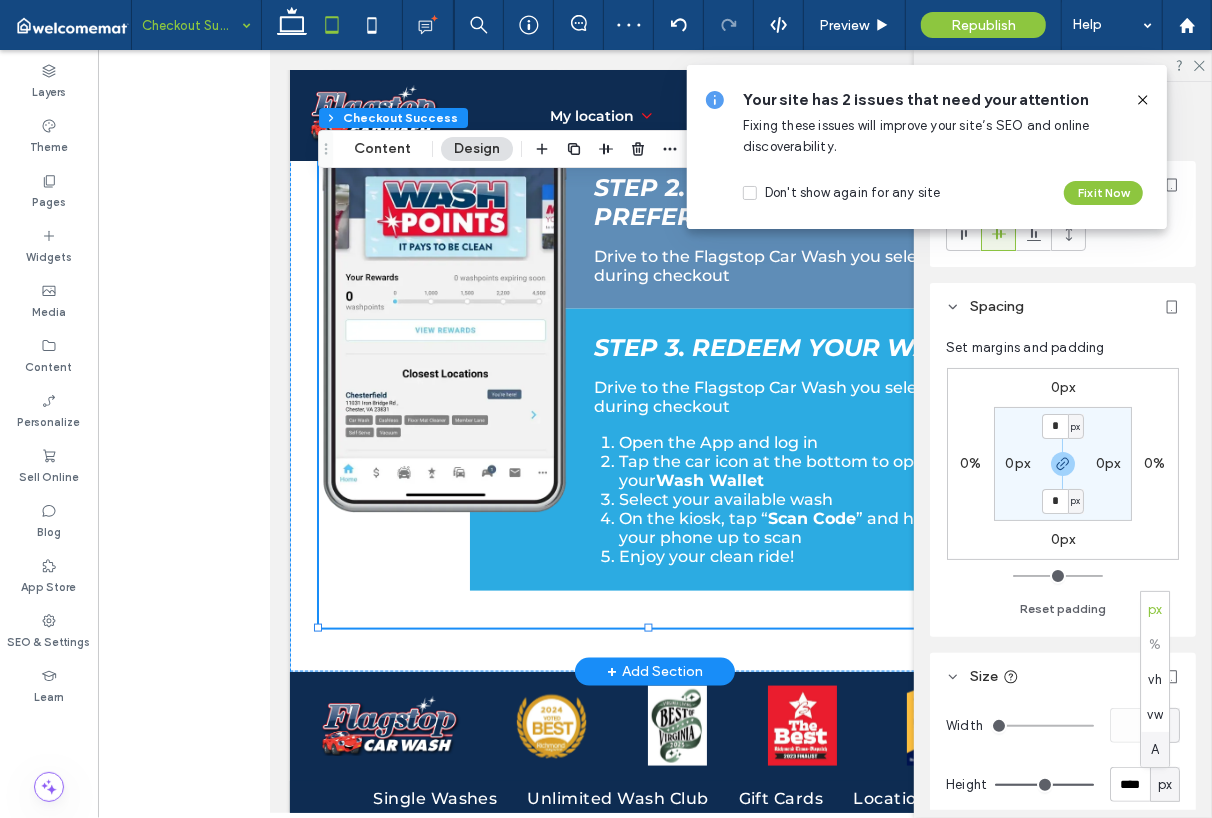 type on "*" 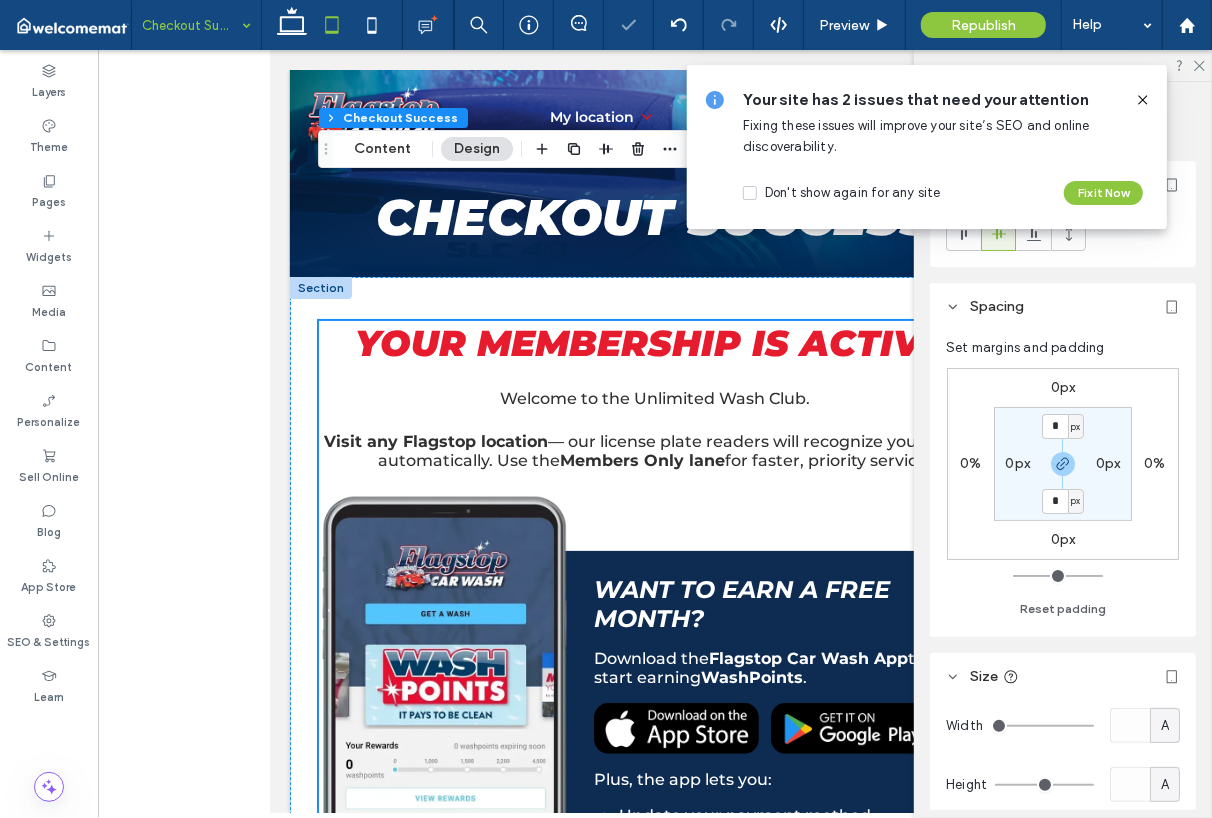 scroll, scrollTop: 0, scrollLeft: 0, axis: both 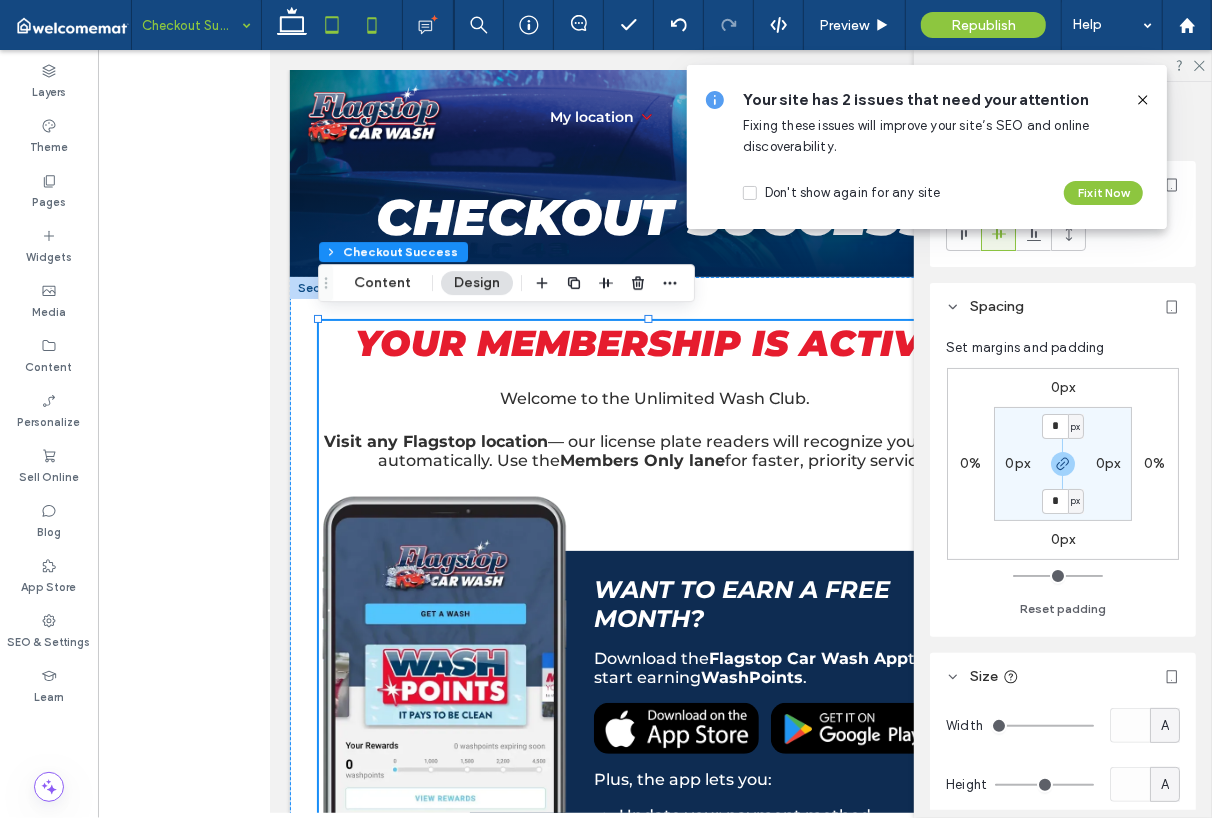 click 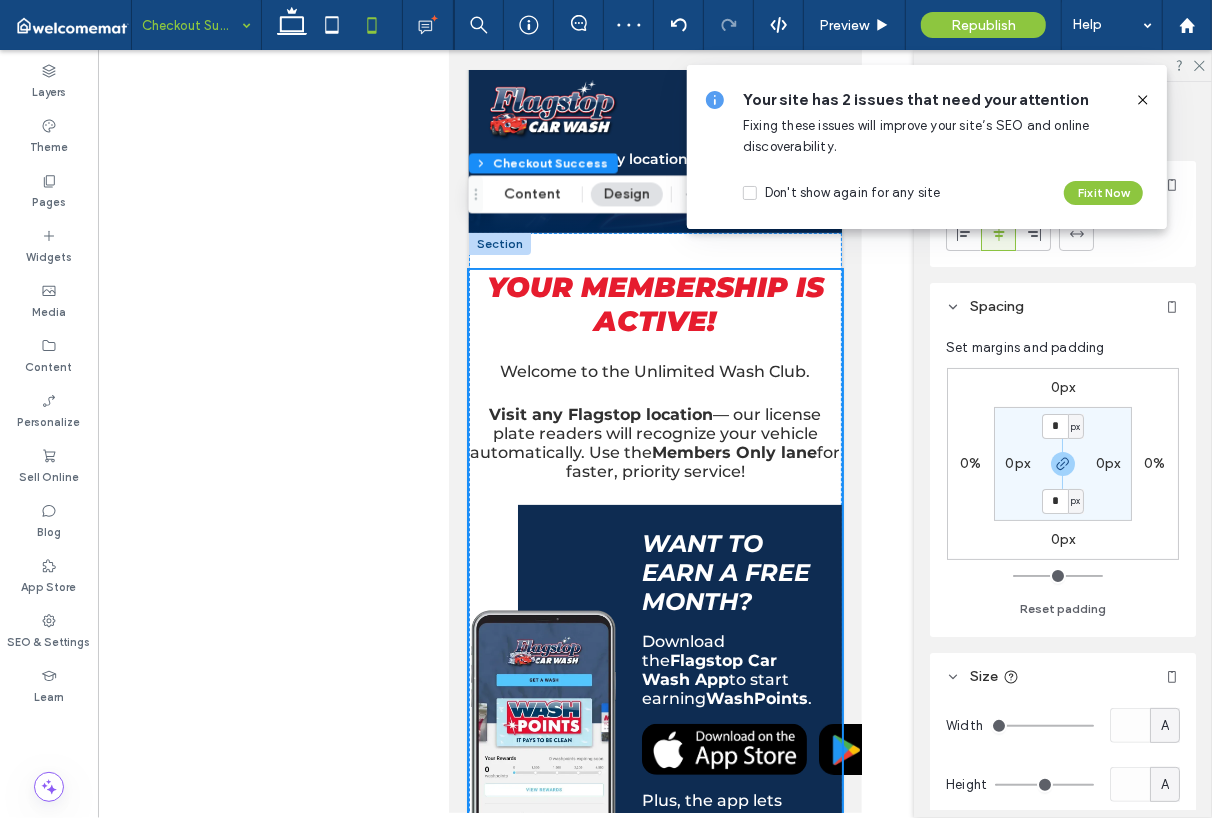 scroll, scrollTop: 0, scrollLeft: 0, axis: both 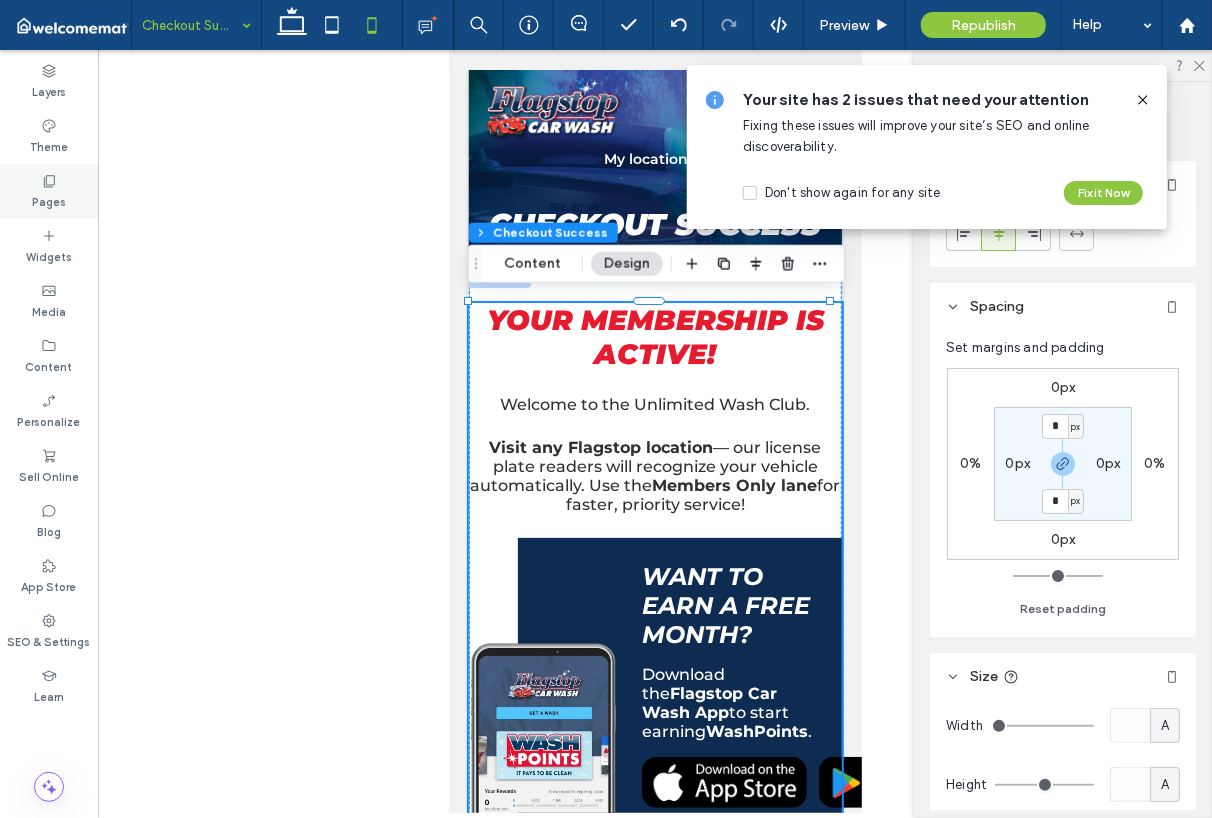 click on "Pages" at bounding box center [49, 200] 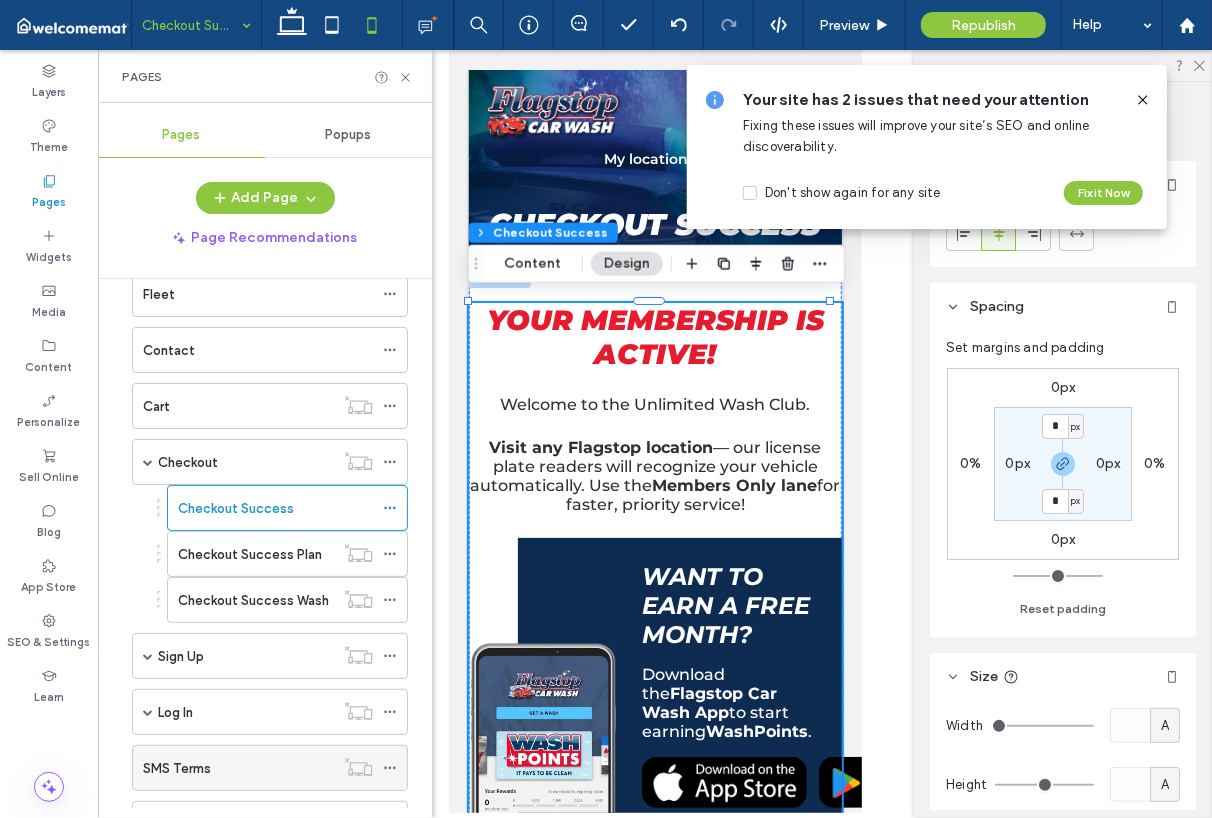 scroll, scrollTop: 600, scrollLeft: 0, axis: vertical 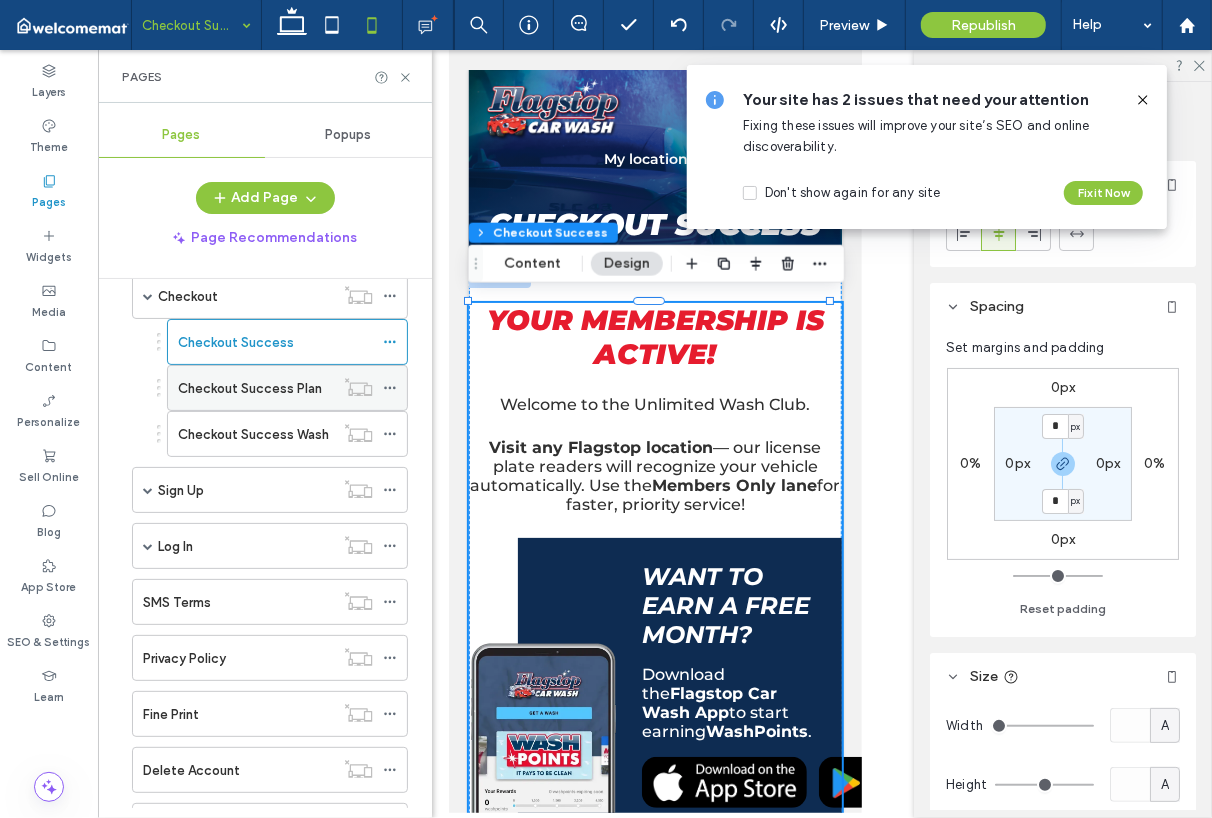 click 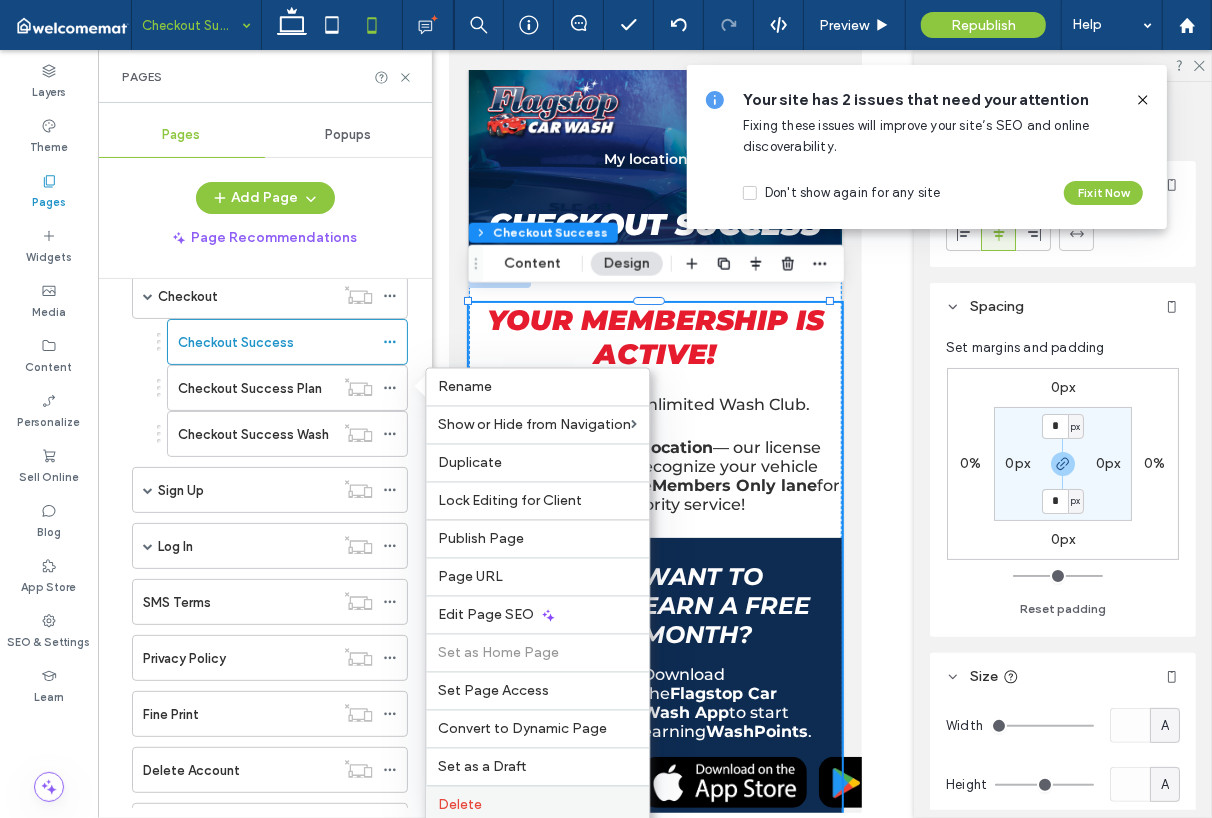 click on "Delete" at bounding box center (537, 805) 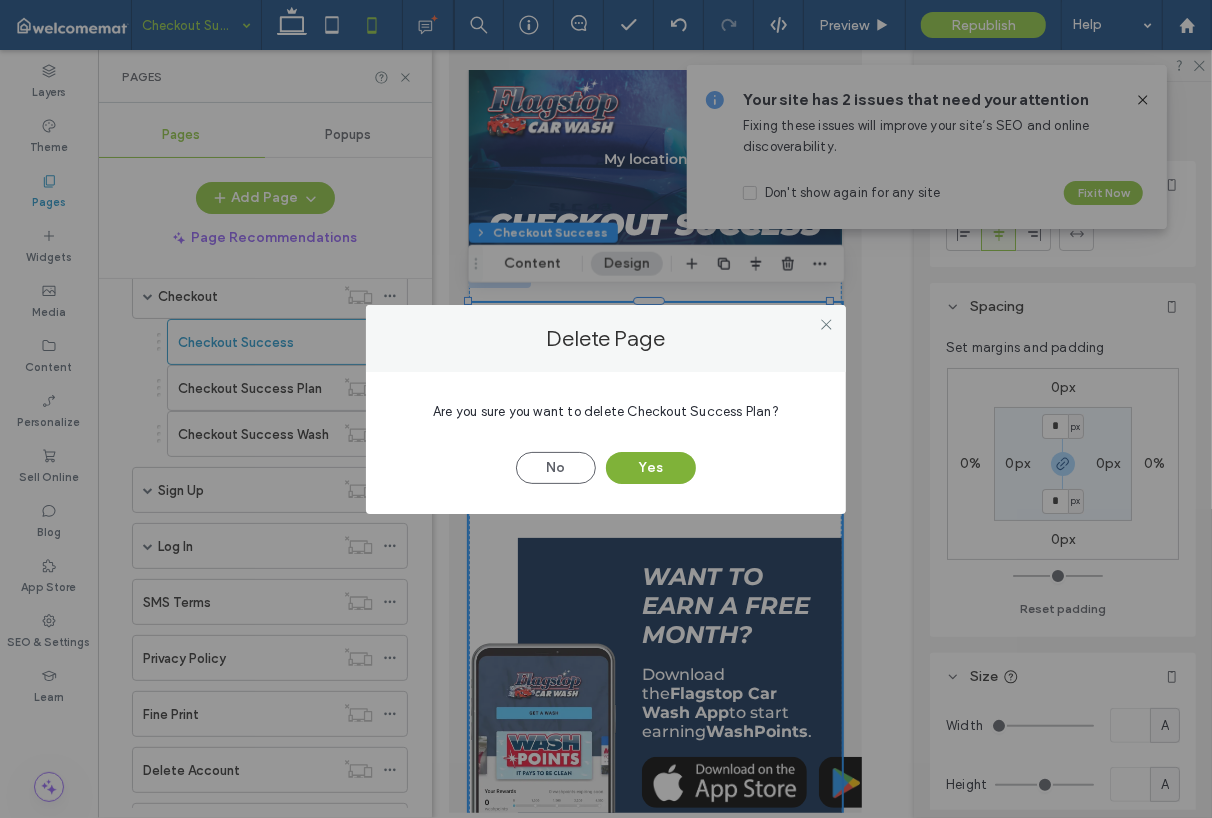 click on "Yes" at bounding box center (651, 468) 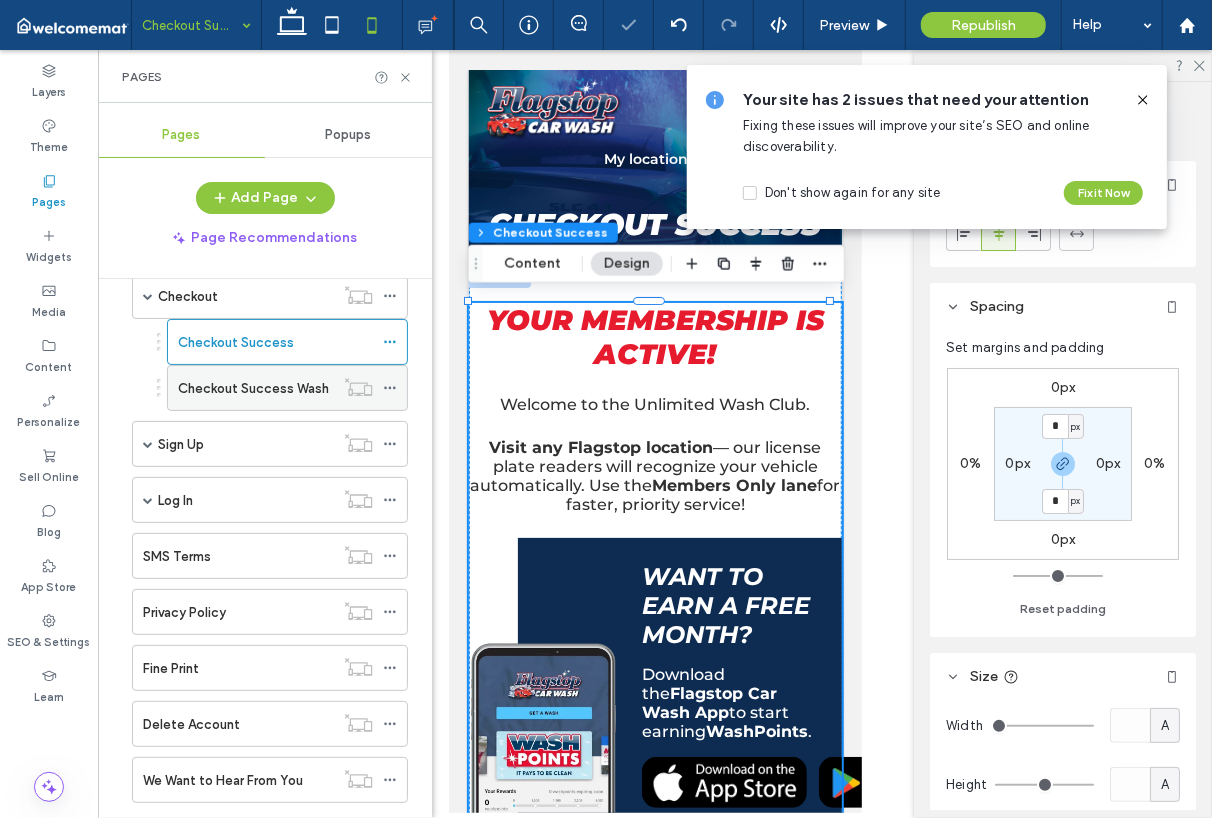 click 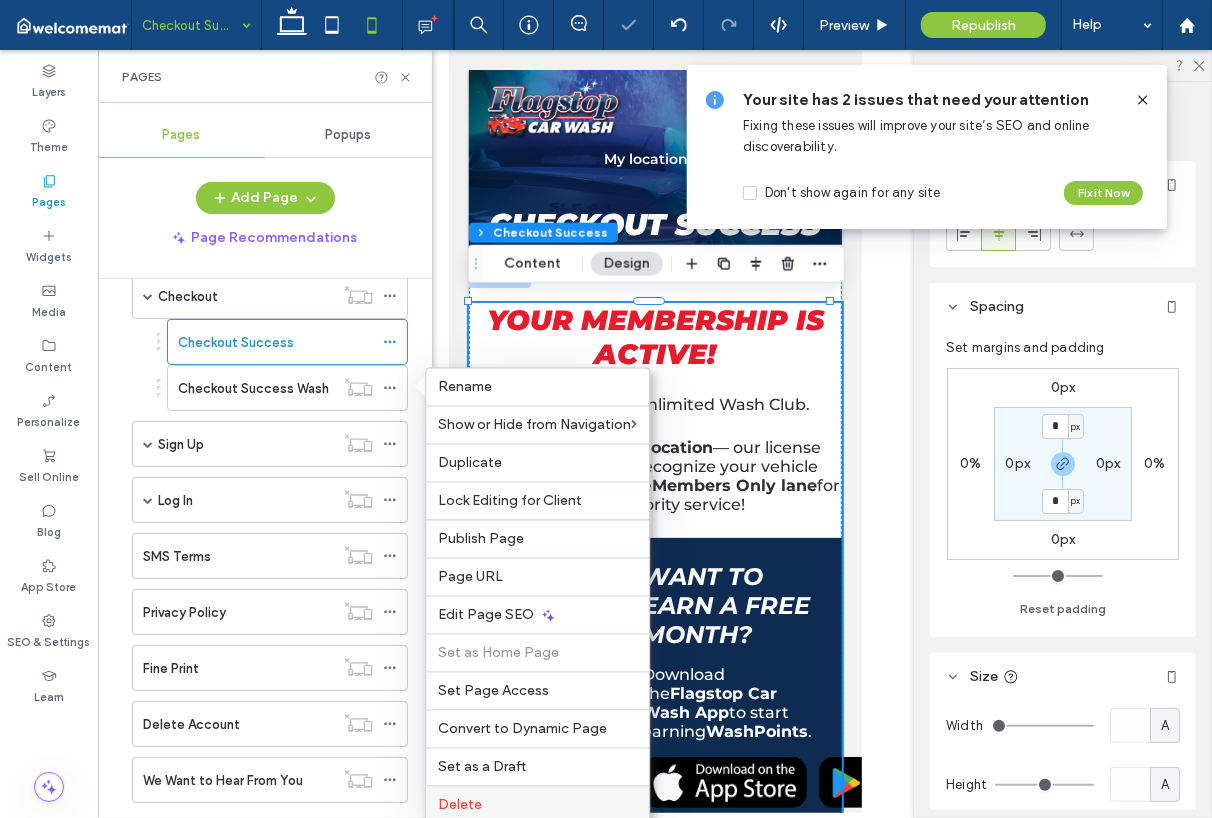 click on "Delete" at bounding box center [460, 805] 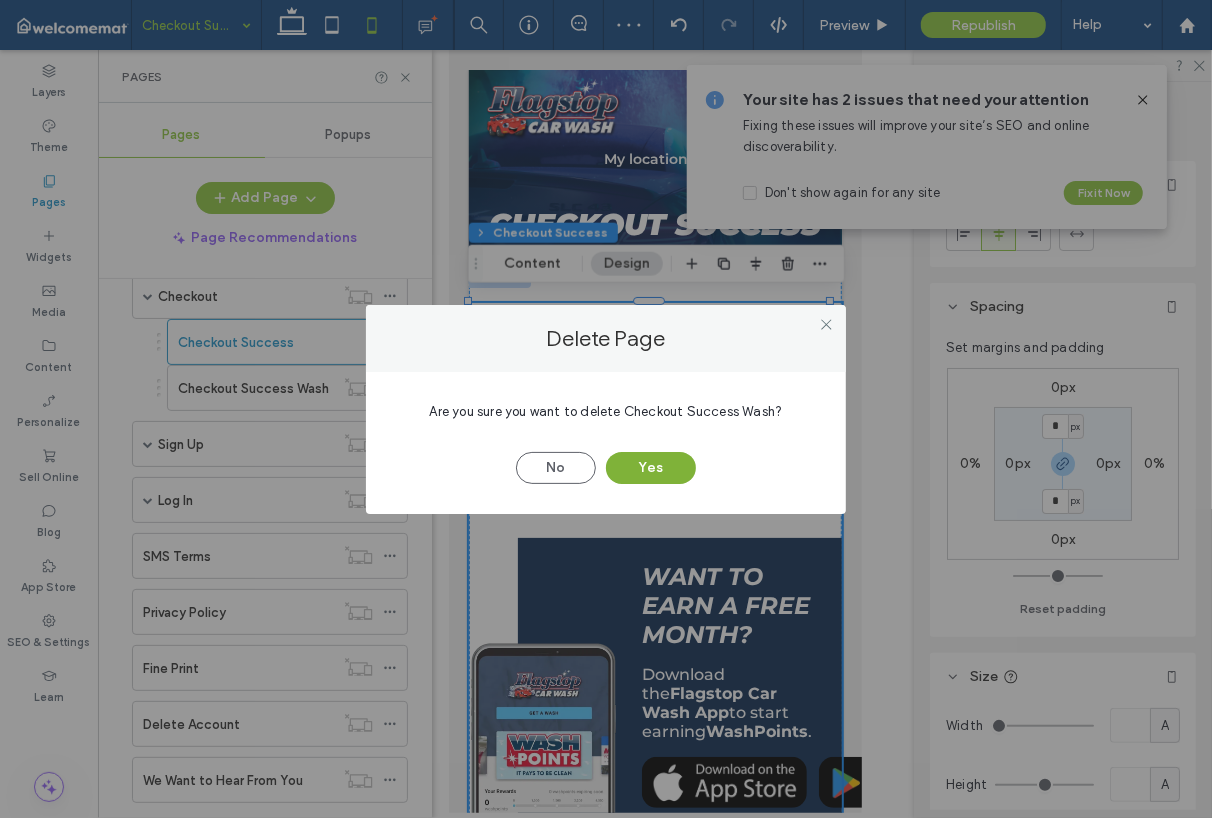 click on "Yes" at bounding box center [651, 468] 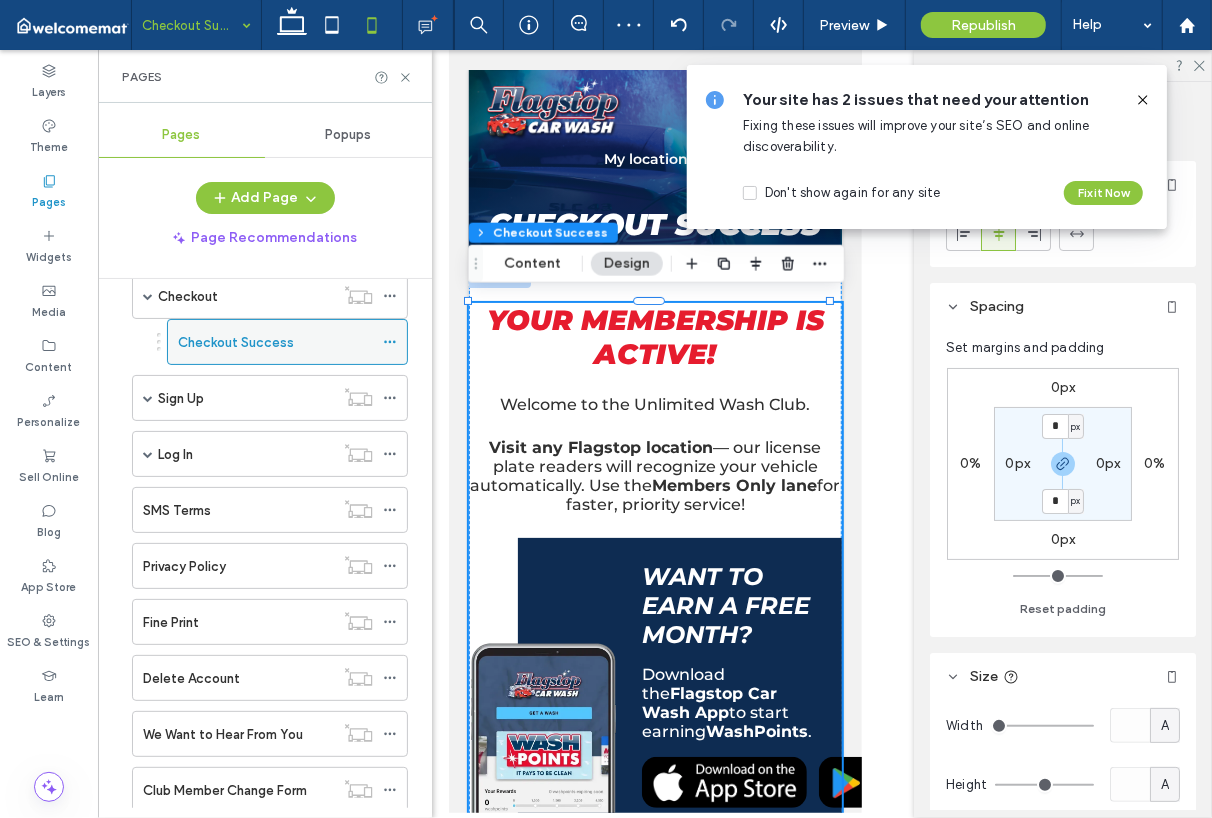 click on "Checkout Success" at bounding box center [275, 342] 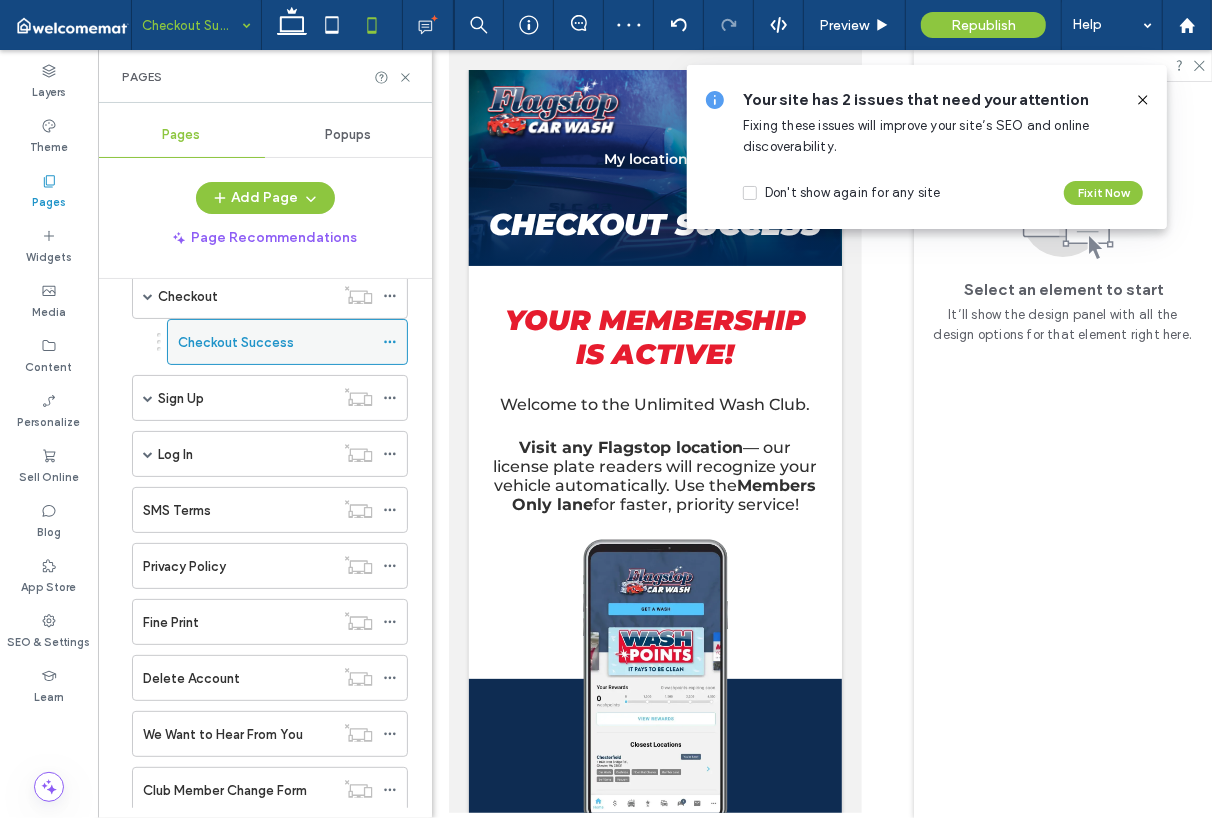 scroll, scrollTop: 0, scrollLeft: 0, axis: both 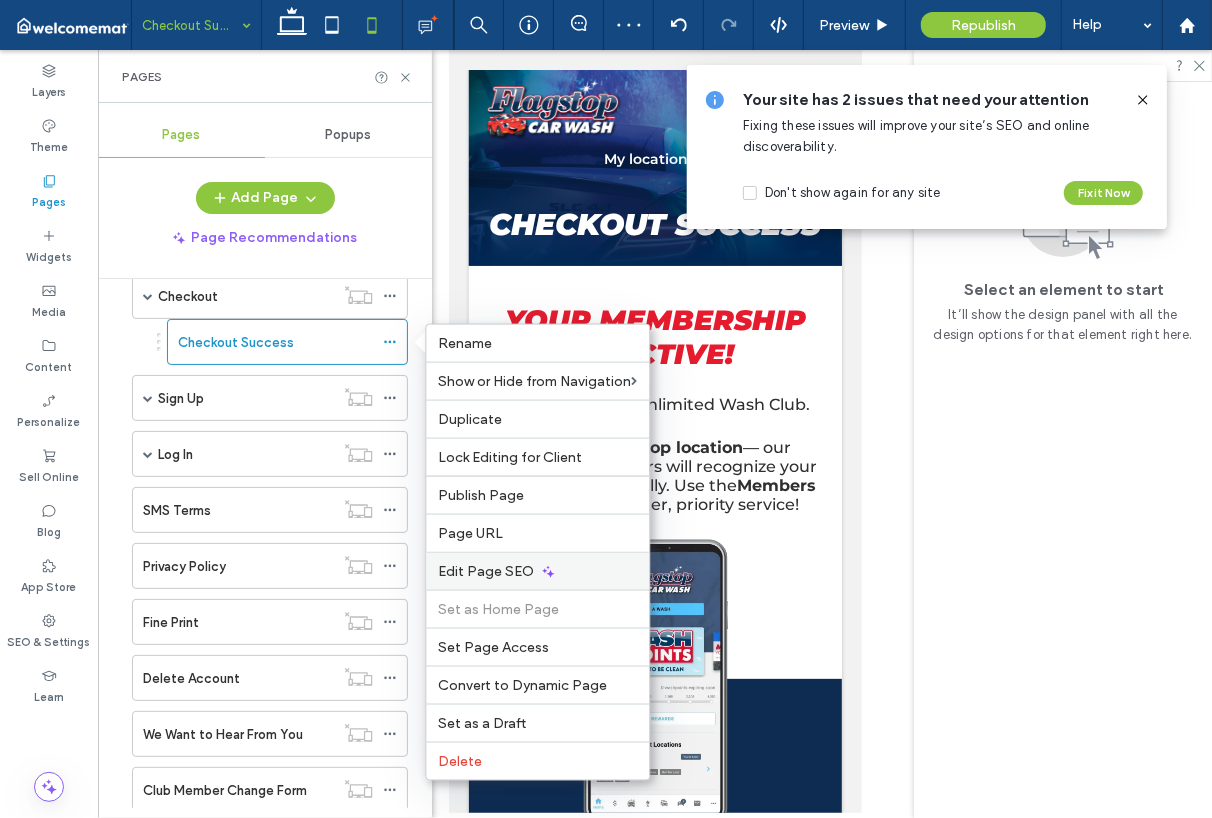 click on "Edit Page SEO" at bounding box center (486, 571) 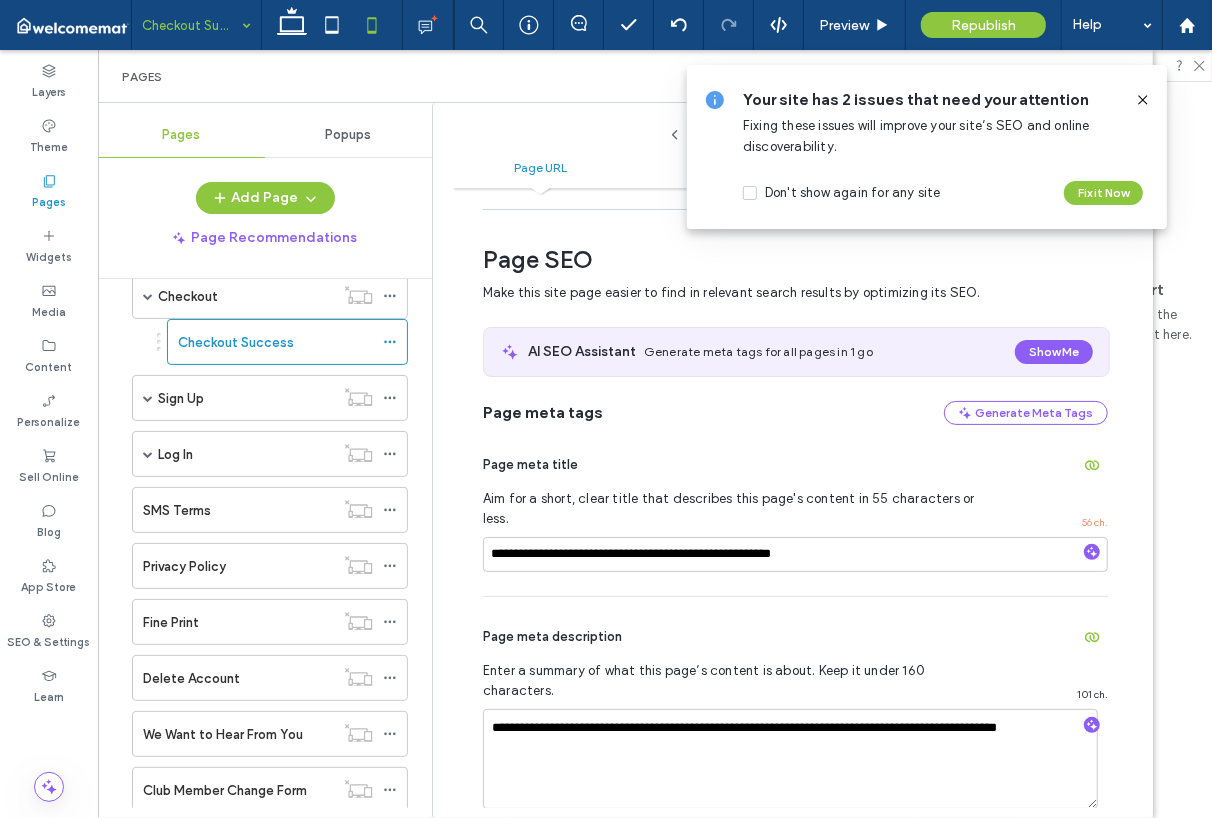 scroll, scrollTop: 275, scrollLeft: 0, axis: vertical 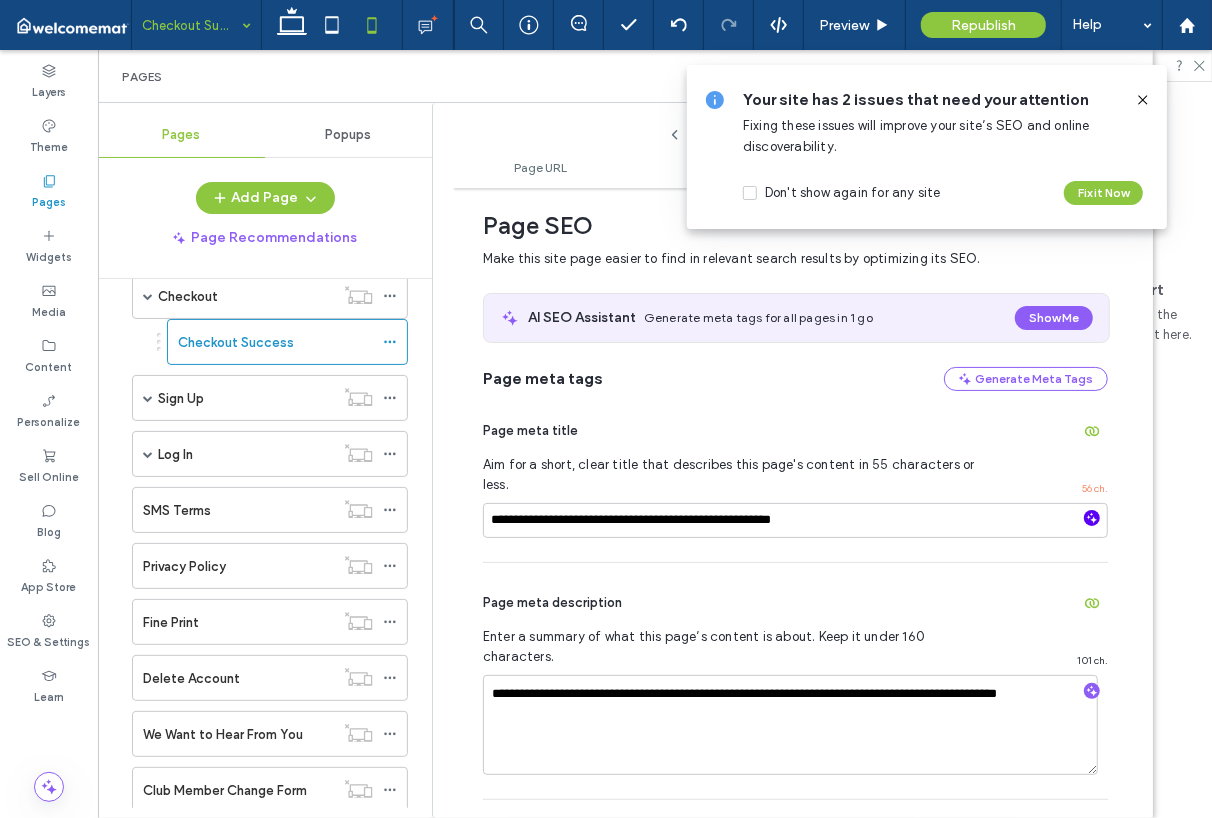 click at bounding box center [1092, 518] 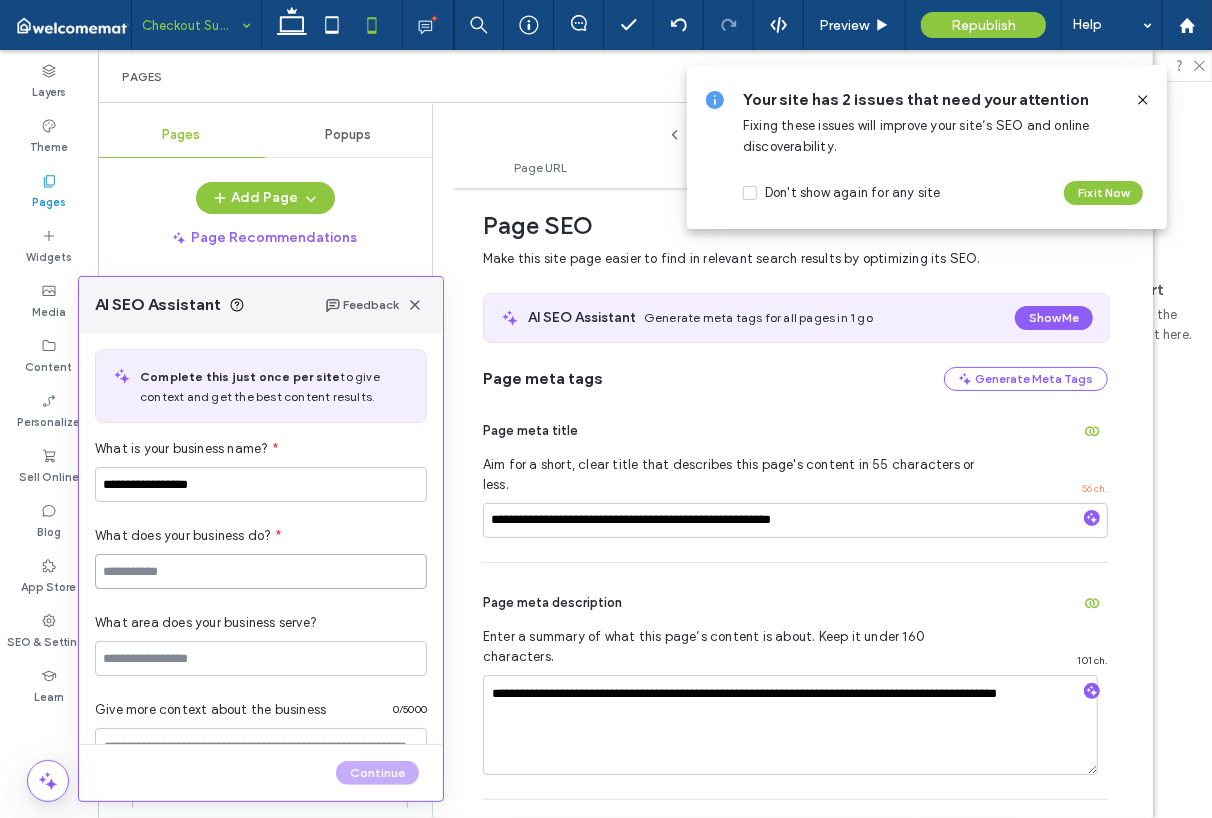 click at bounding box center [261, 571] 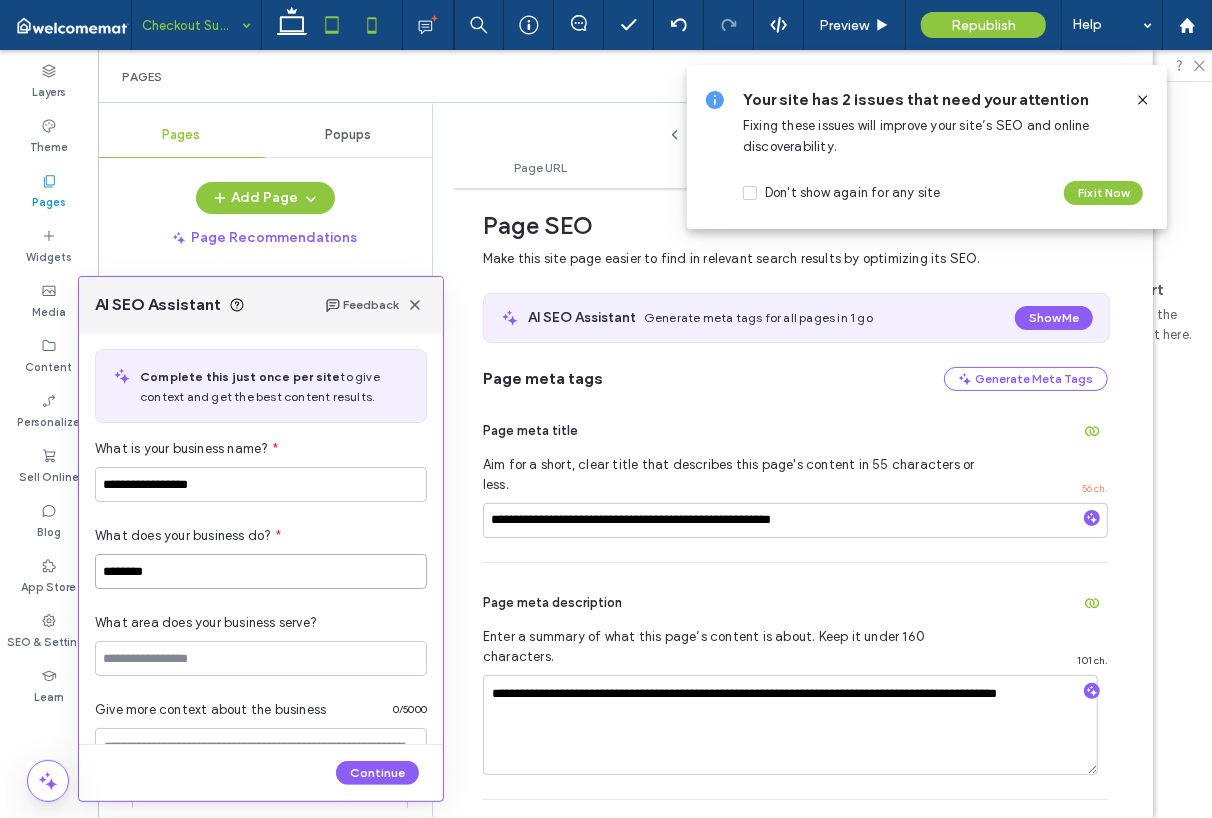 type on "********" 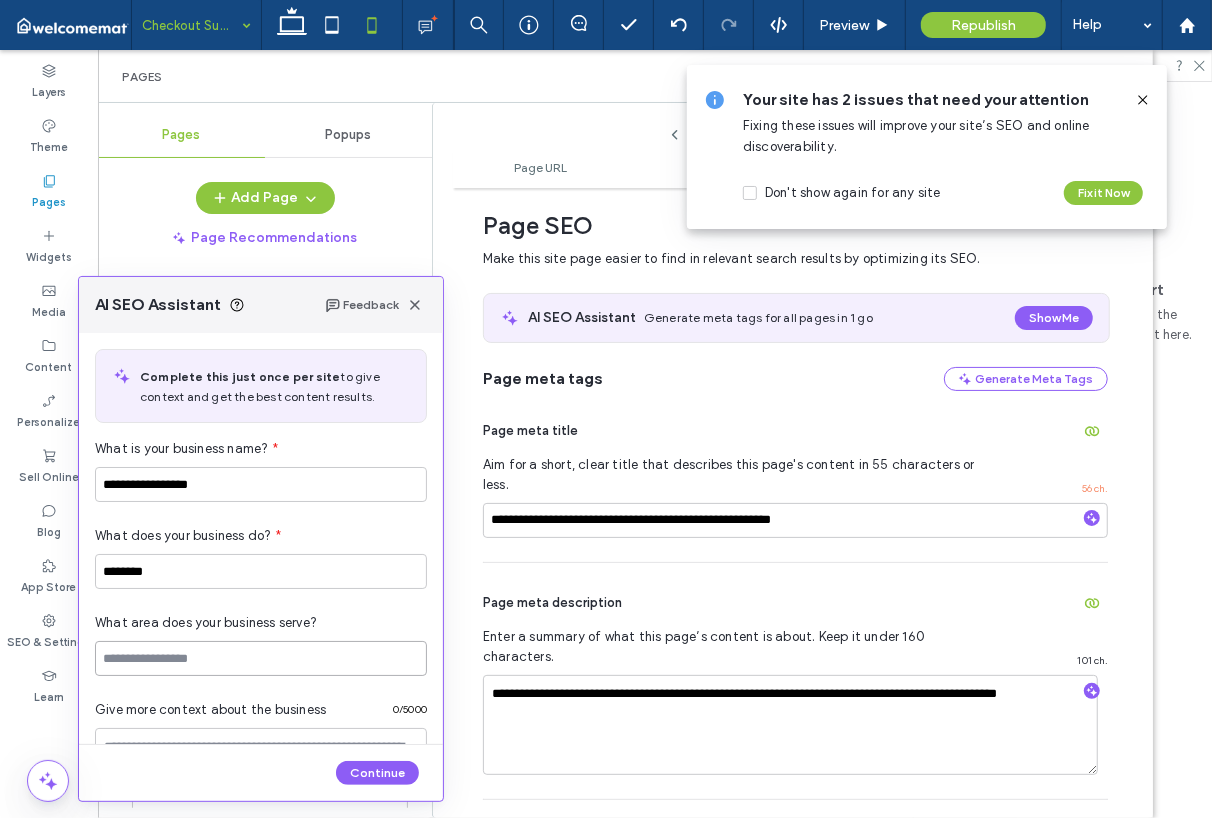 click at bounding box center [261, 658] 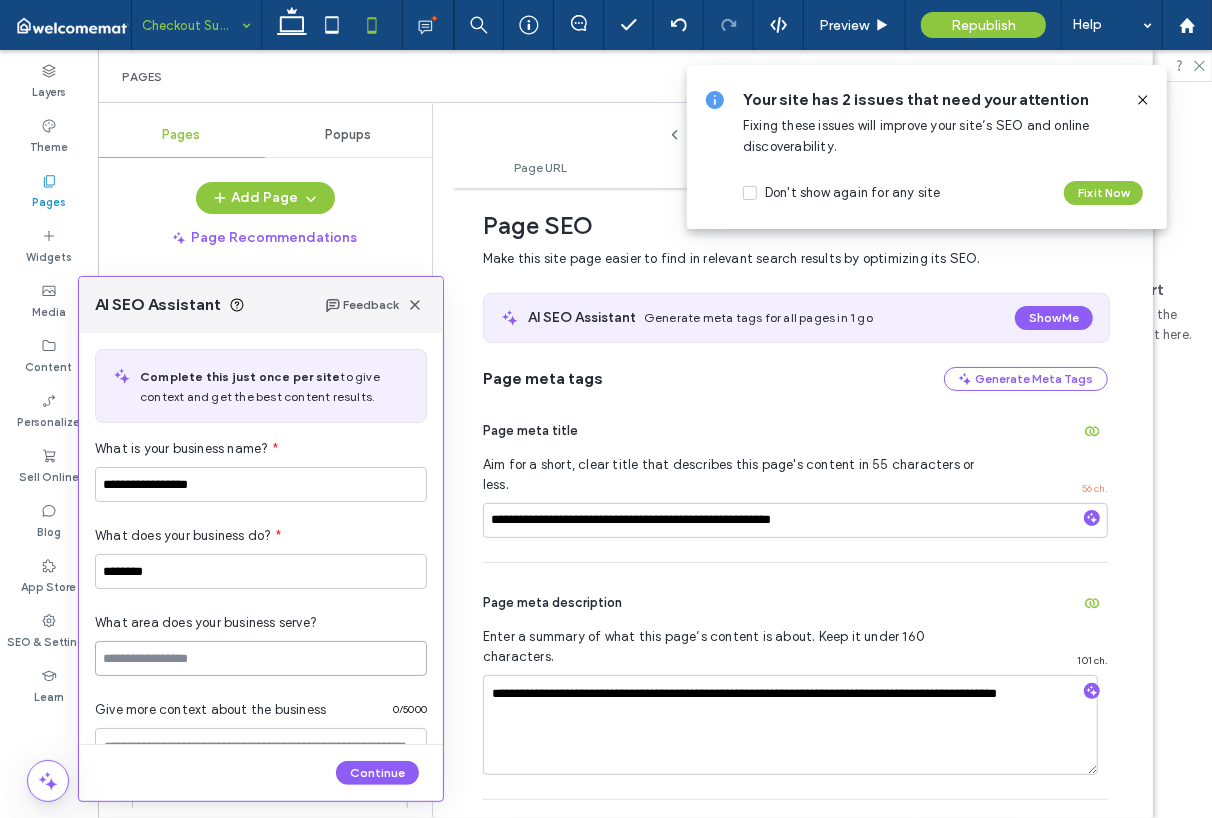 paste on "**********" 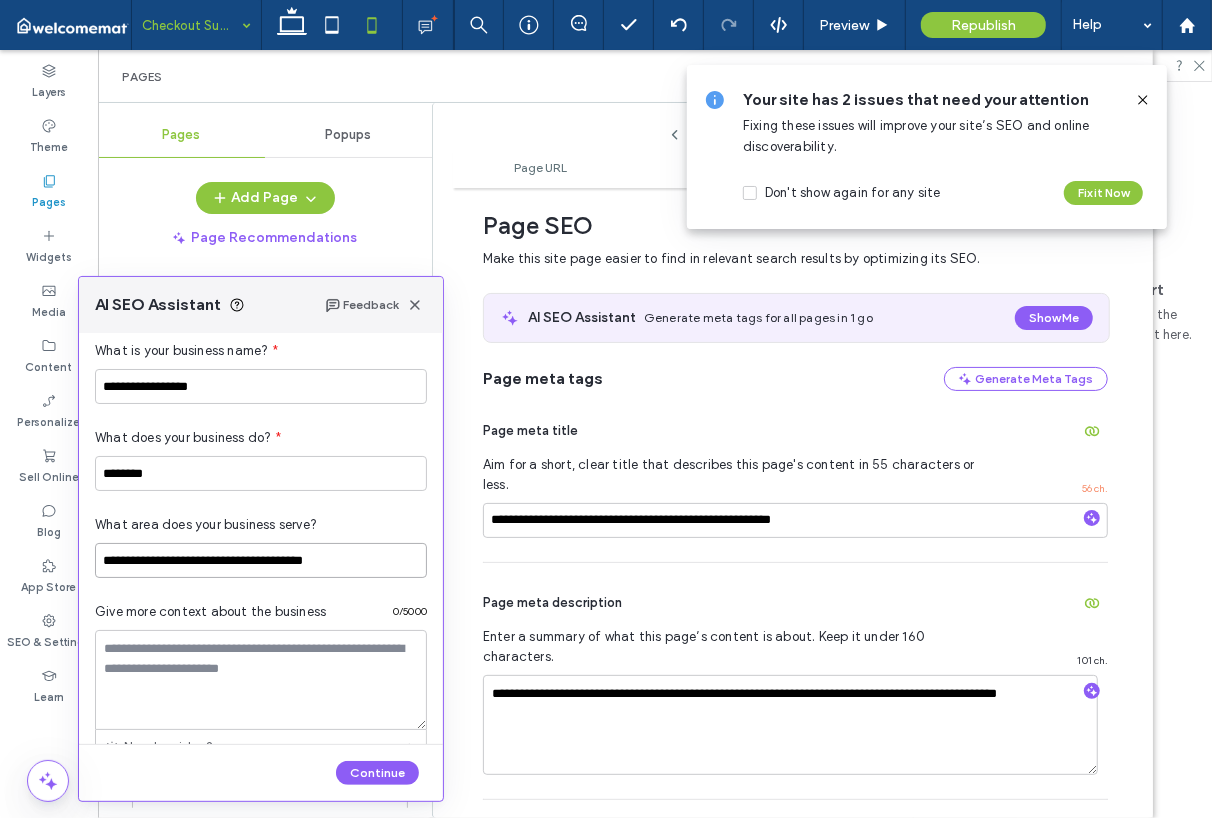 scroll, scrollTop: 200, scrollLeft: 0, axis: vertical 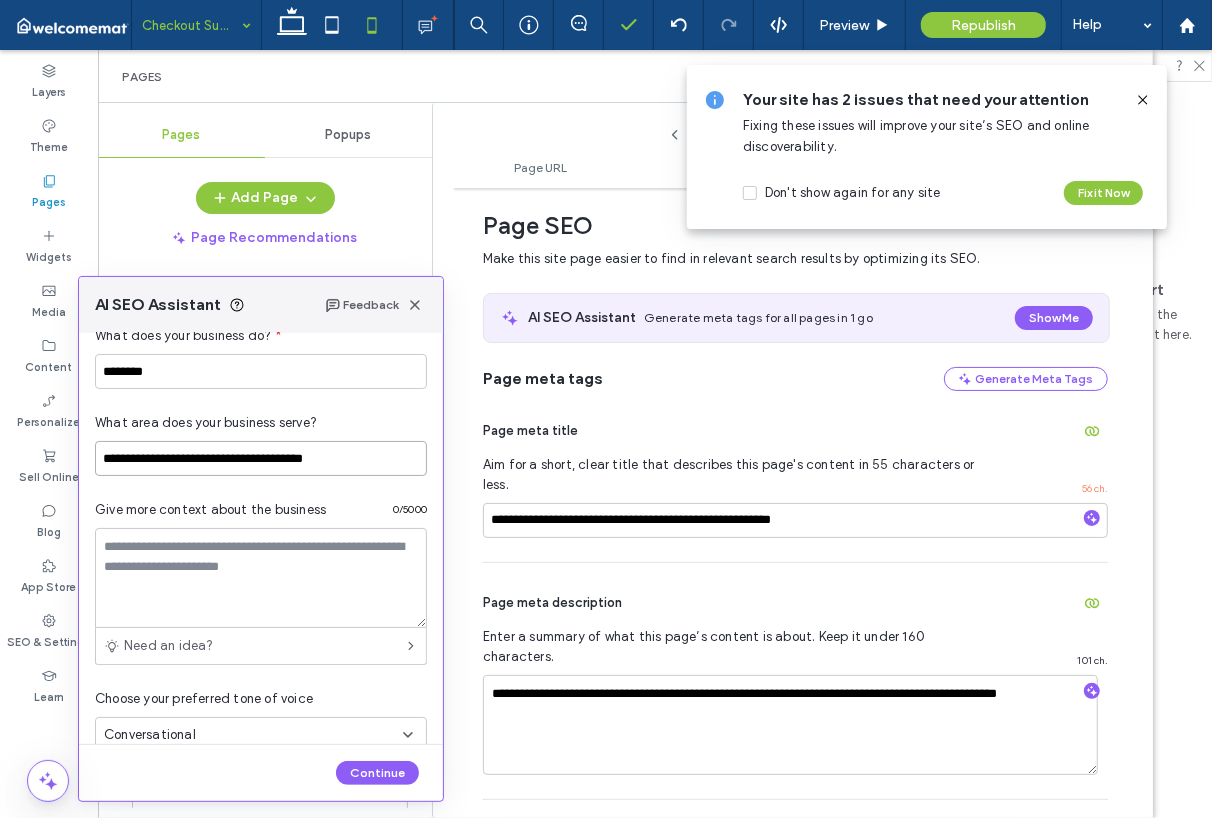 type on "**********" 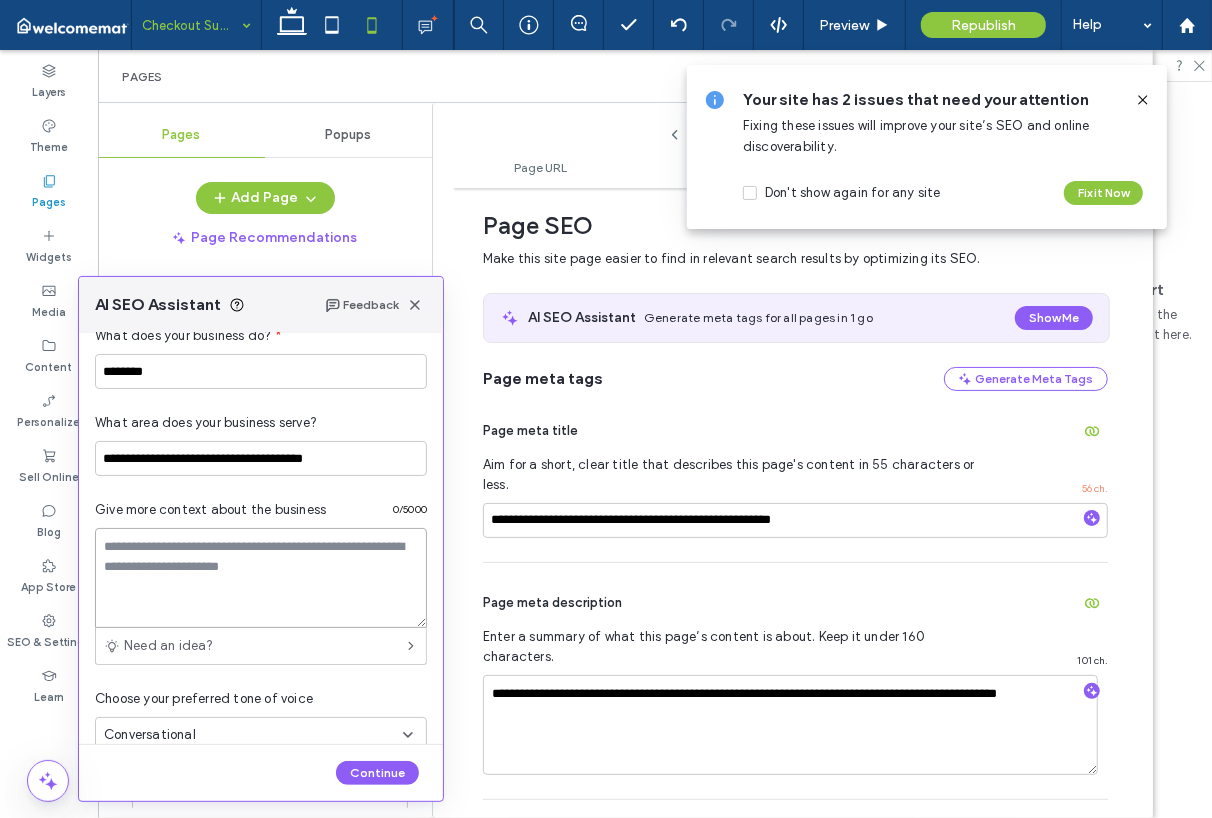 click at bounding box center [261, 578] 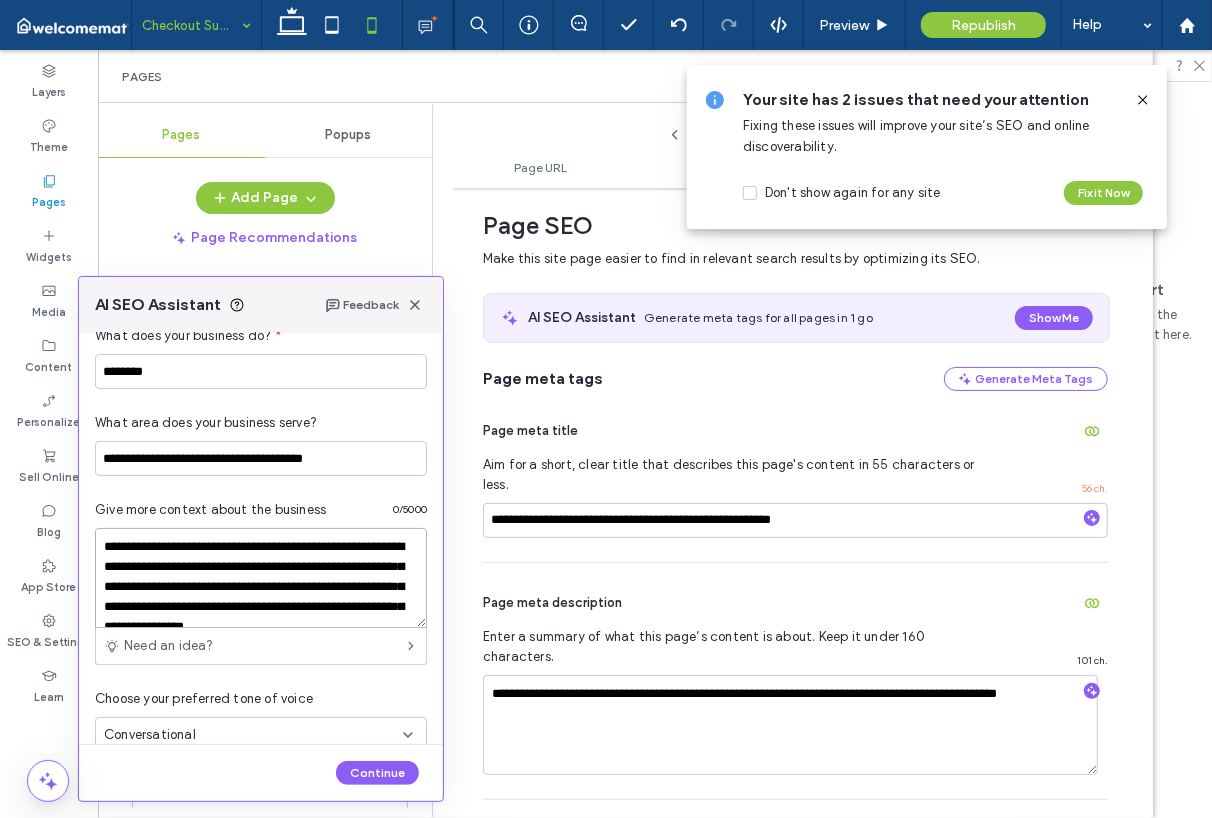 scroll, scrollTop: 27, scrollLeft: 0, axis: vertical 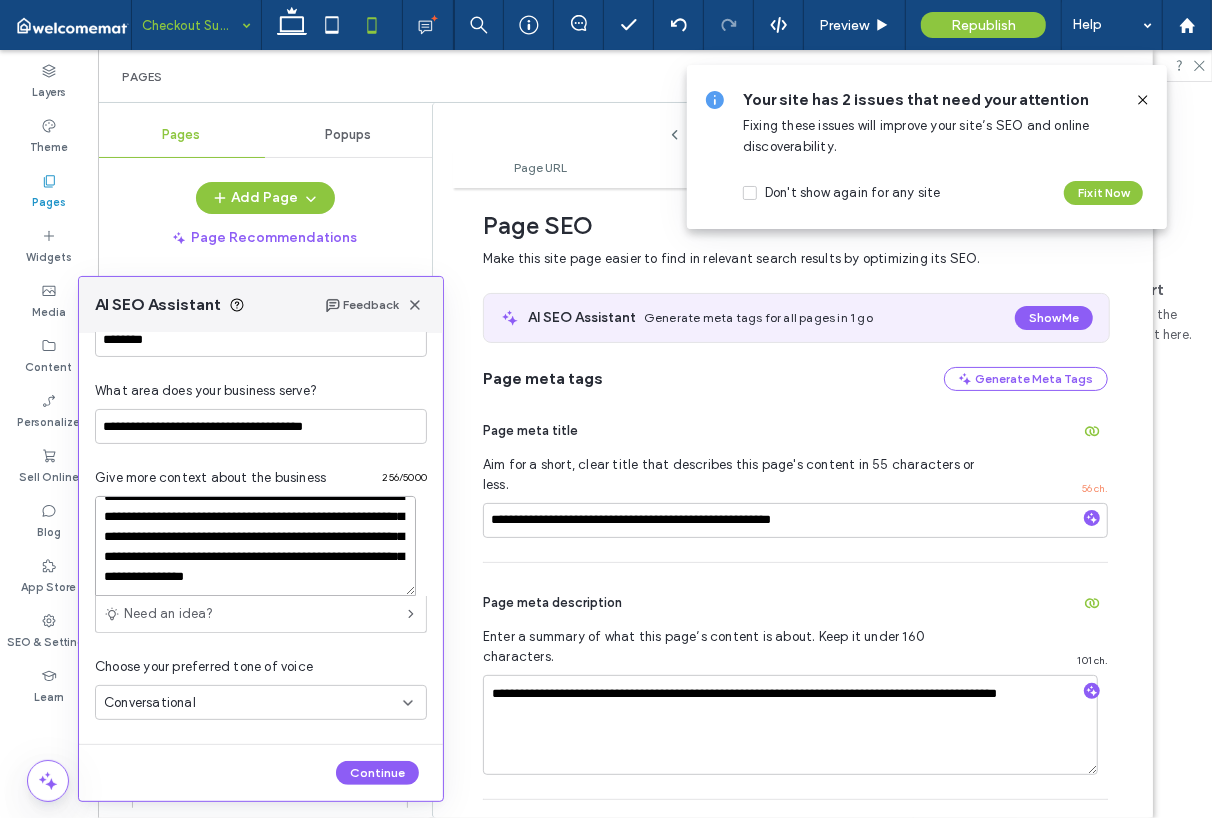 type on "**********" 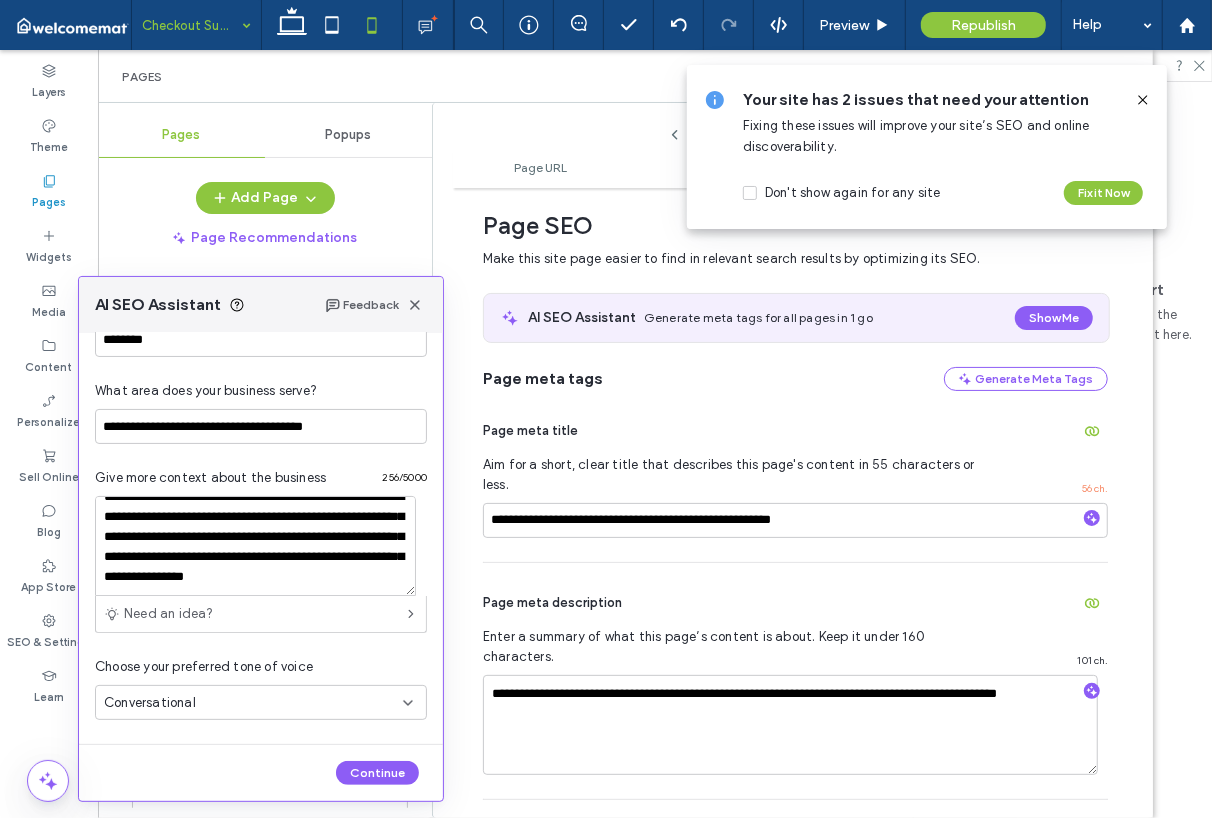 click on "Conversational" at bounding box center (253, 703) 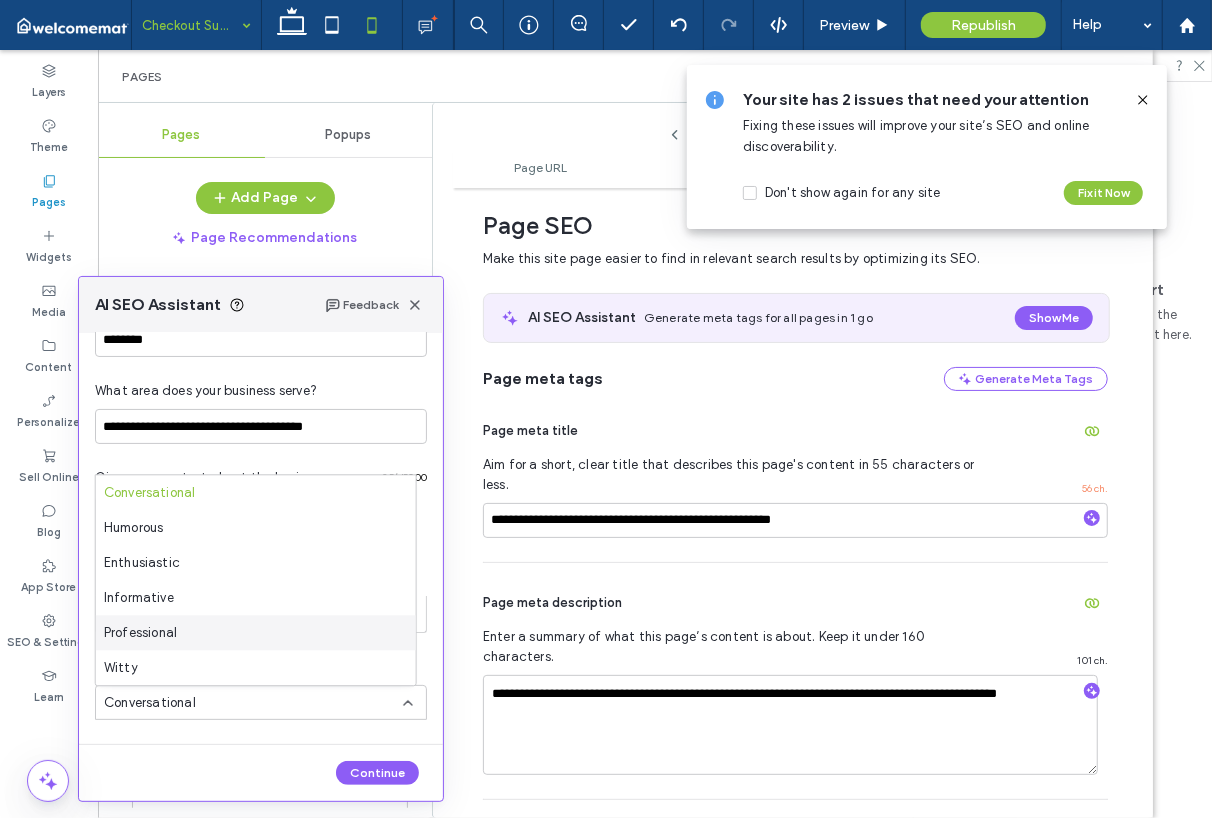 click on "Professional" at bounding box center (256, 632) 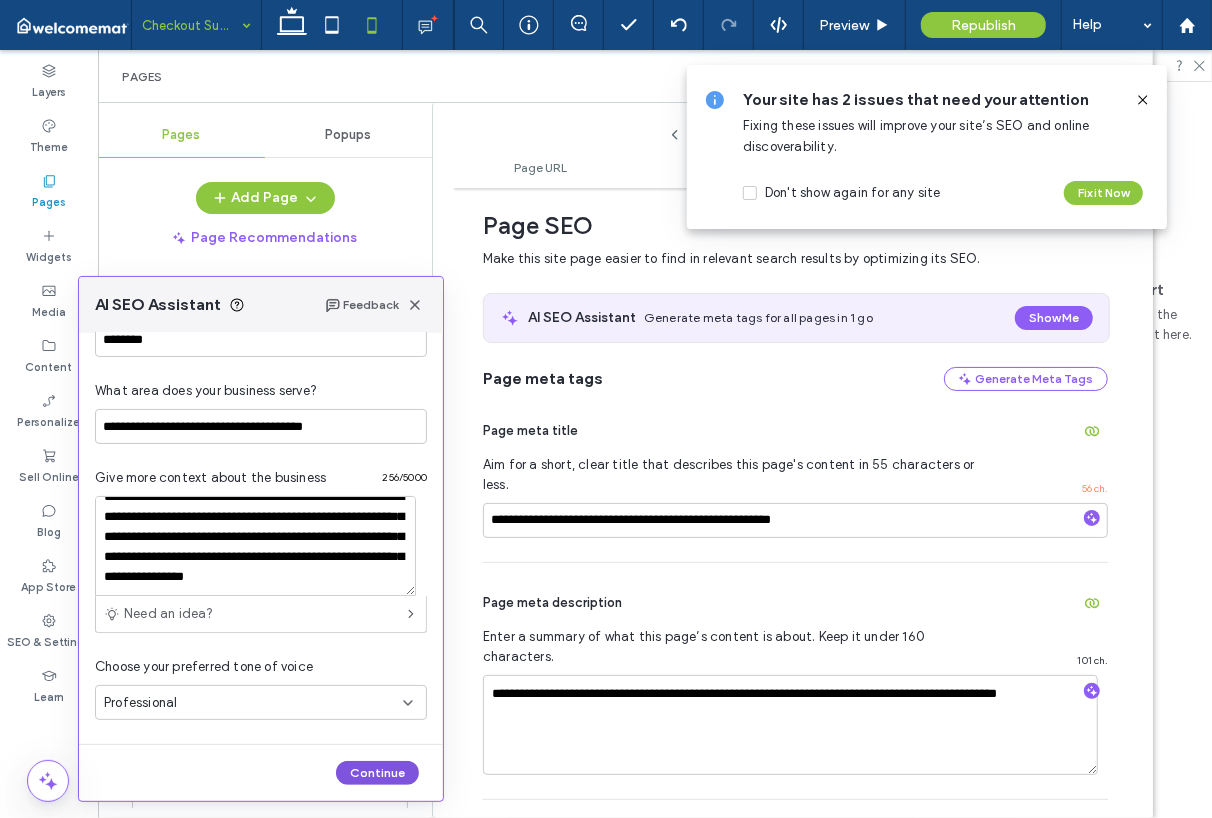 click on "Continue" at bounding box center [377, 773] 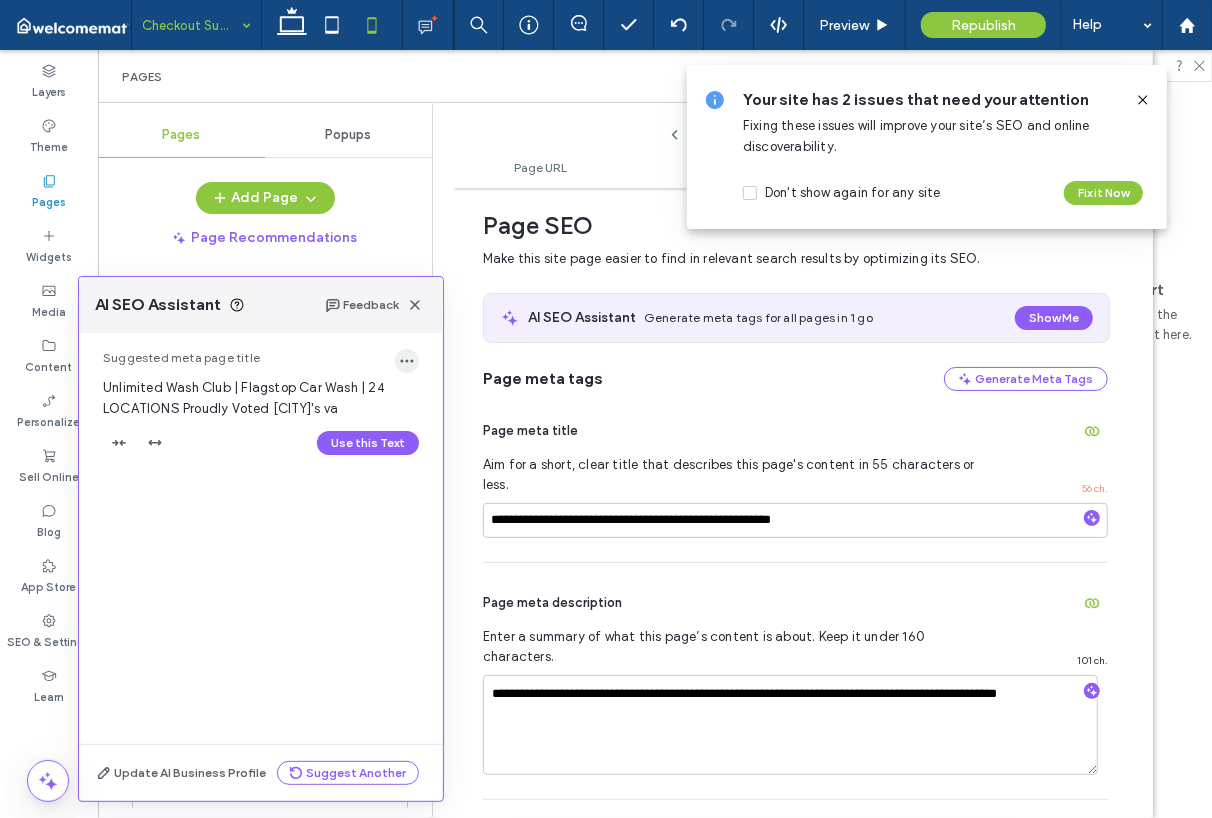 click at bounding box center (407, 361) 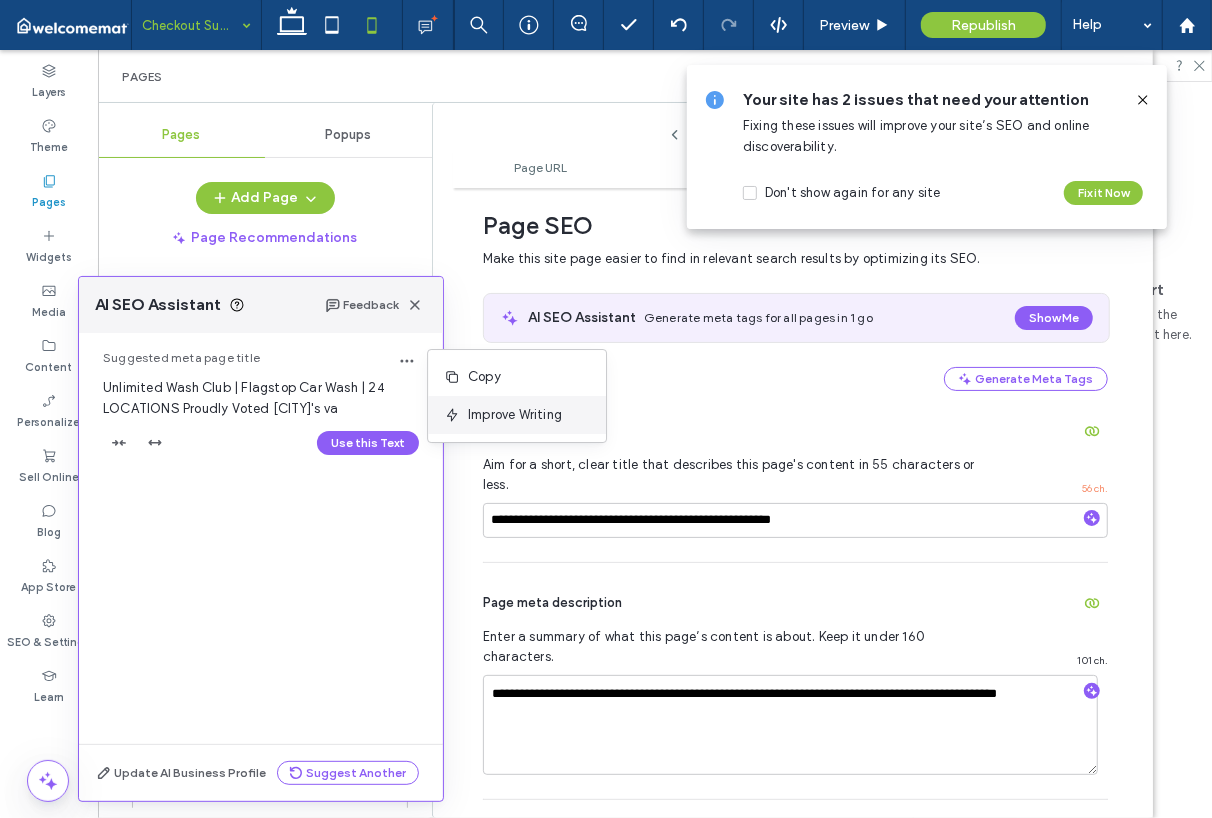 click 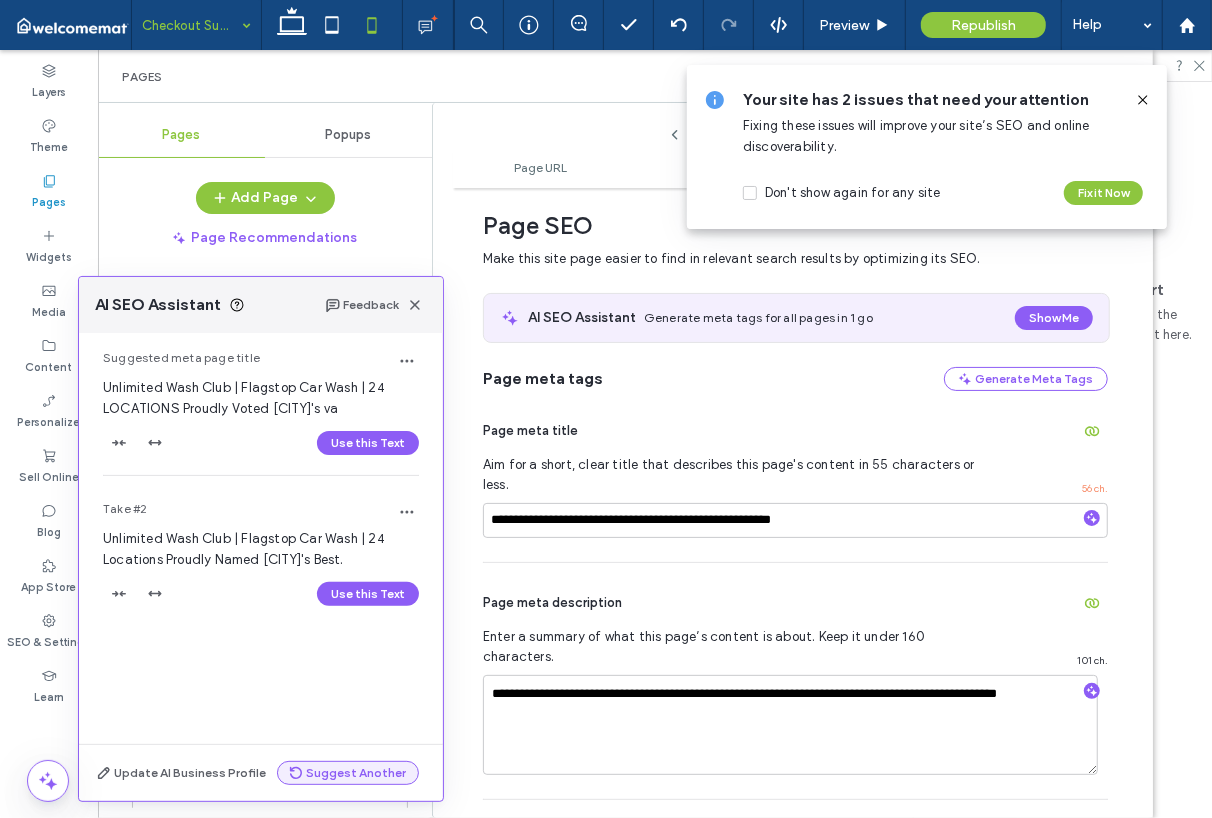 click on "Suggest Another" at bounding box center [348, 773] 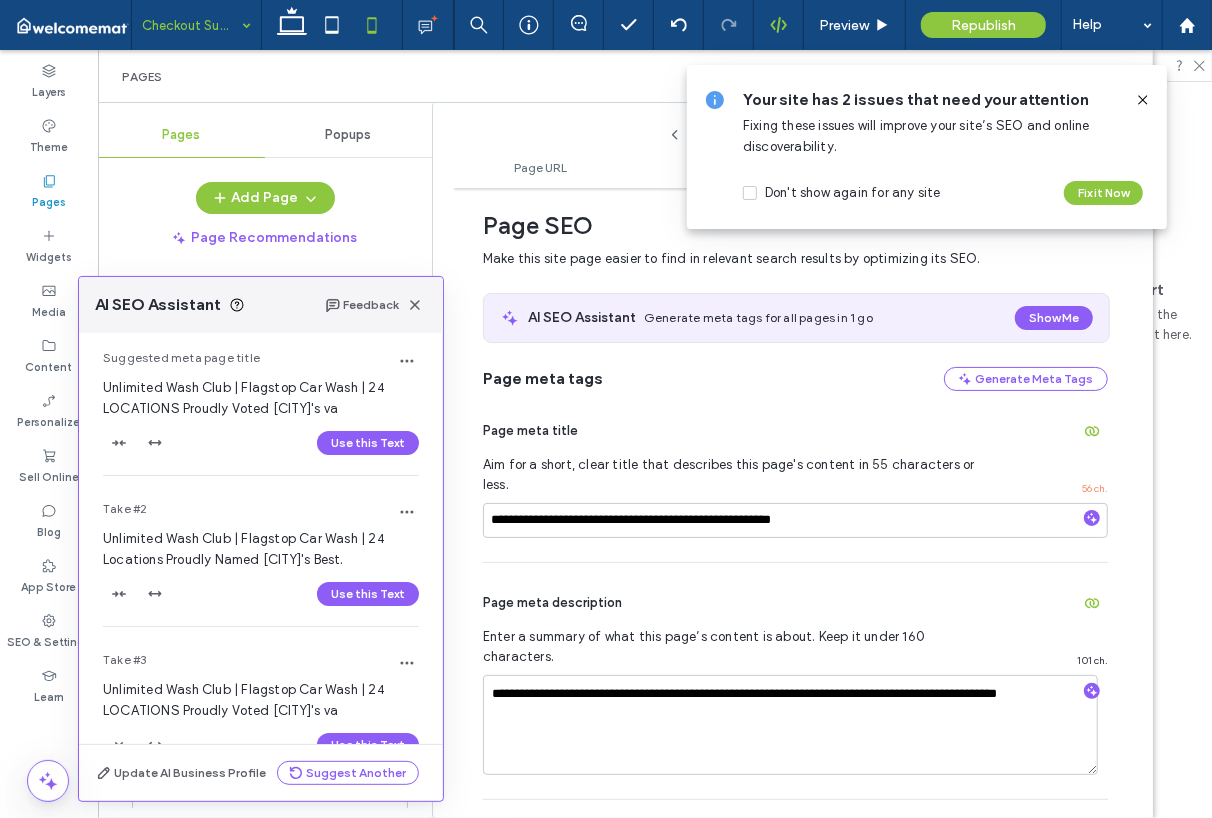 scroll, scrollTop: 45, scrollLeft: 0, axis: vertical 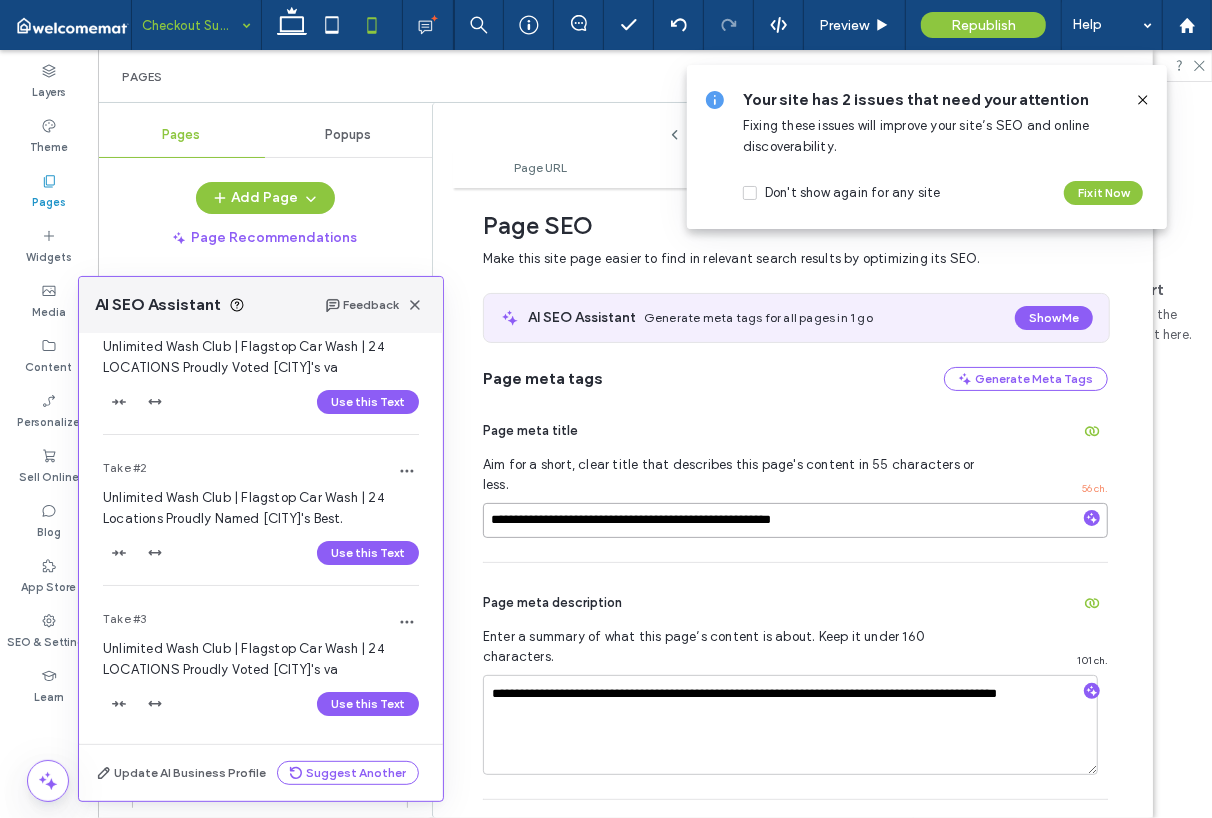 drag, startPoint x: 630, startPoint y: 503, endPoint x: 390, endPoint y: 500, distance: 240.01875 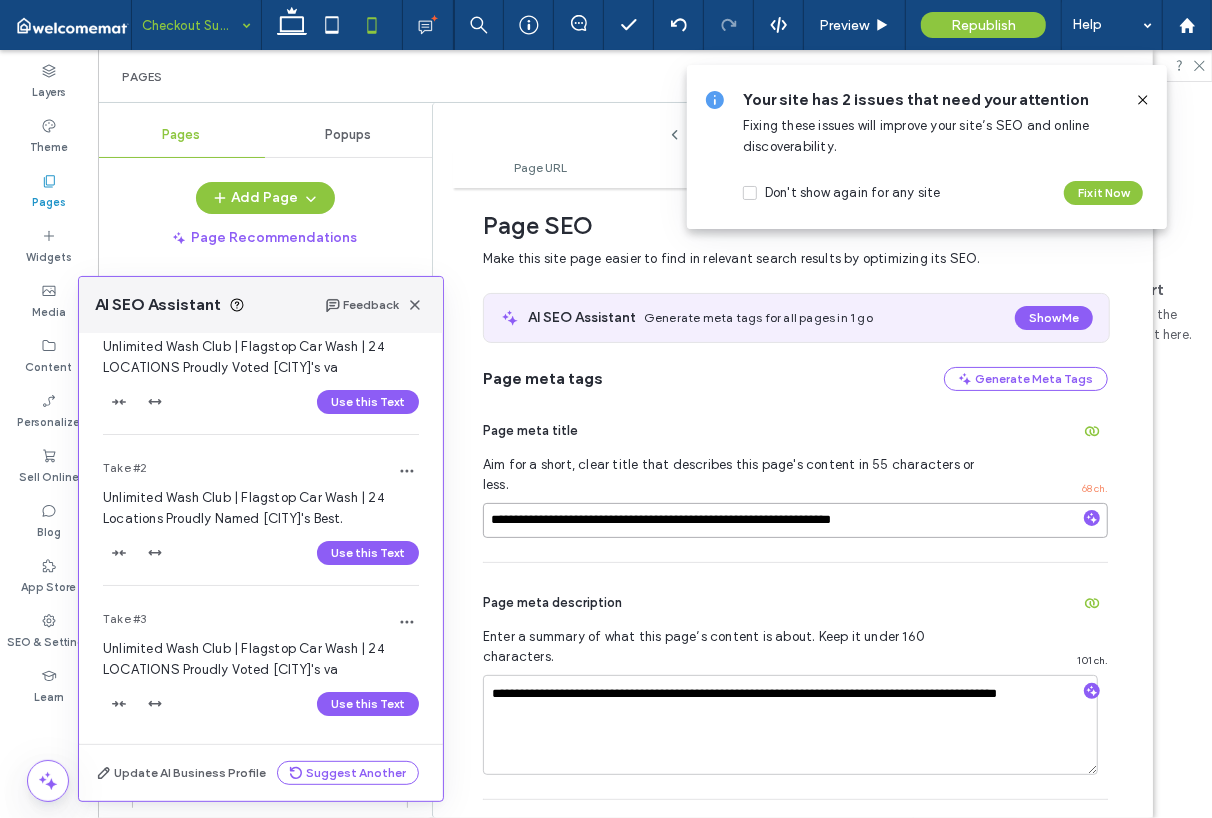 type on "**********" 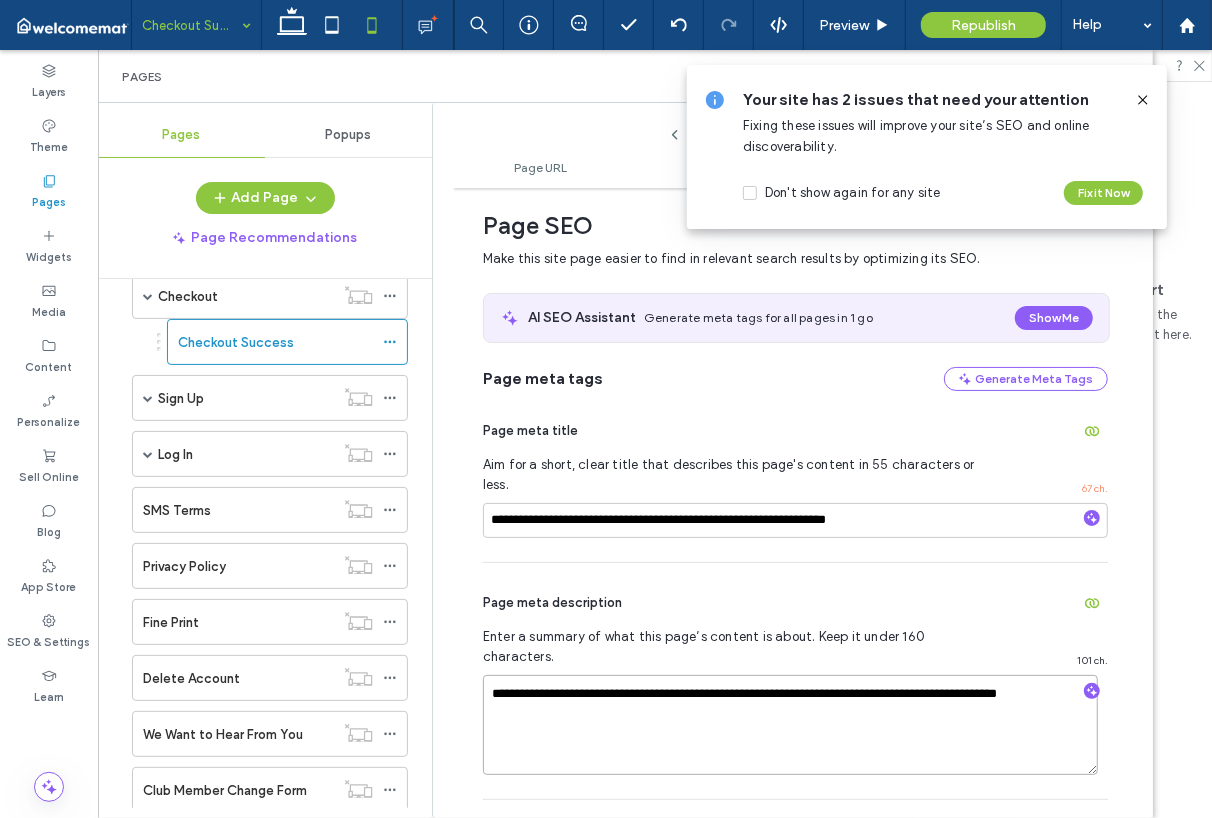 drag, startPoint x: 600, startPoint y: 677, endPoint x: 466, endPoint y: 637, distance: 139.84277 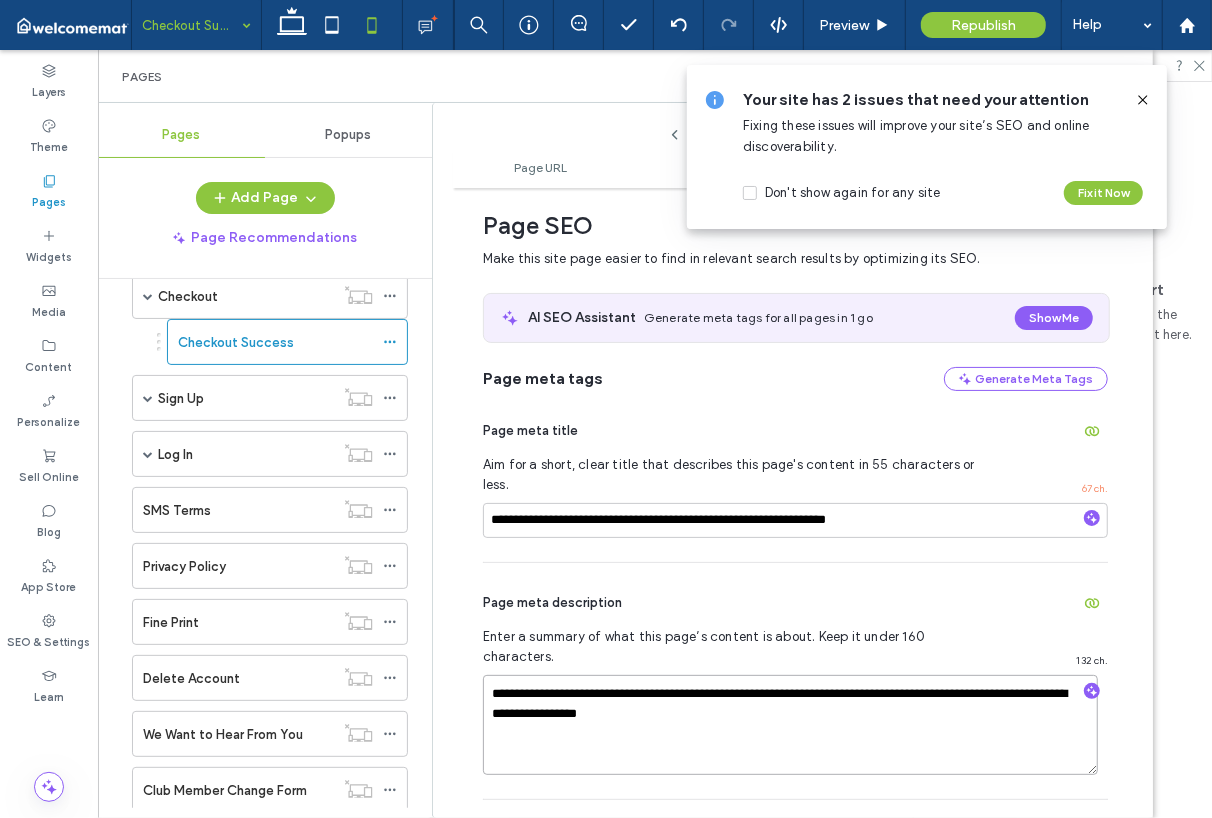 drag, startPoint x: 836, startPoint y: 656, endPoint x: 667, endPoint y: 655, distance: 169.00296 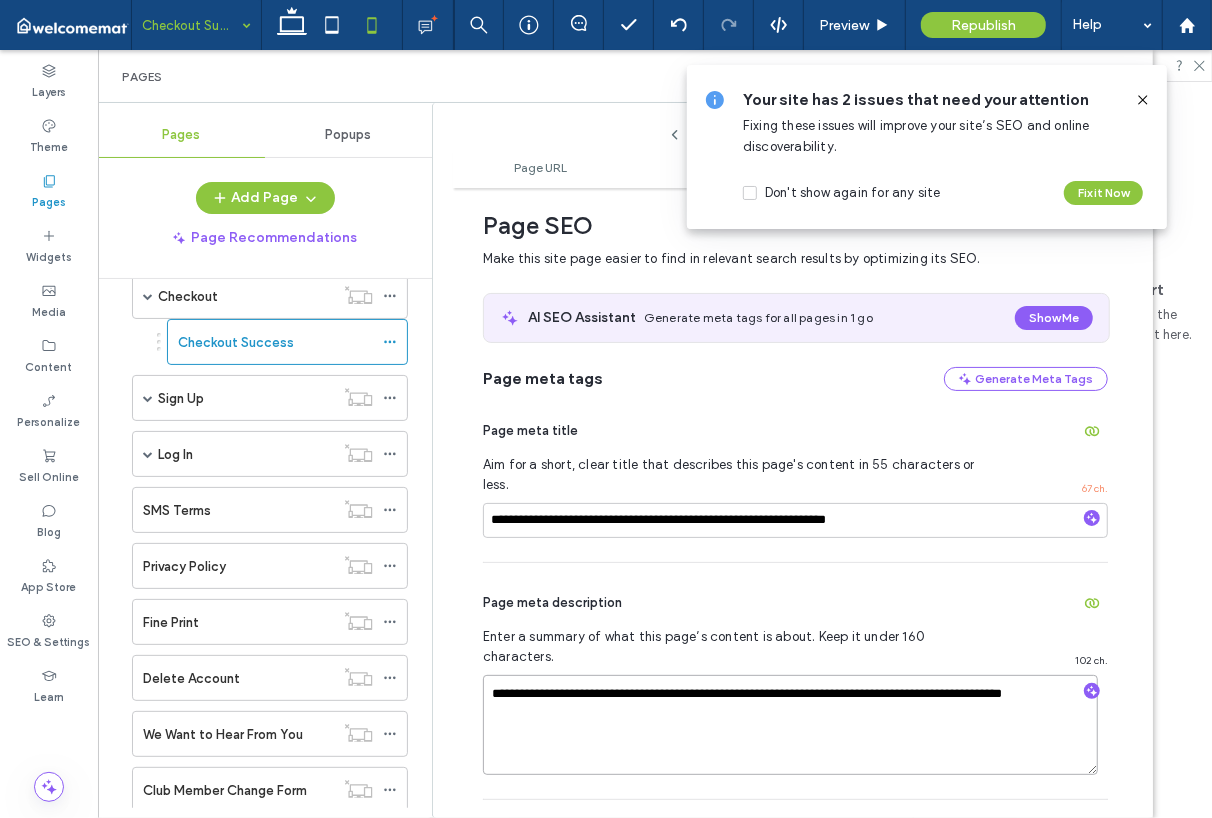 type on "**********" 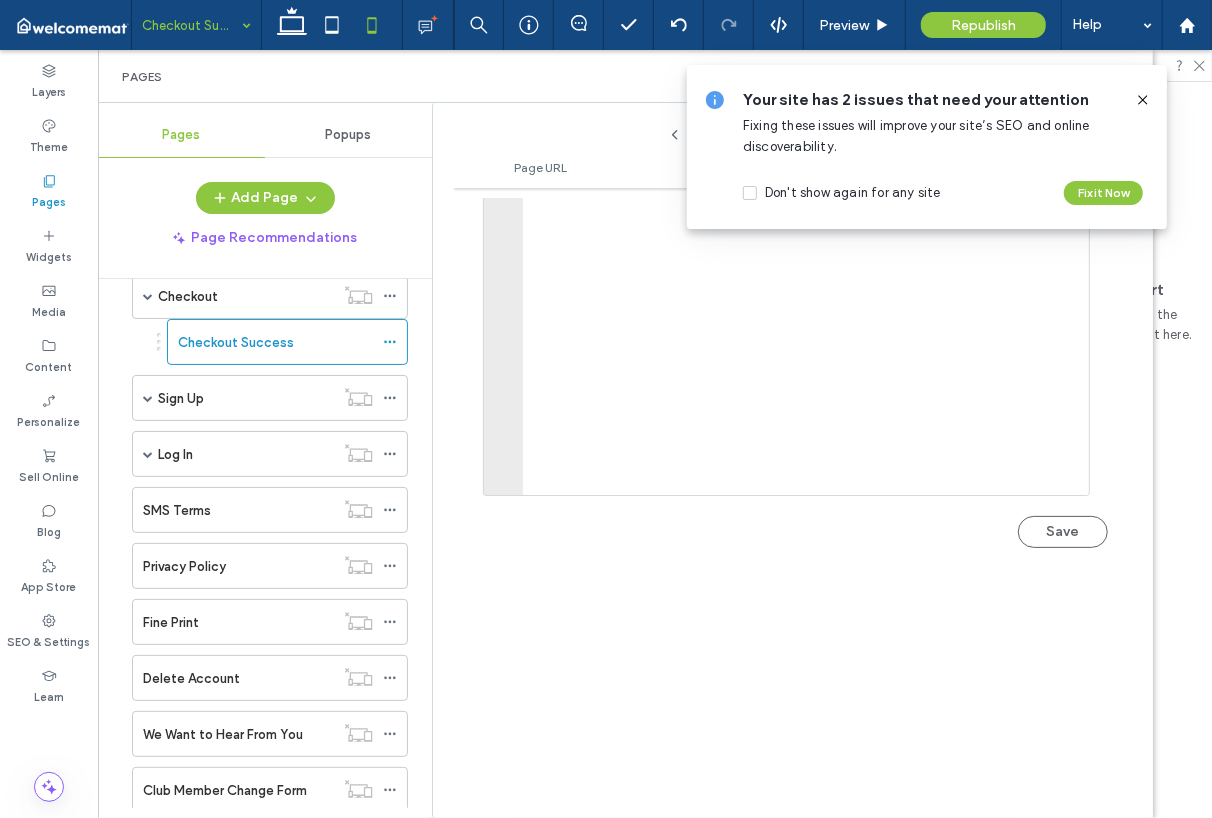 scroll, scrollTop: 2231, scrollLeft: 0, axis: vertical 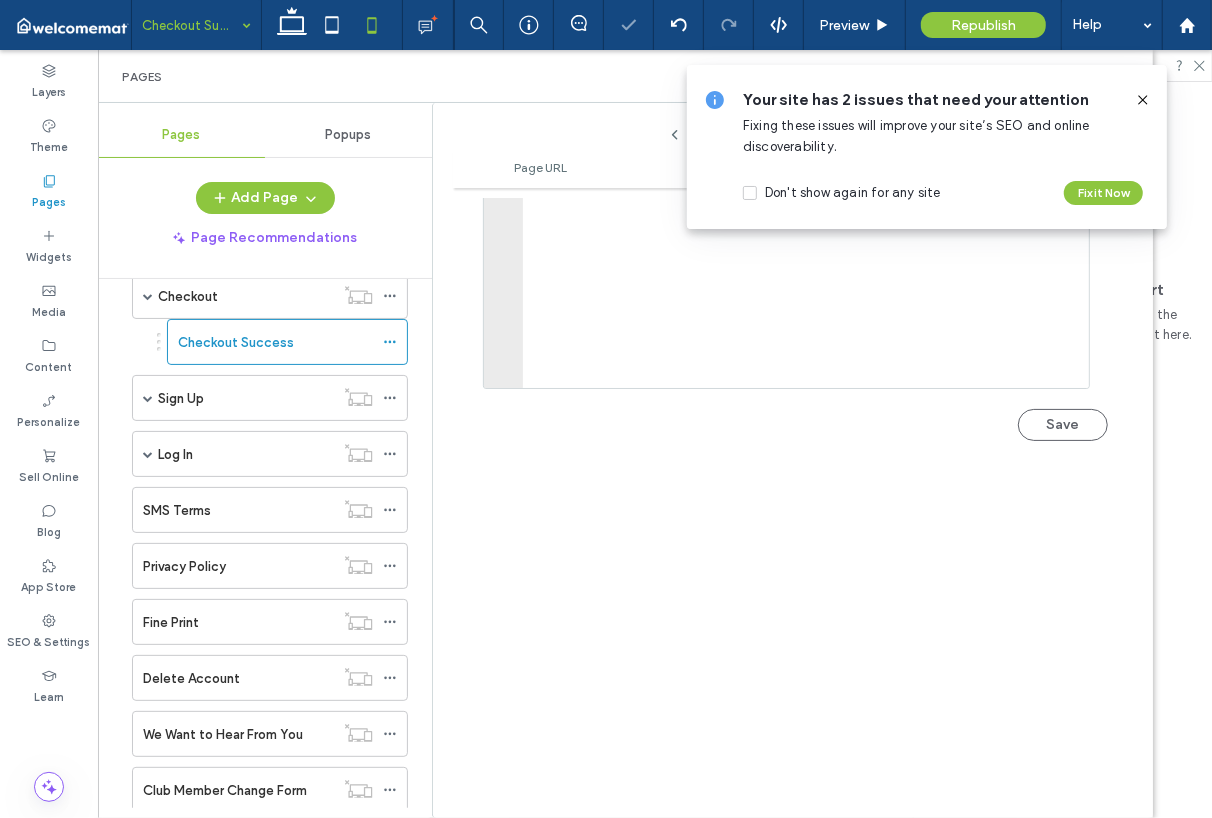 click on "Select an element to start It’ll show the design panel with all the design options for that element right here." at bounding box center (1063, 450) 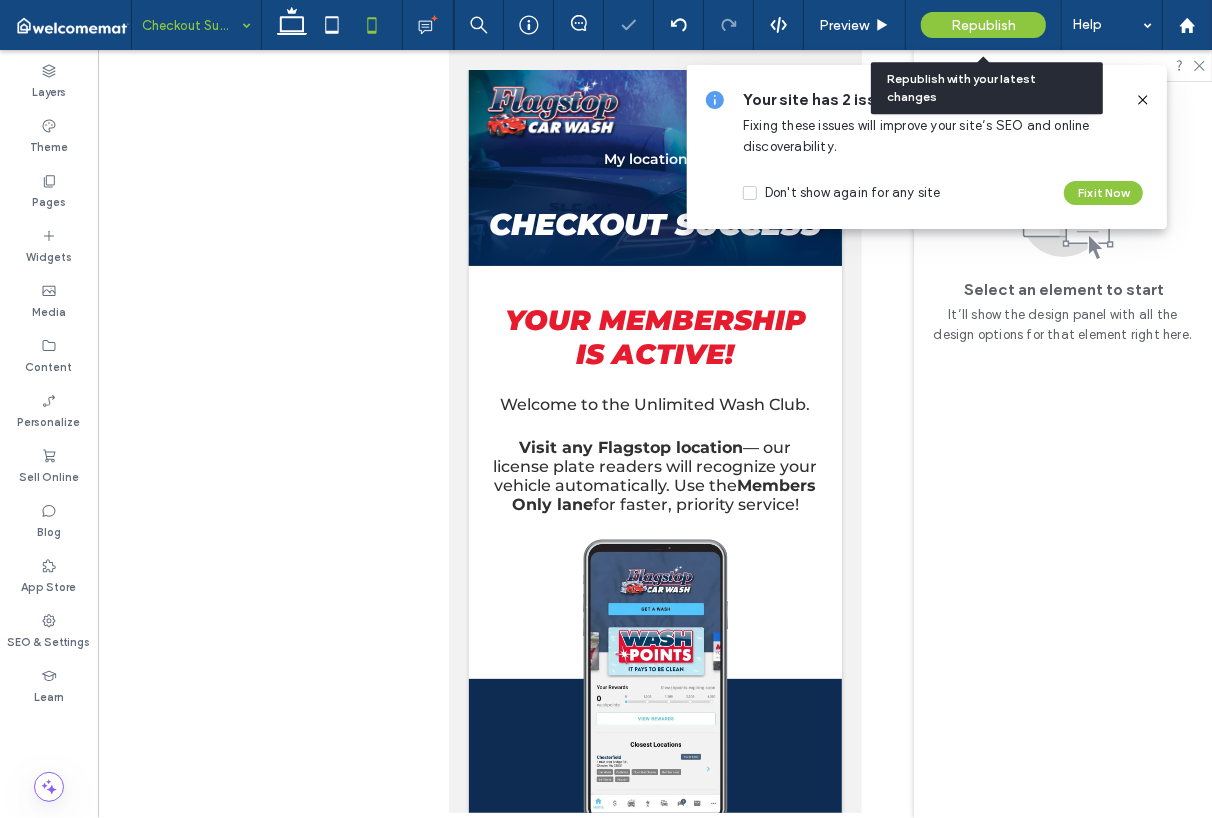 click on "Republish" at bounding box center (983, 25) 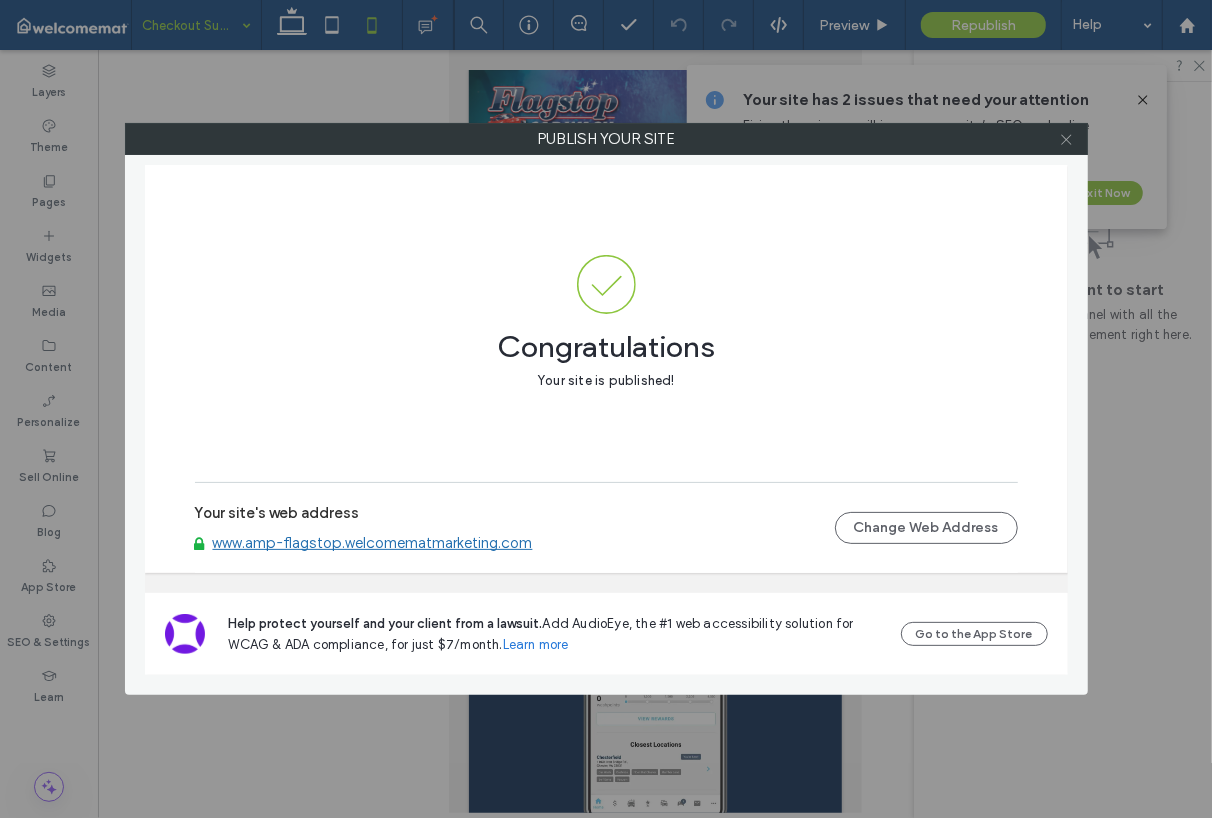 click 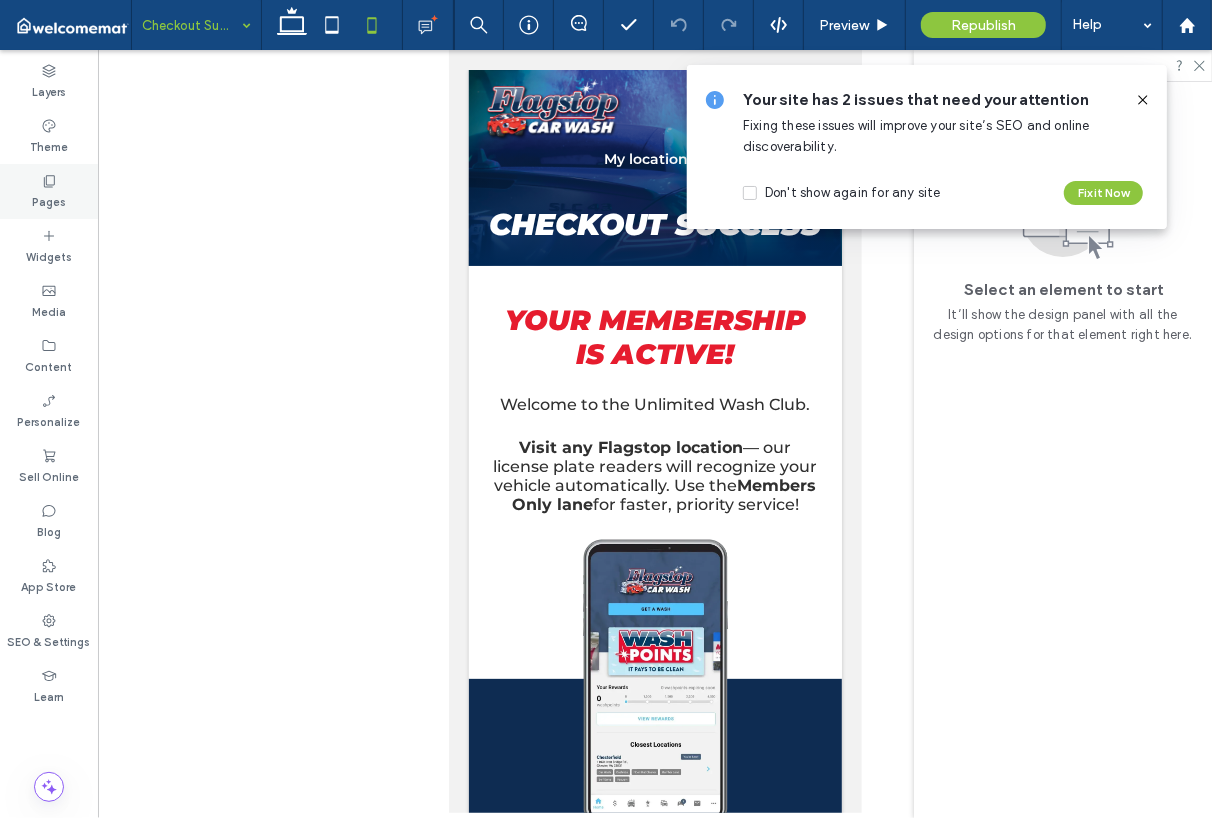 drag, startPoint x: 64, startPoint y: 203, endPoint x: 69, endPoint y: 171, distance: 32.38827 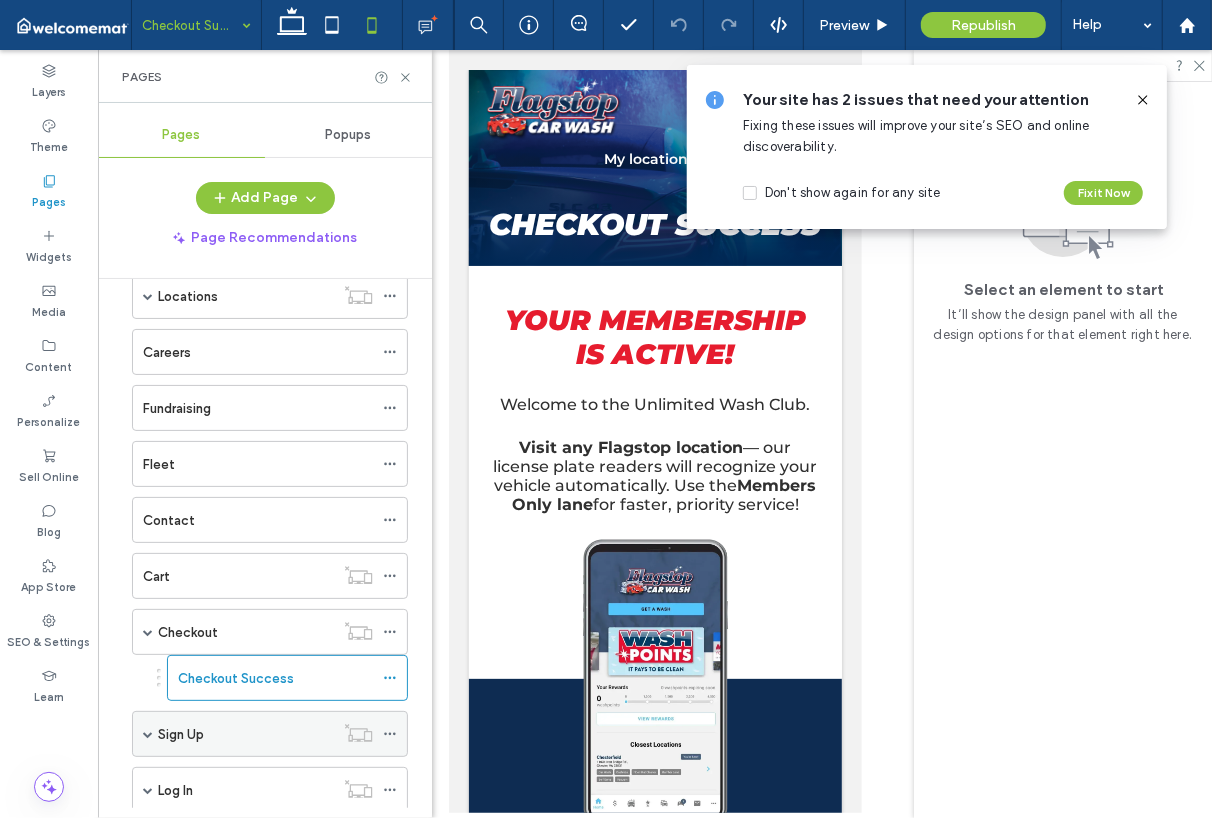 scroll, scrollTop: 300, scrollLeft: 0, axis: vertical 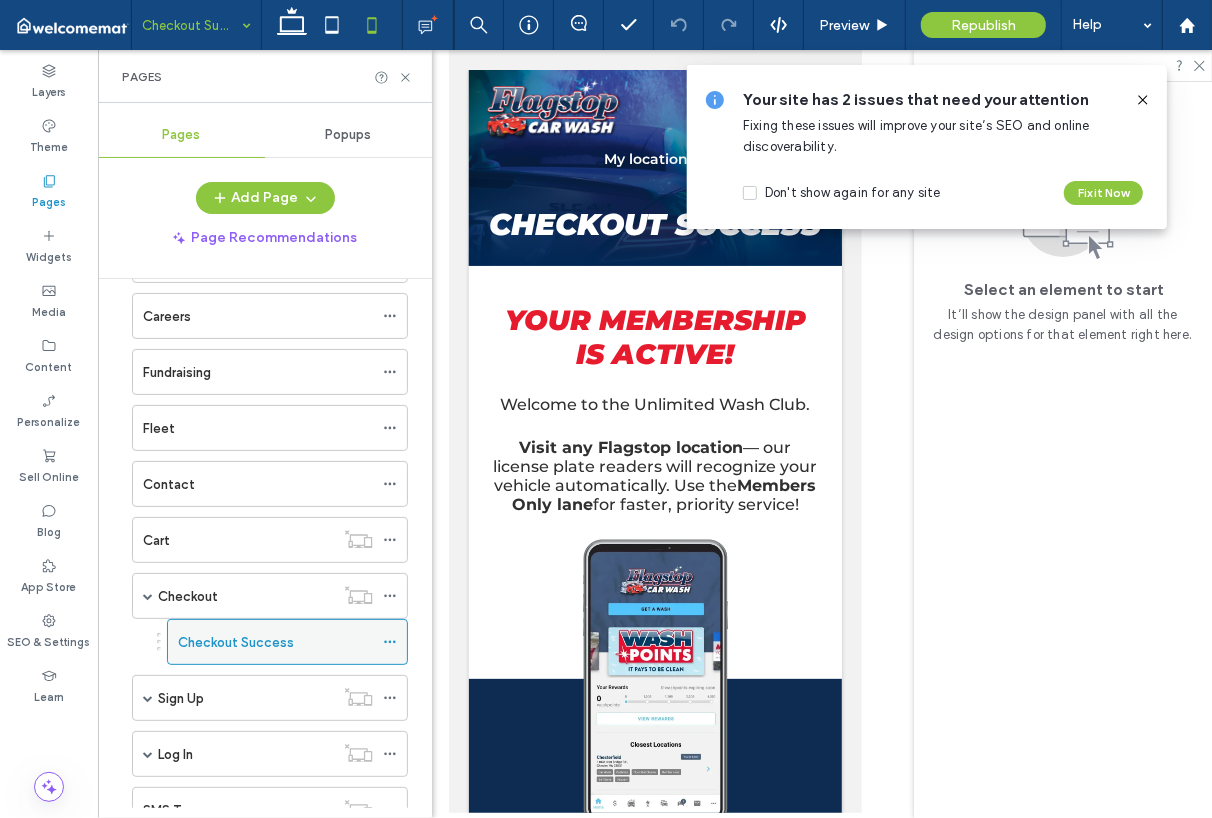 click 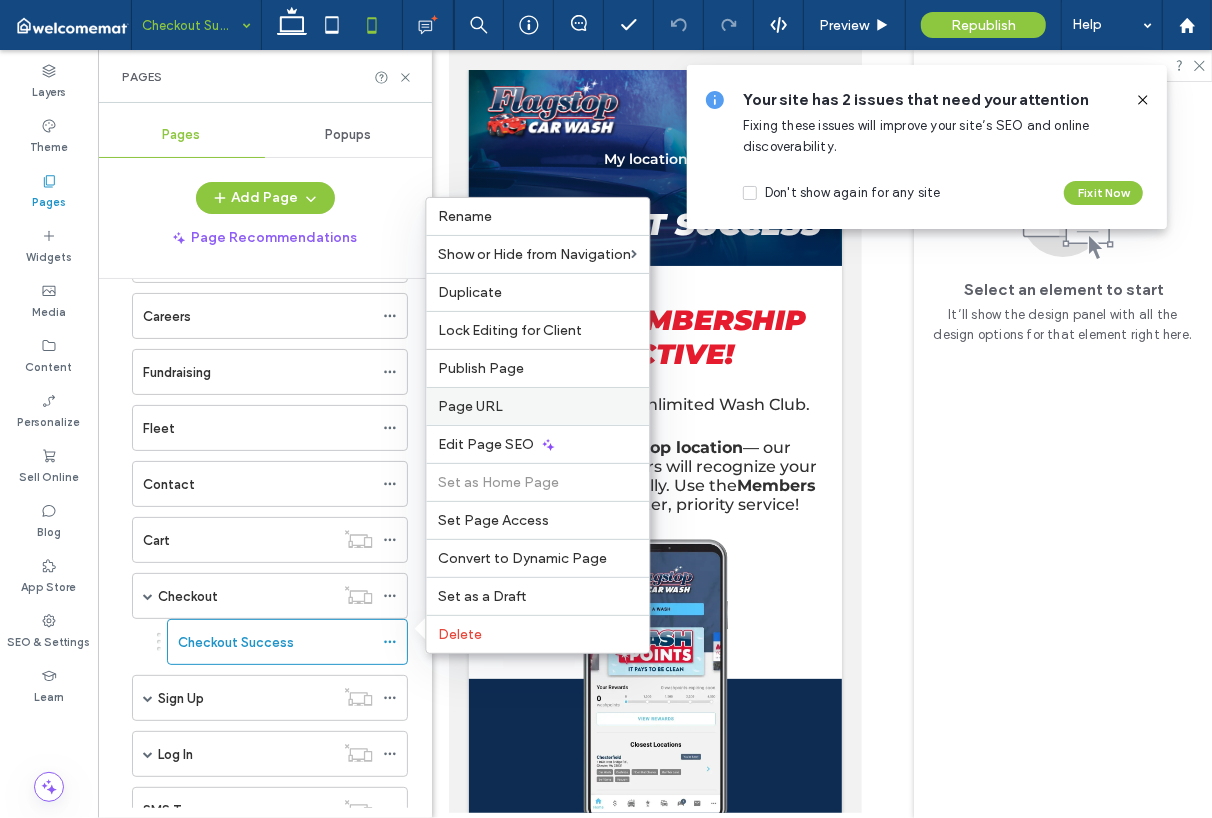 click on "Page URL" at bounding box center (537, 406) 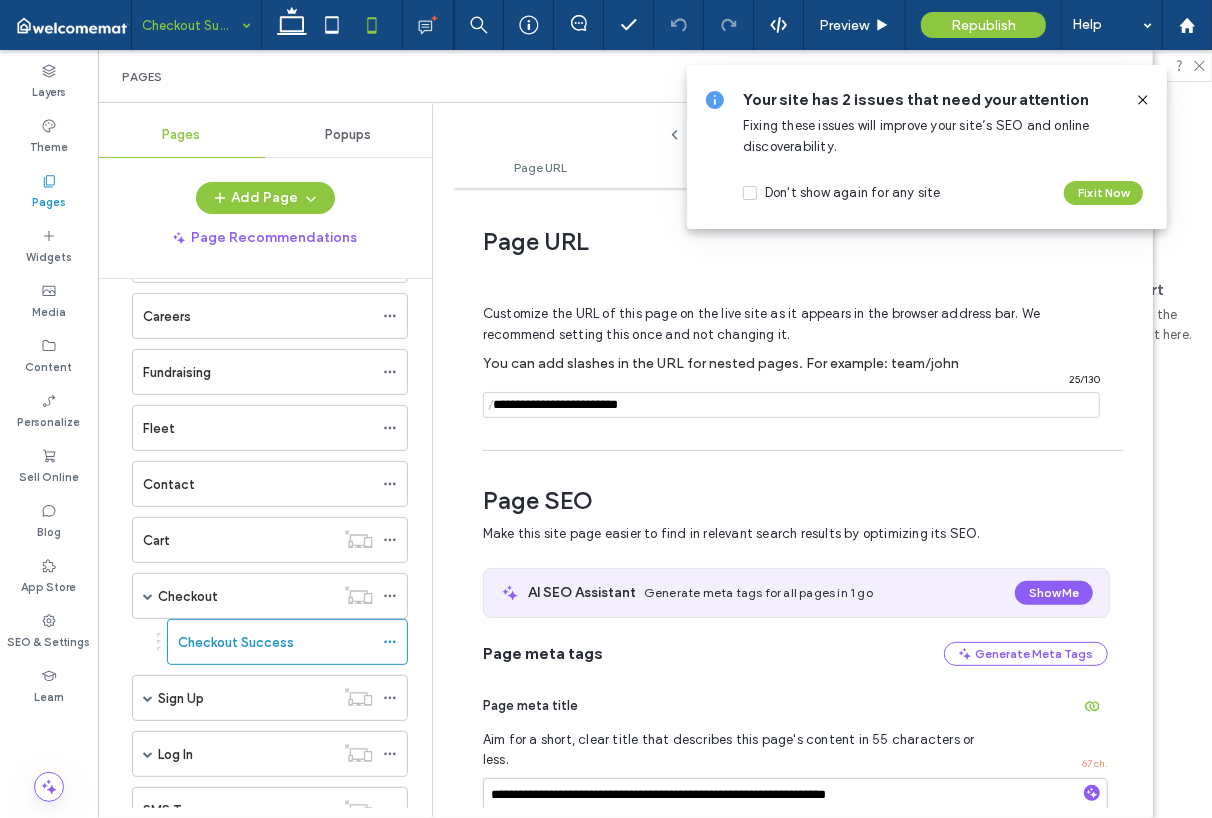 scroll, scrollTop: 9, scrollLeft: 0, axis: vertical 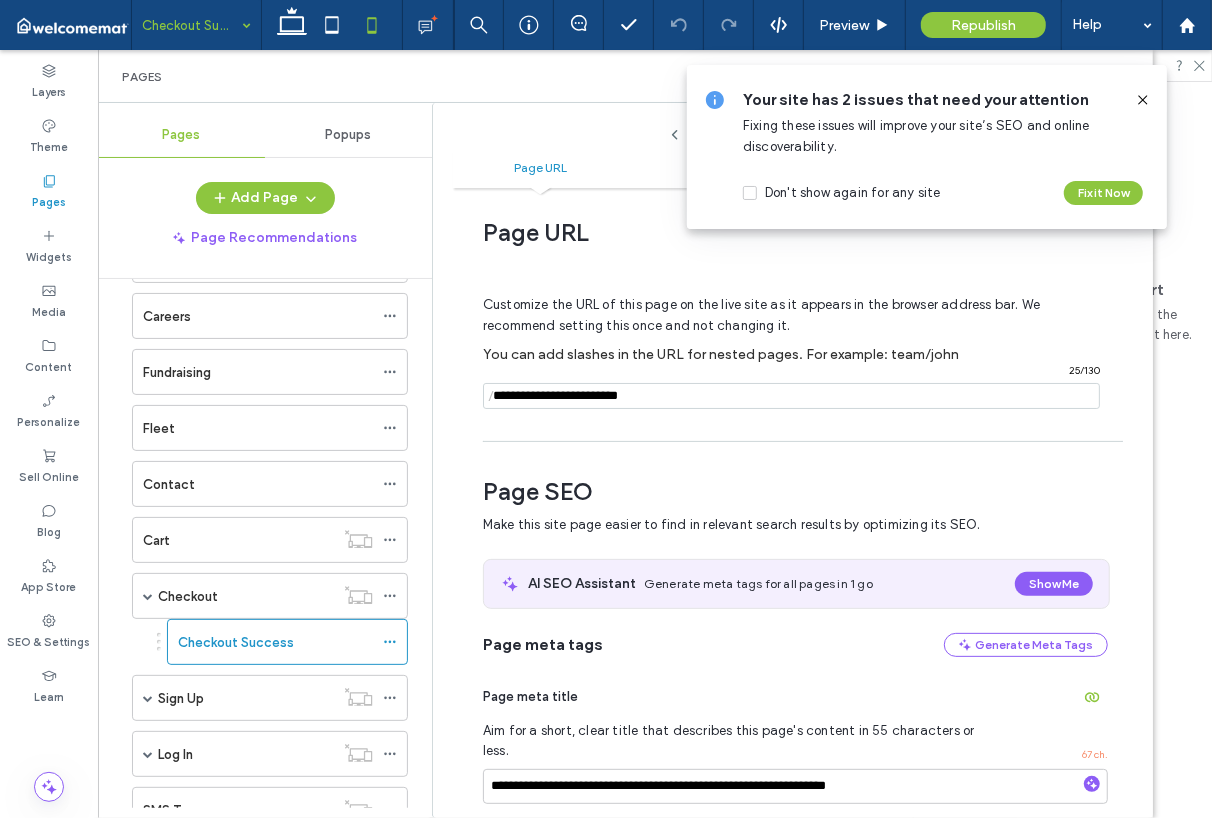 drag, startPoint x: 615, startPoint y: 402, endPoint x: 556, endPoint y: 403, distance: 59.008472 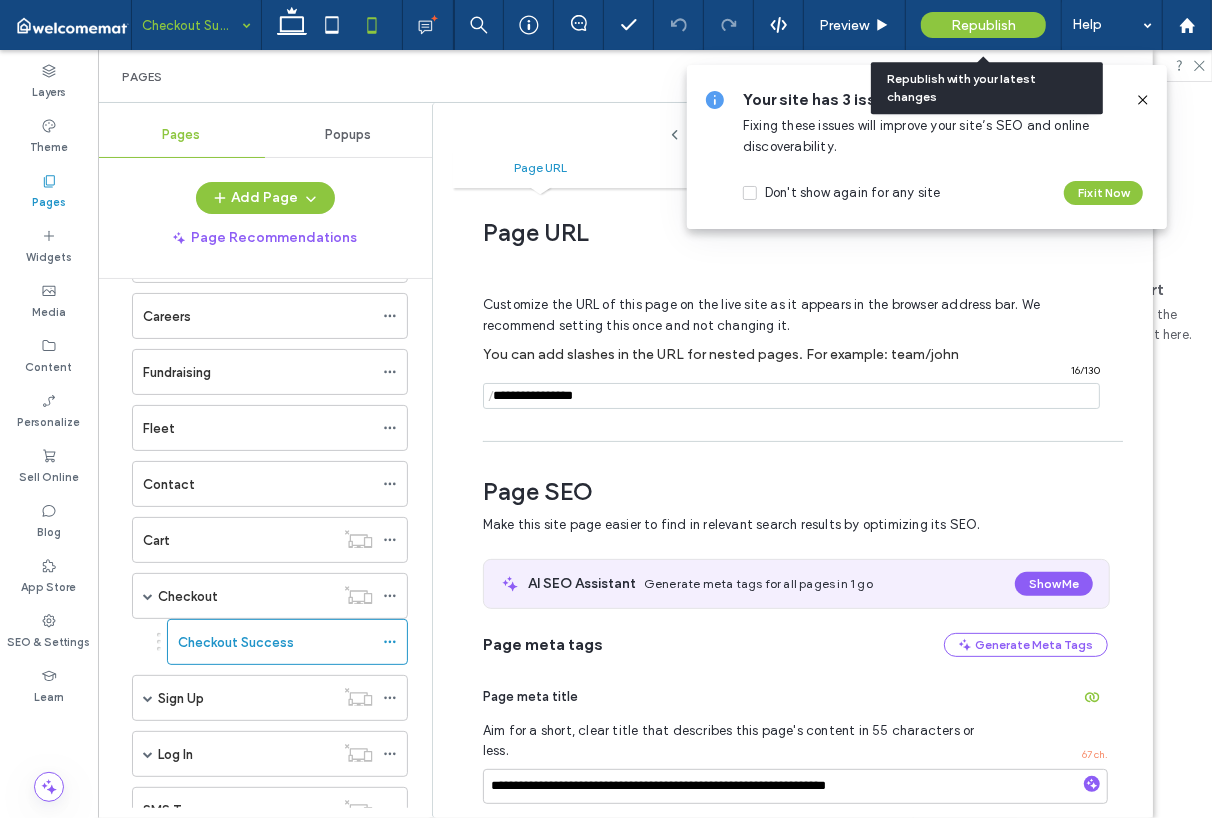 type on "**********" 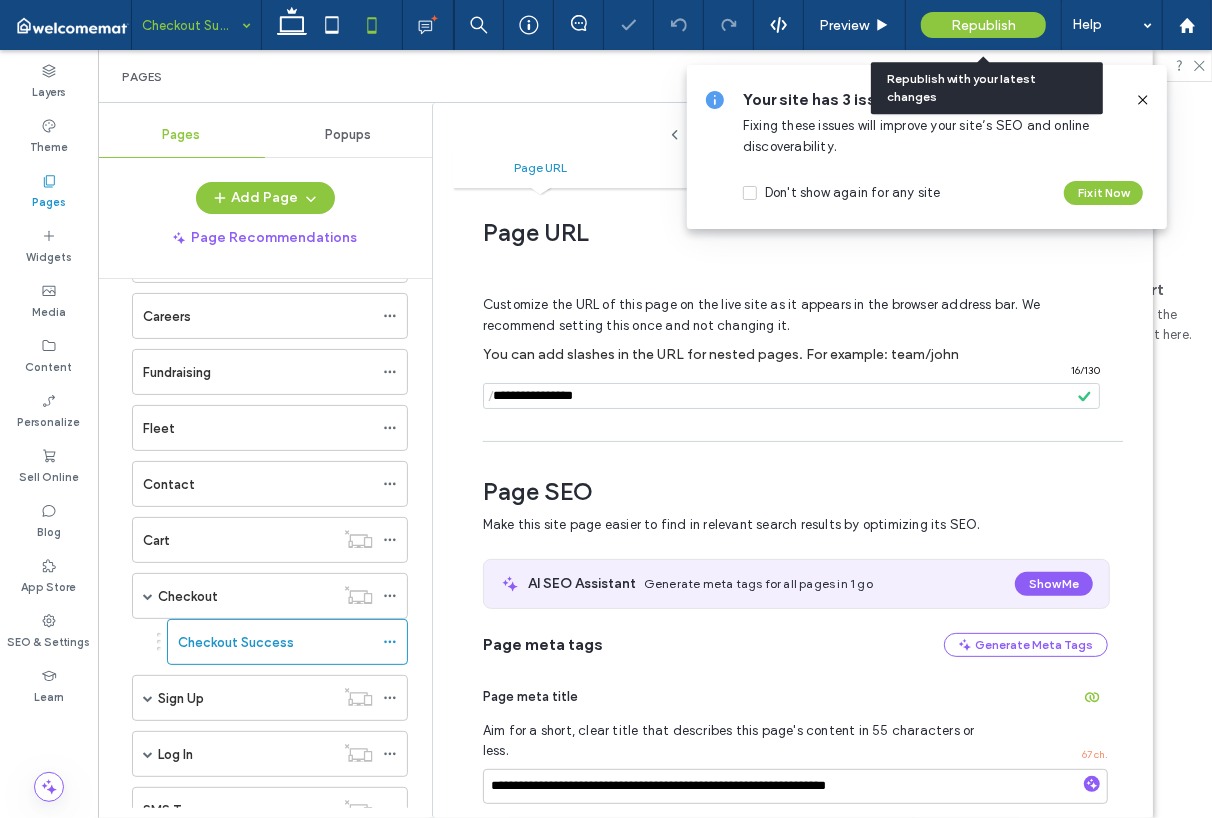 drag, startPoint x: 964, startPoint y: 32, endPoint x: 381, endPoint y: 299, distance: 641.2316 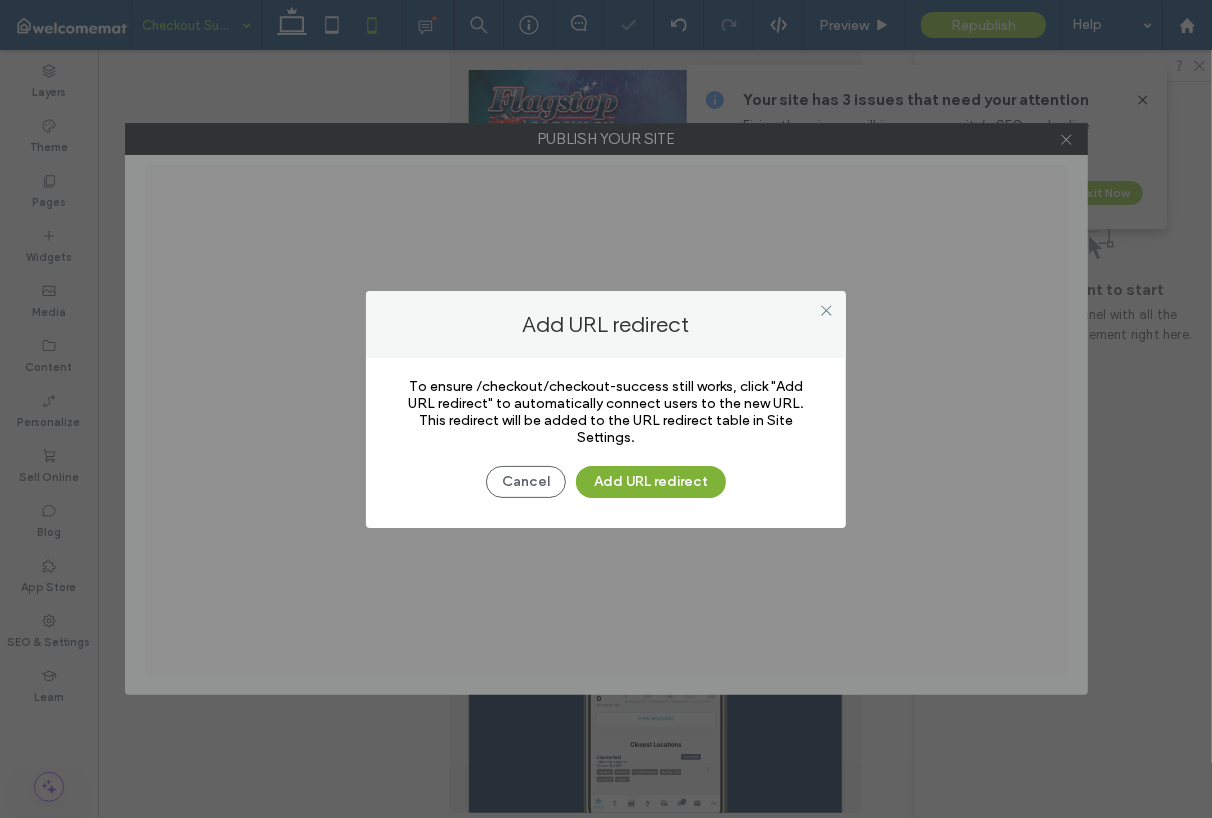 scroll, scrollTop: 0, scrollLeft: 0, axis: both 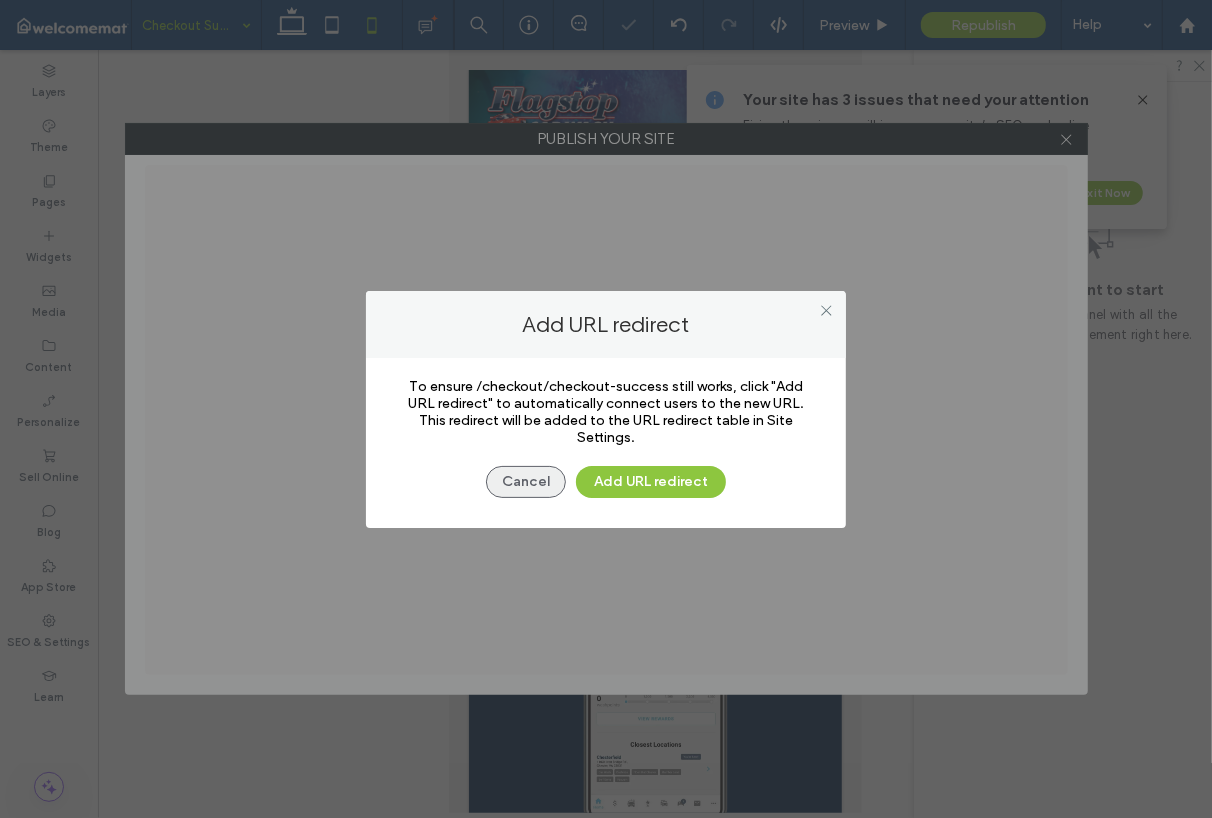 click on "Cancel" at bounding box center (526, 482) 